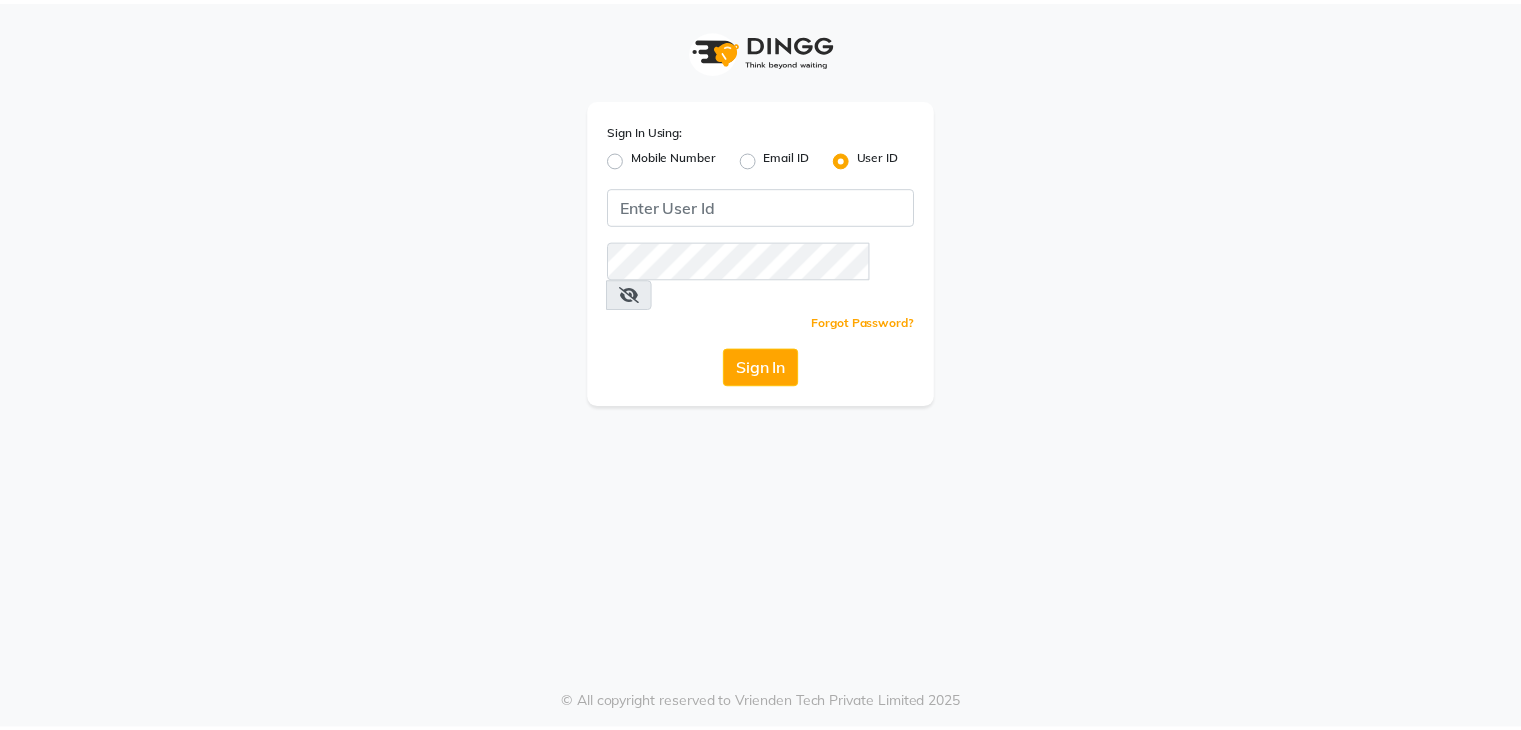 scroll, scrollTop: 0, scrollLeft: 0, axis: both 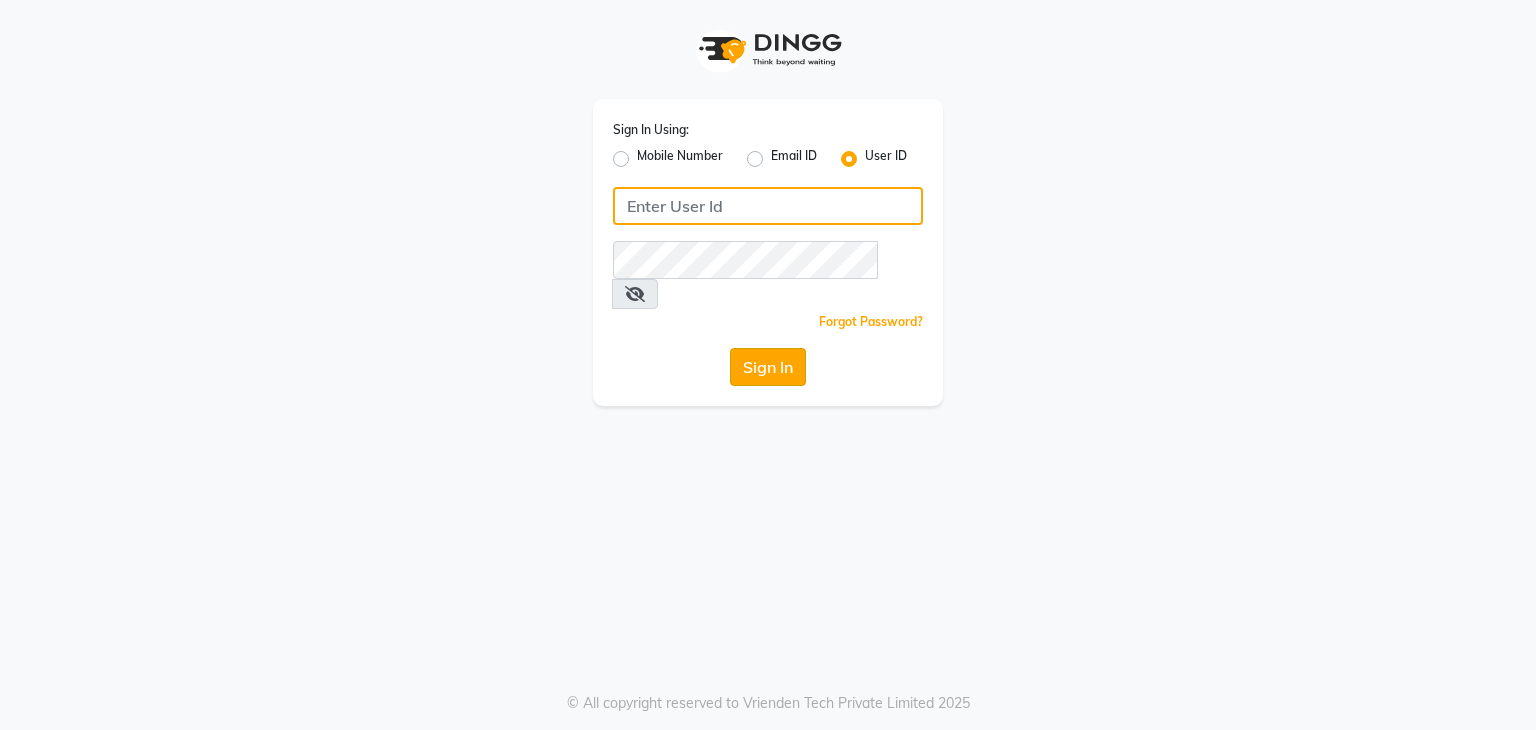 type on "embellishunisexsalon" 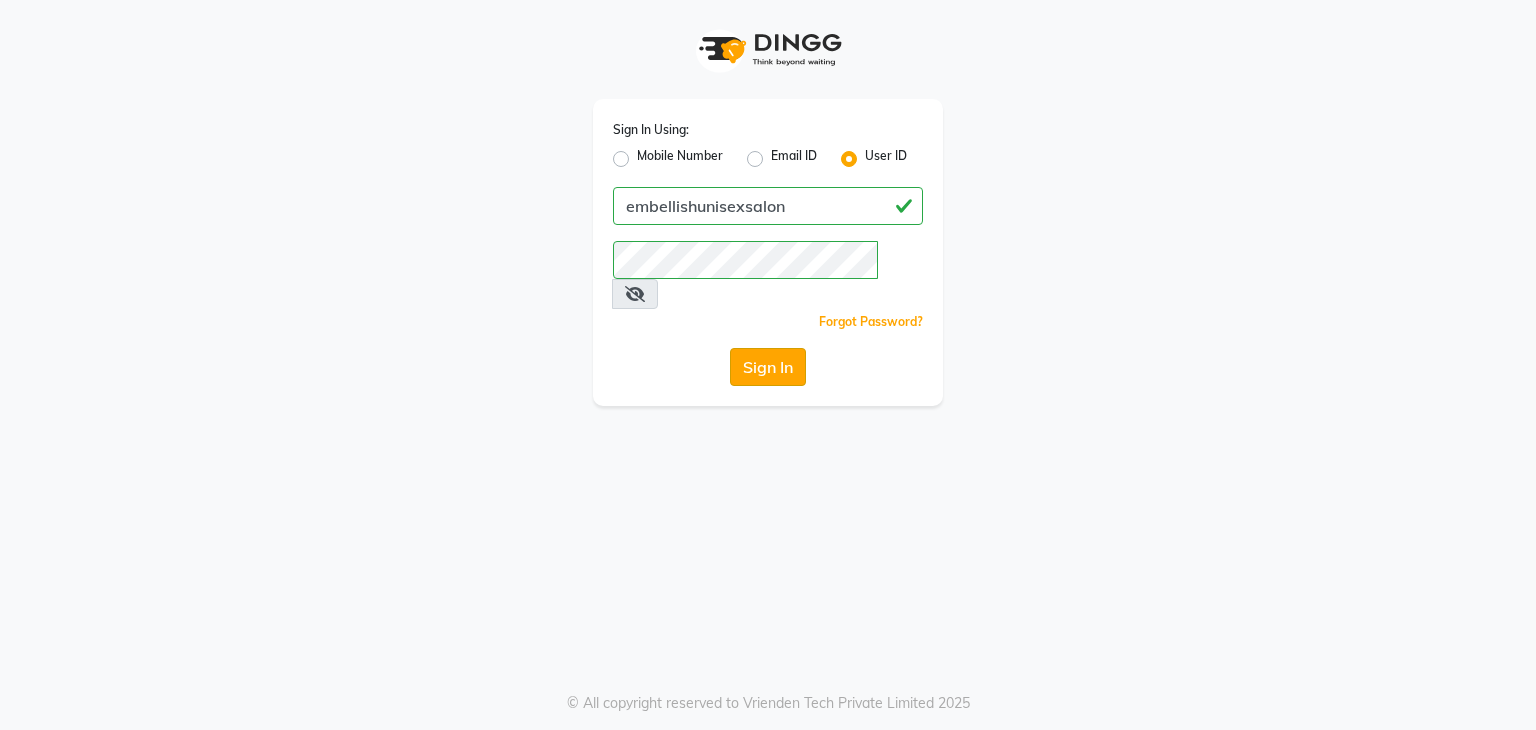 click on "Sign In" 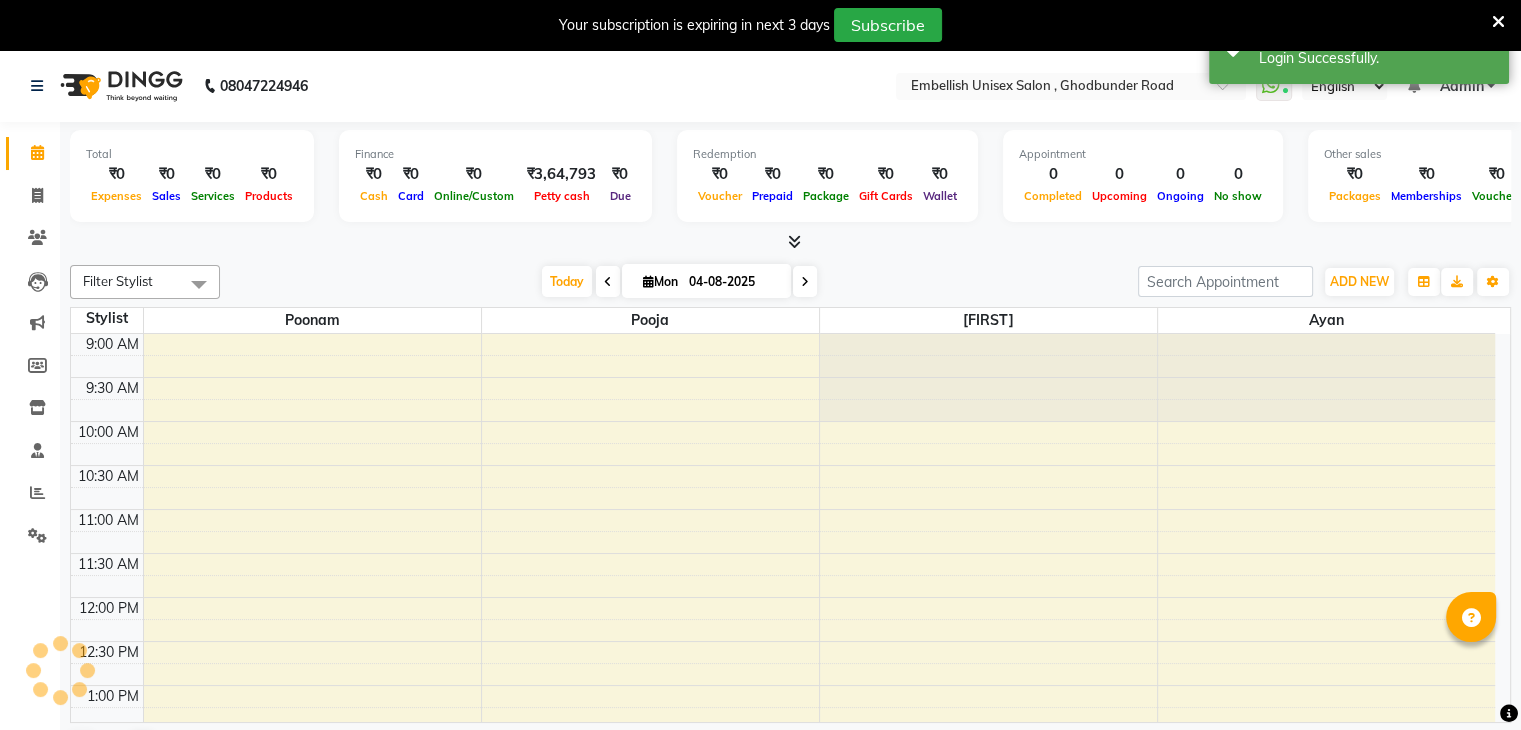 scroll, scrollTop: 0, scrollLeft: 0, axis: both 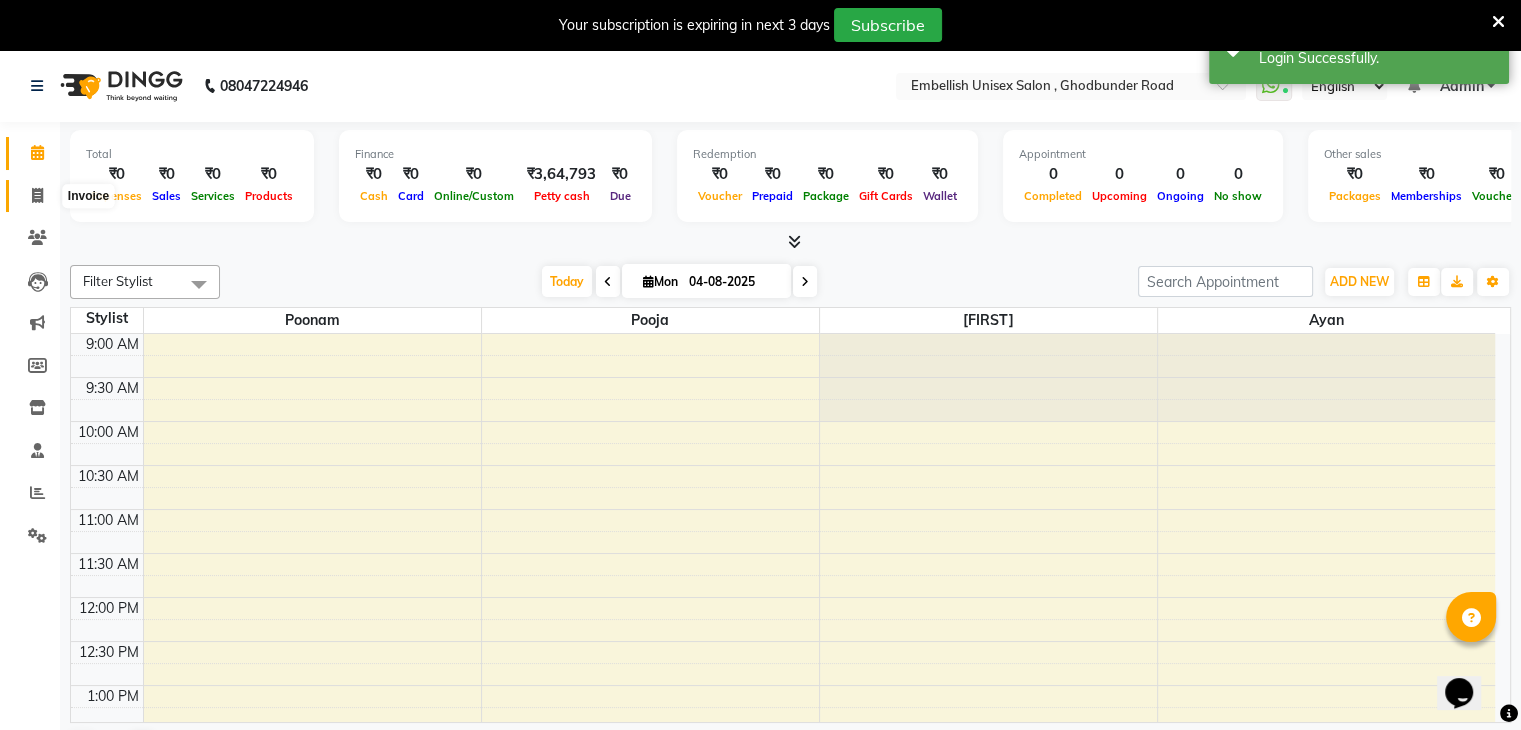 click 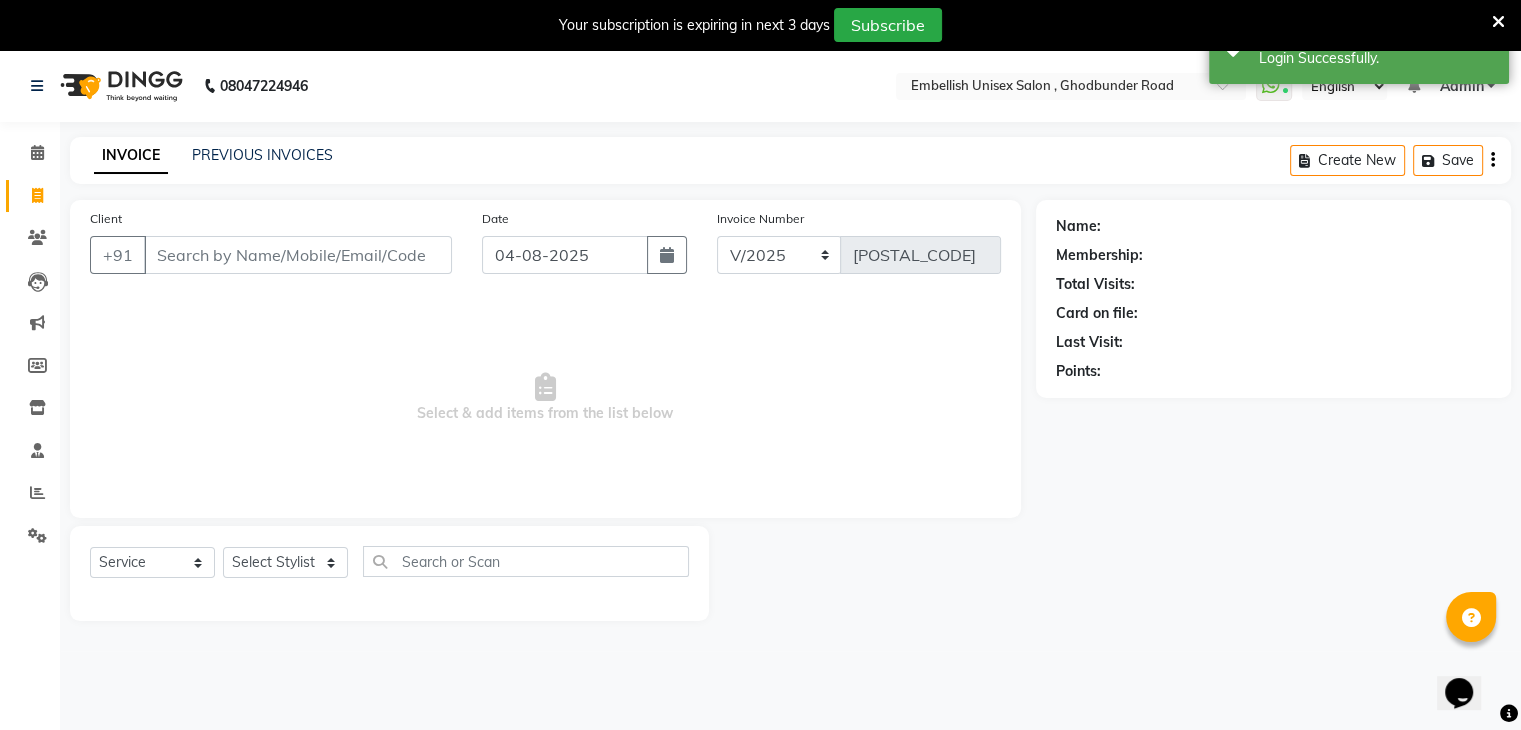 click on "Client" at bounding box center (298, 255) 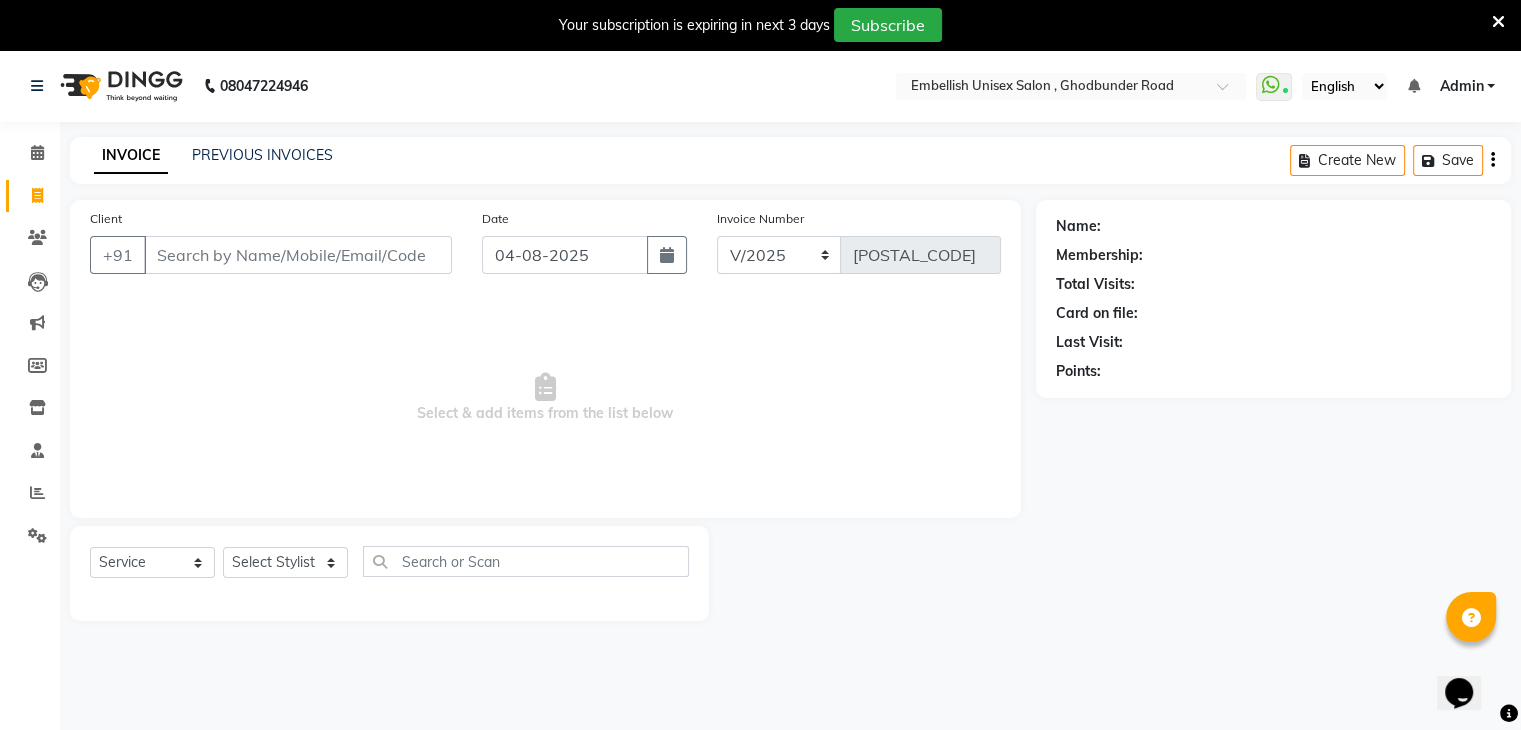 scroll, scrollTop: 50, scrollLeft: 0, axis: vertical 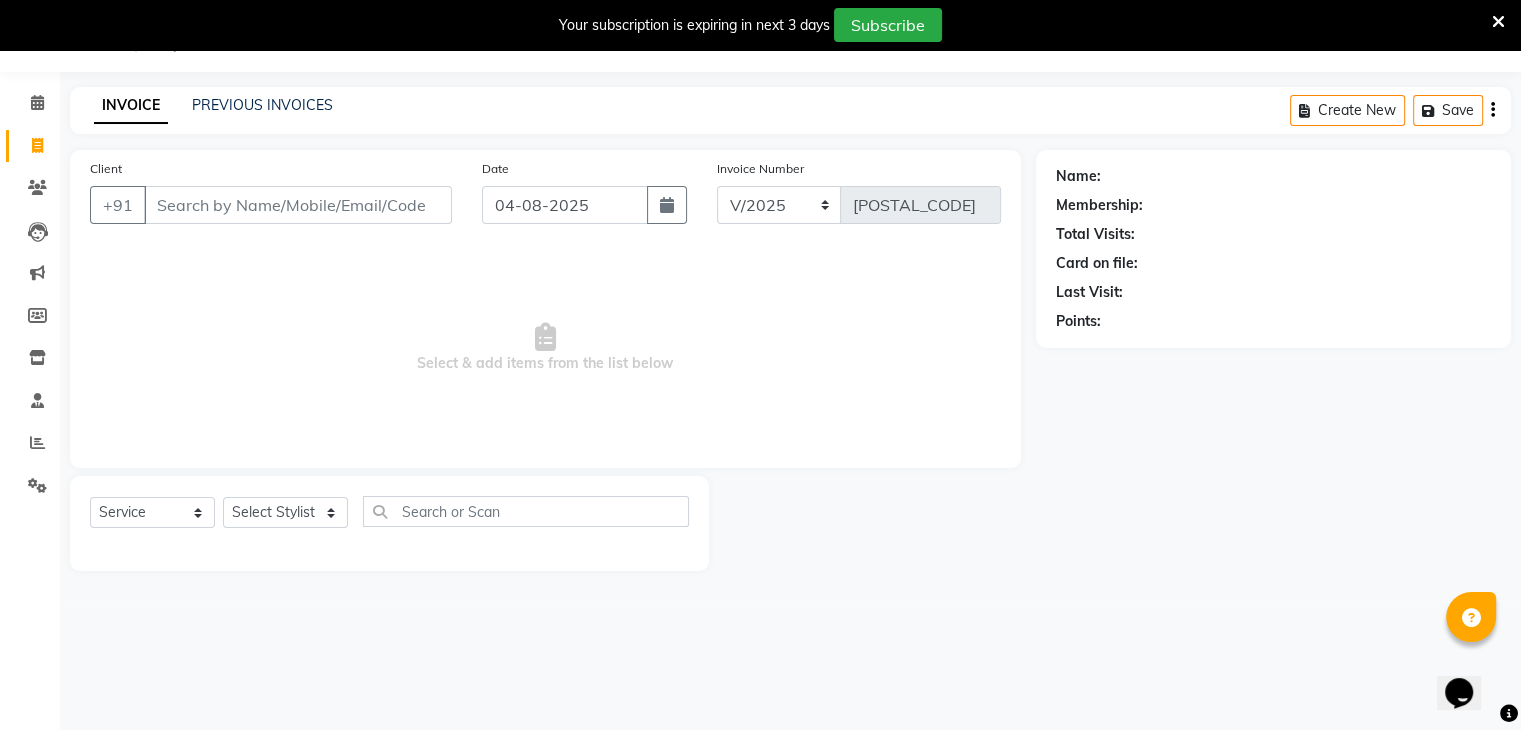 click on "Client" at bounding box center (298, 205) 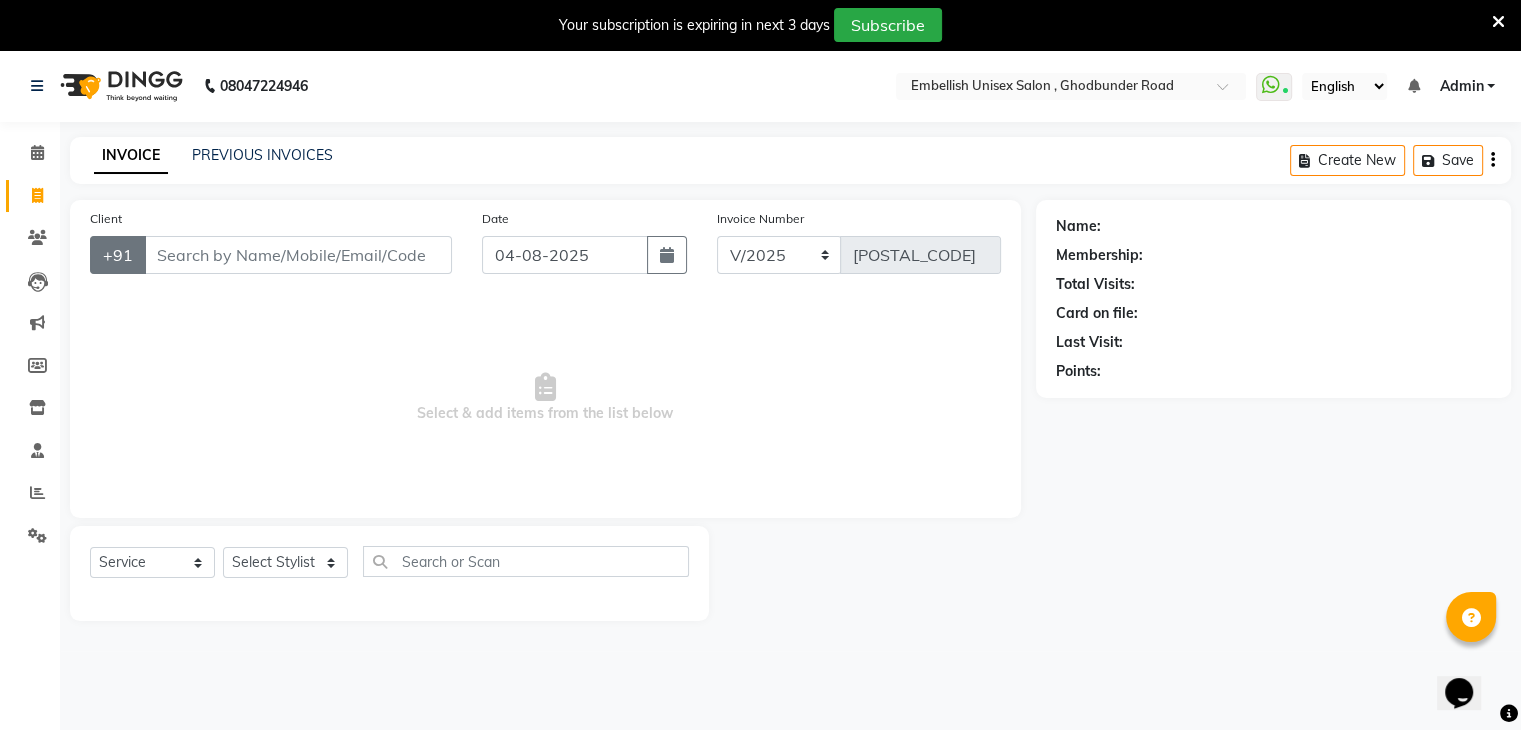 click on "+91" 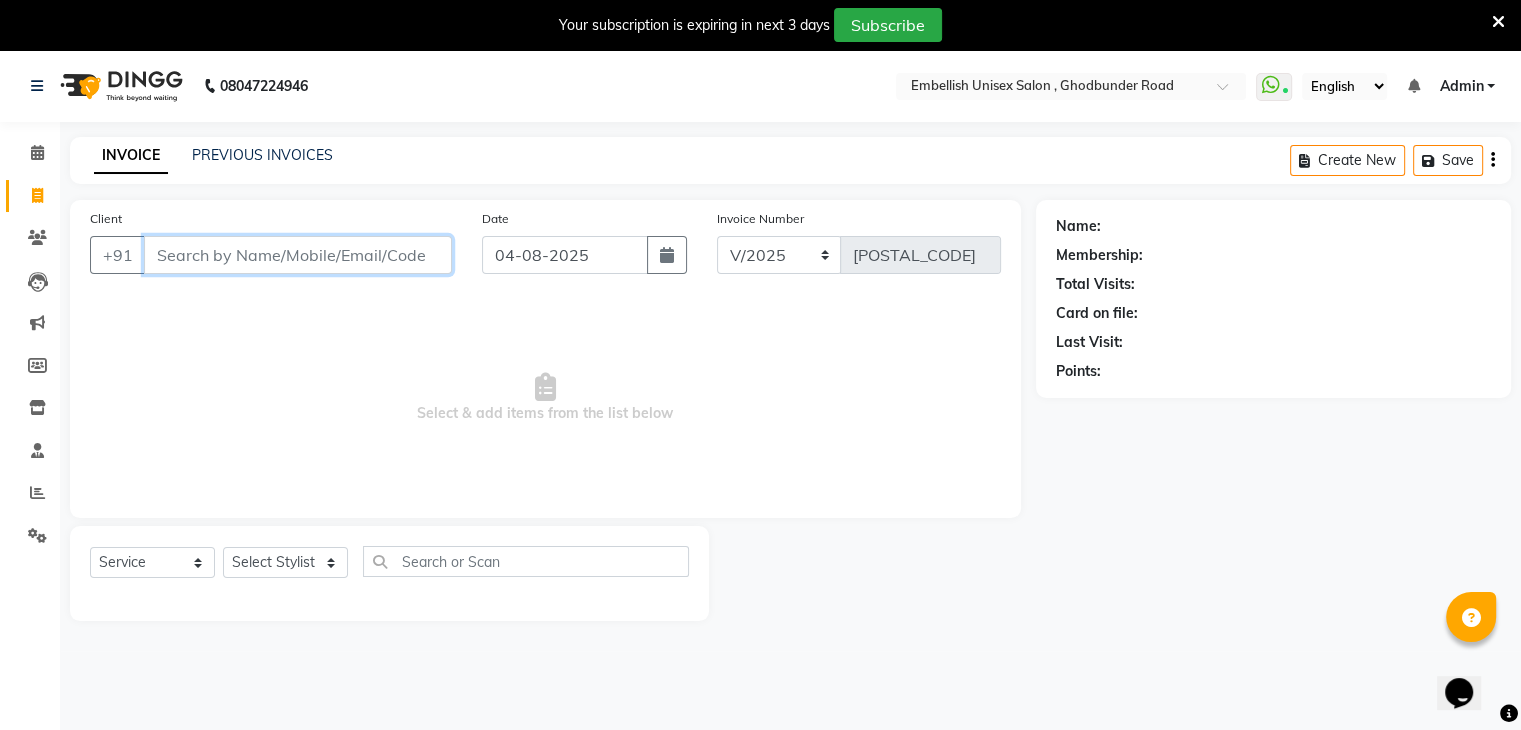 click on "Client" at bounding box center (298, 255) 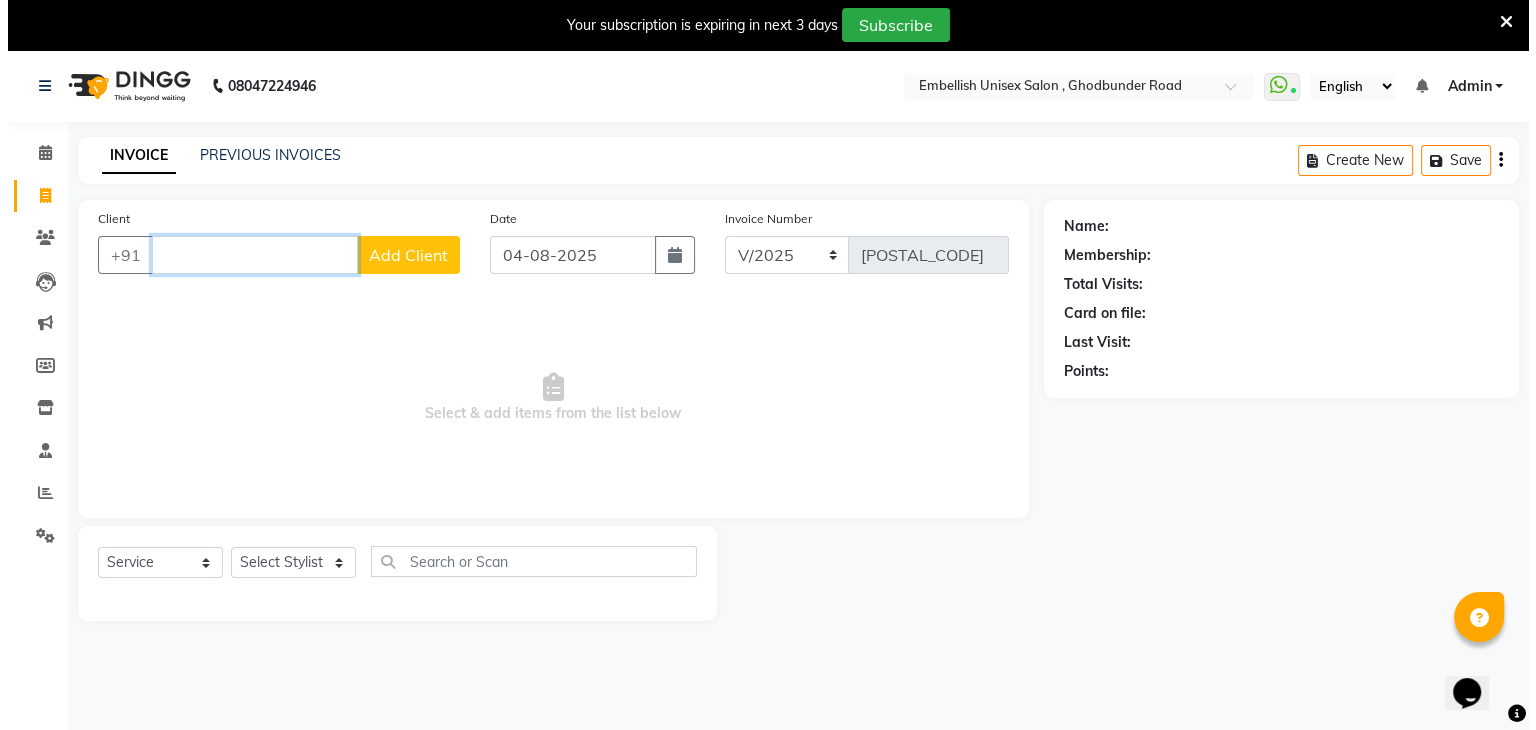 scroll, scrollTop: 50, scrollLeft: 0, axis: vertical 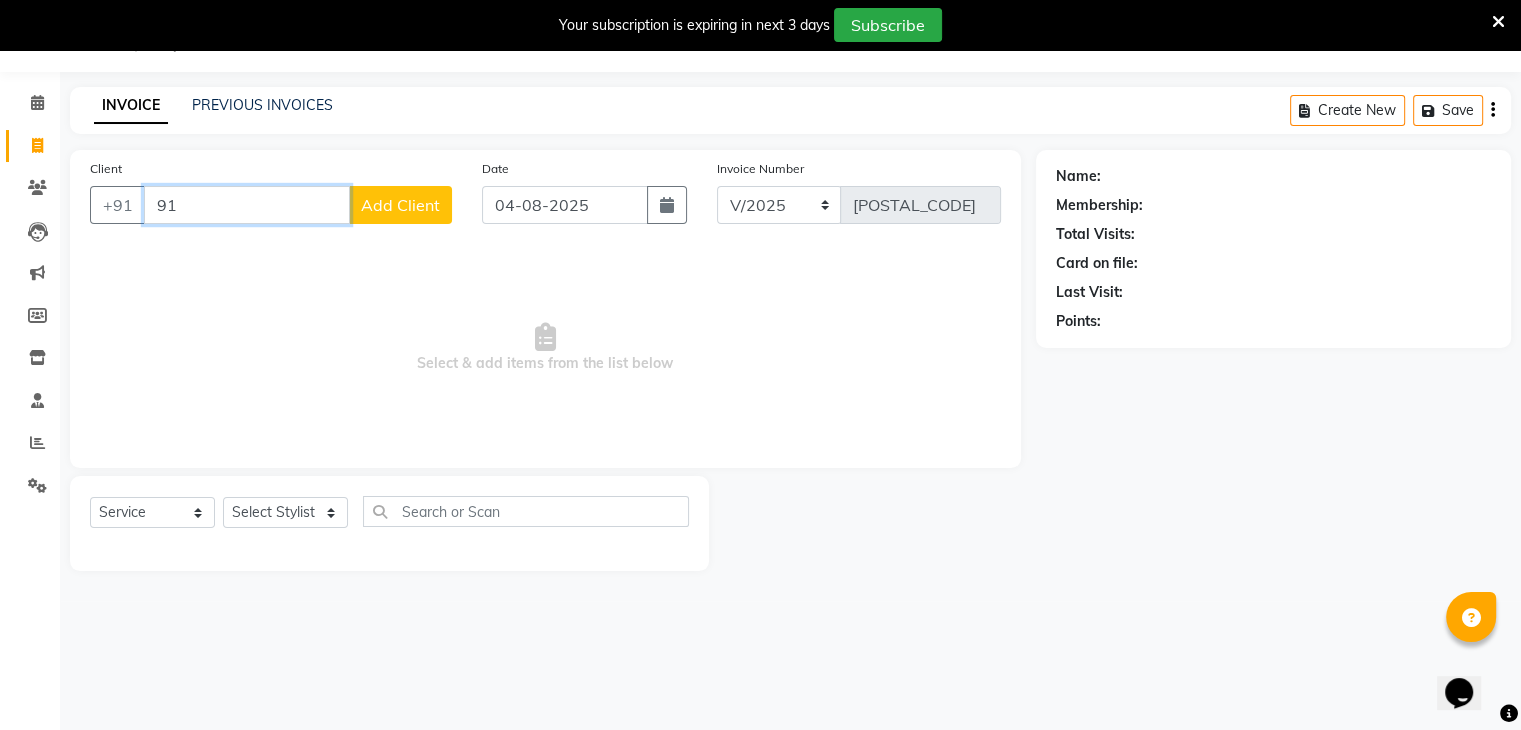 type on "9" 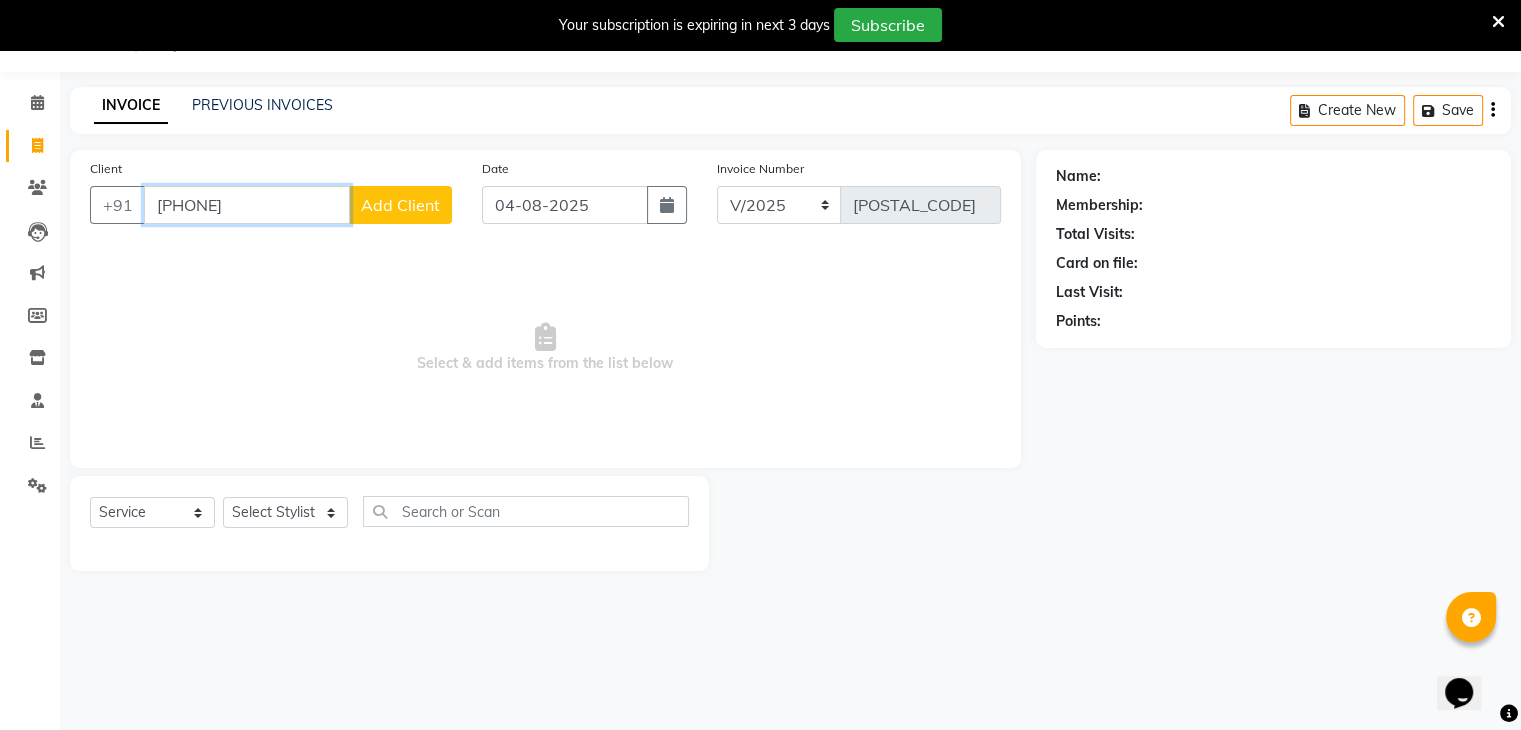 type on "[PHONE]" 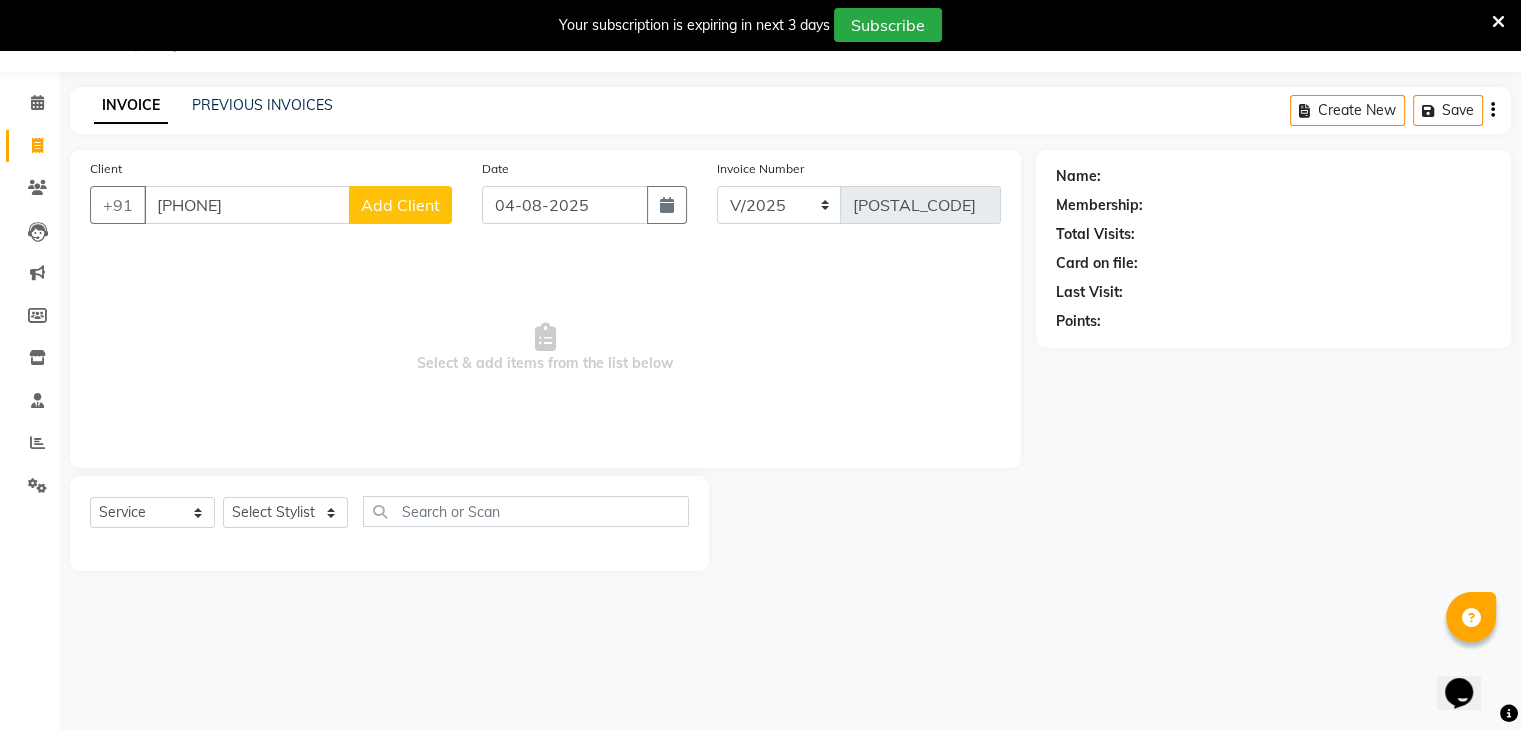 click on "Add Client" 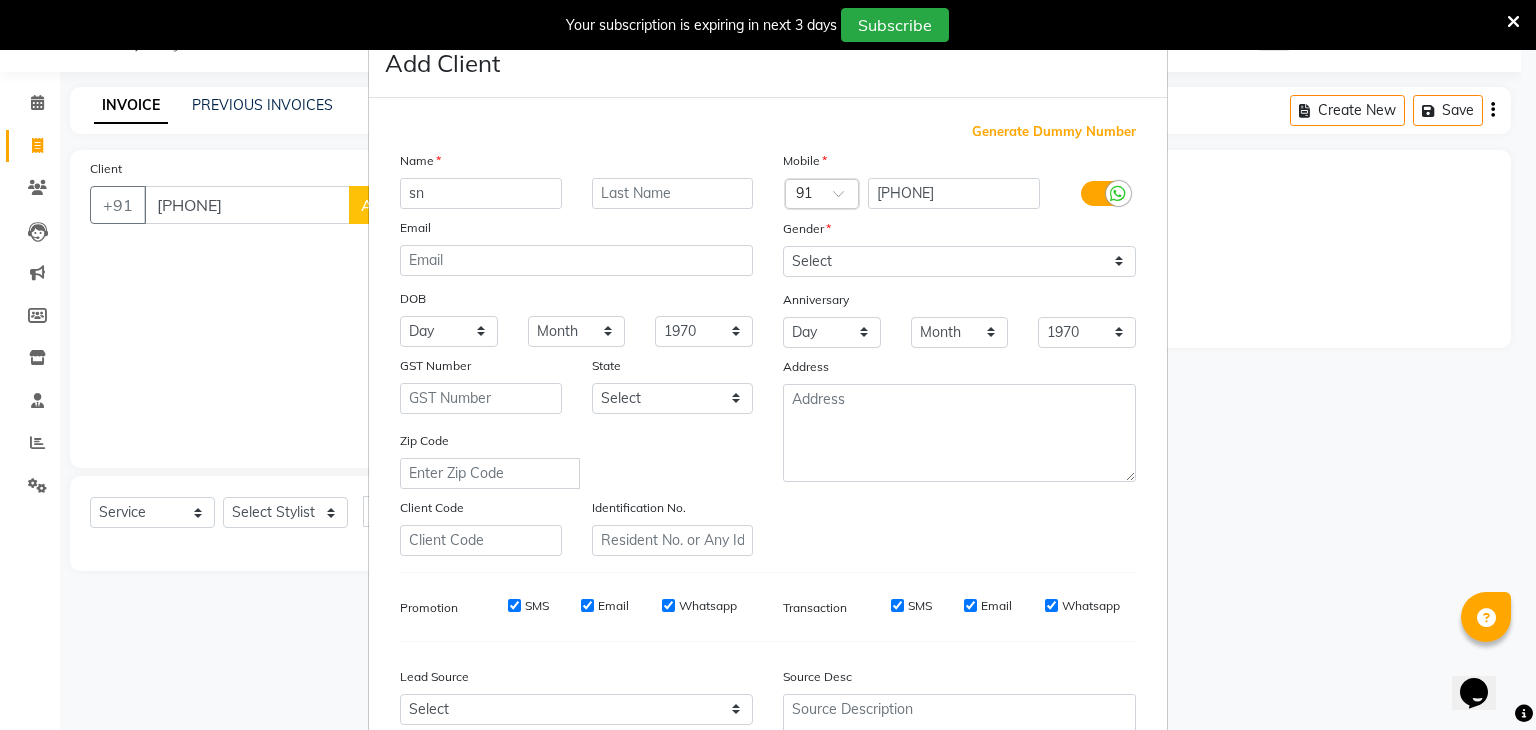 type on "s" 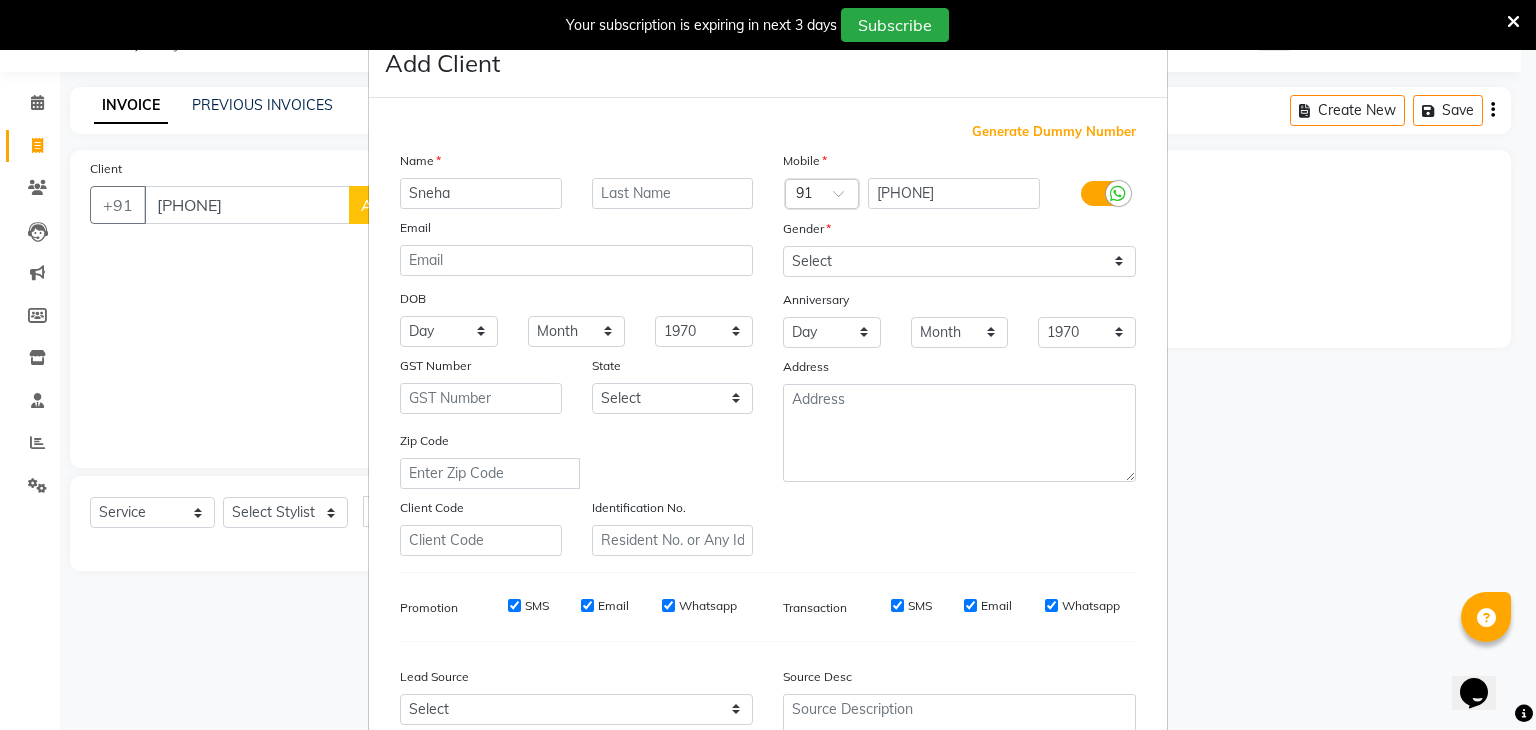 type on "Sneha" 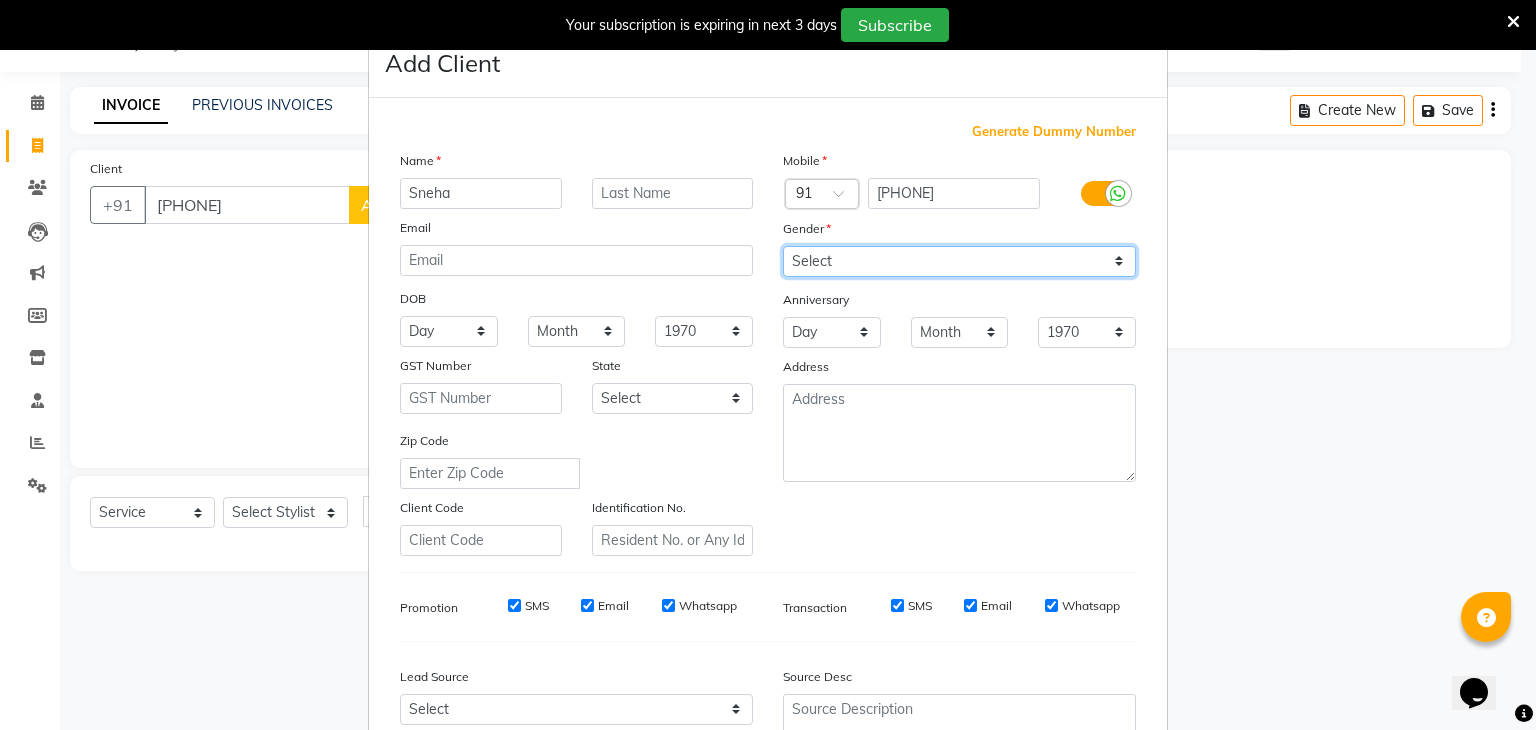 click on "Select Male Female Other Prefer Not To Say" at bounding box center [959, 261] 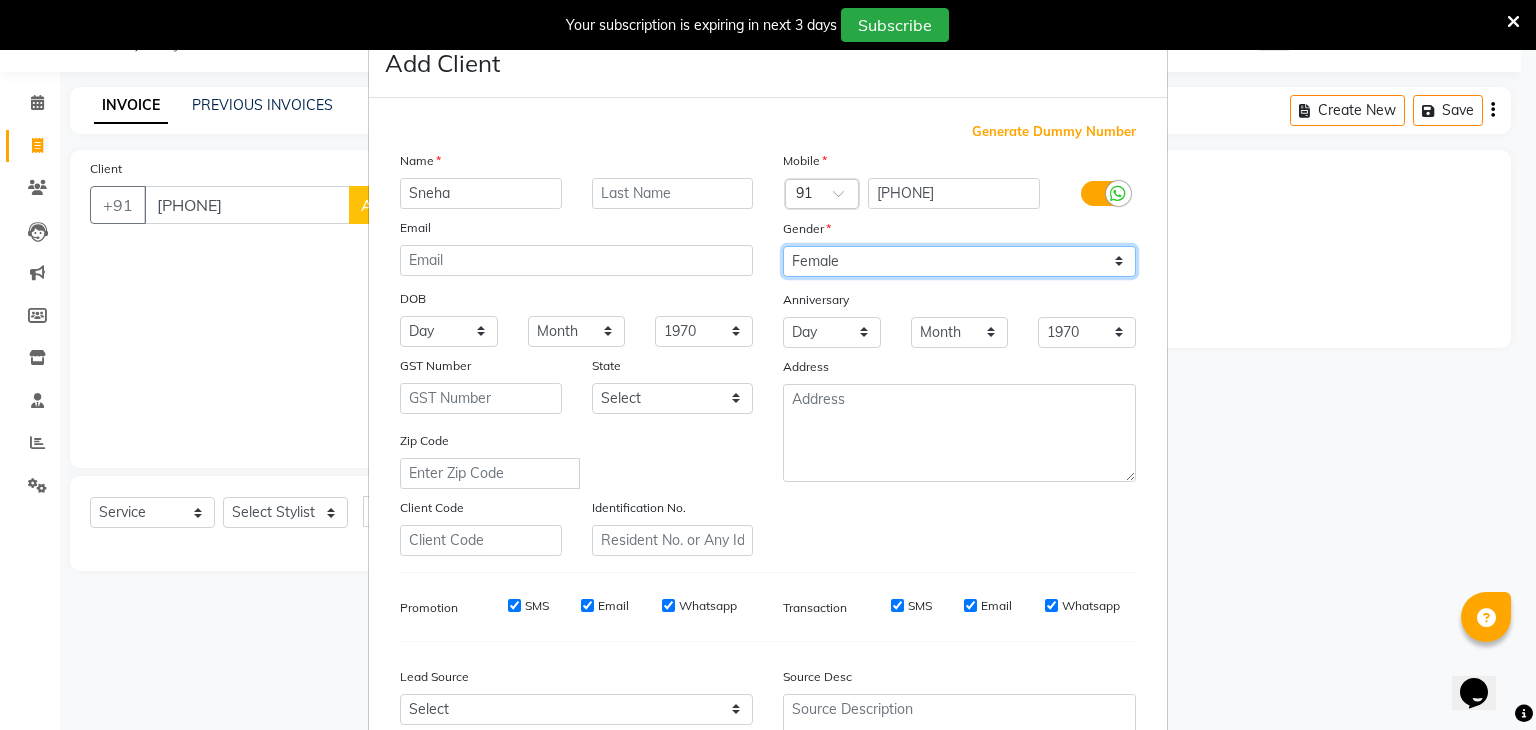 click on "Select Male Female Other Prefer Not To Say" at bounding box center [959, 261] 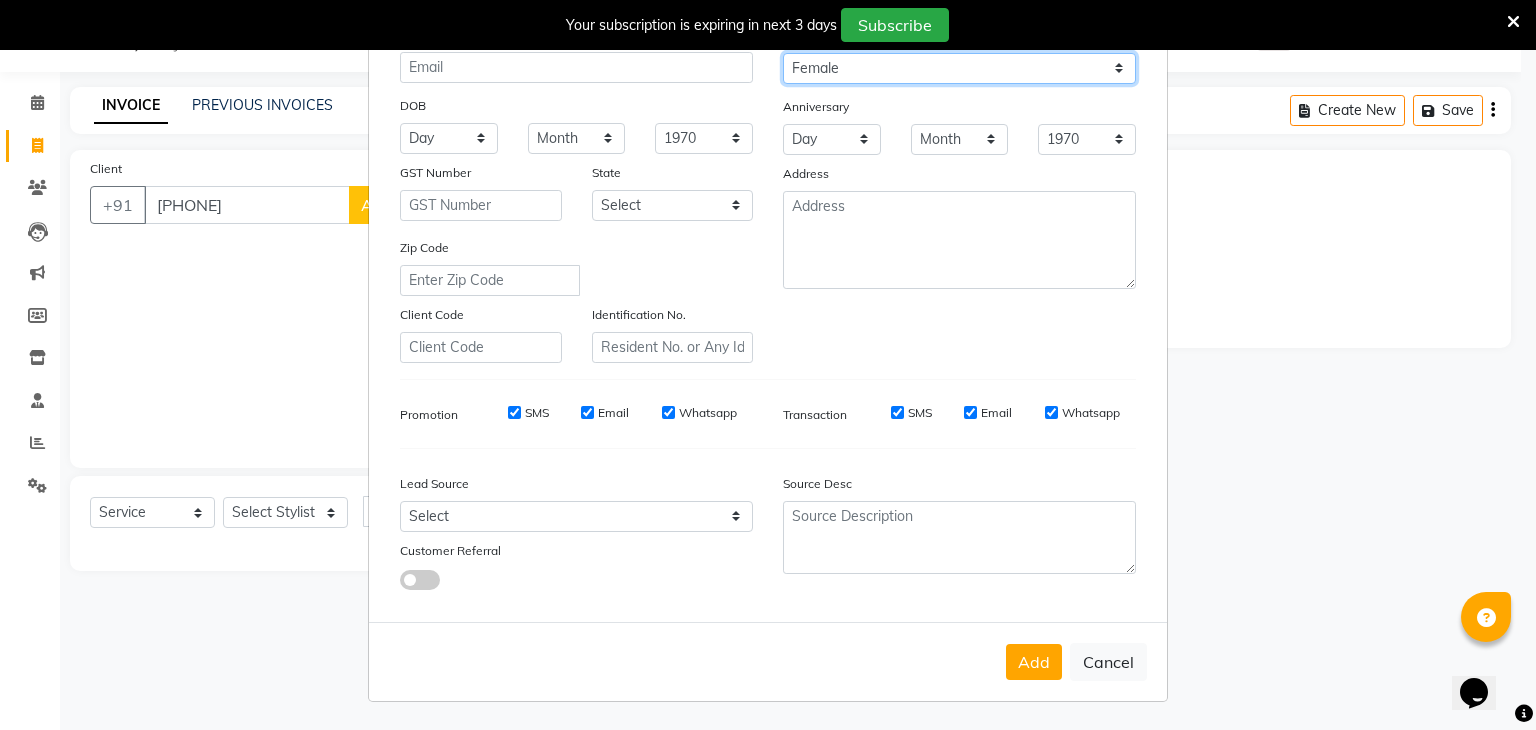 scroll, scrollTop: 203, scrollLeft: 0, axis: vertical 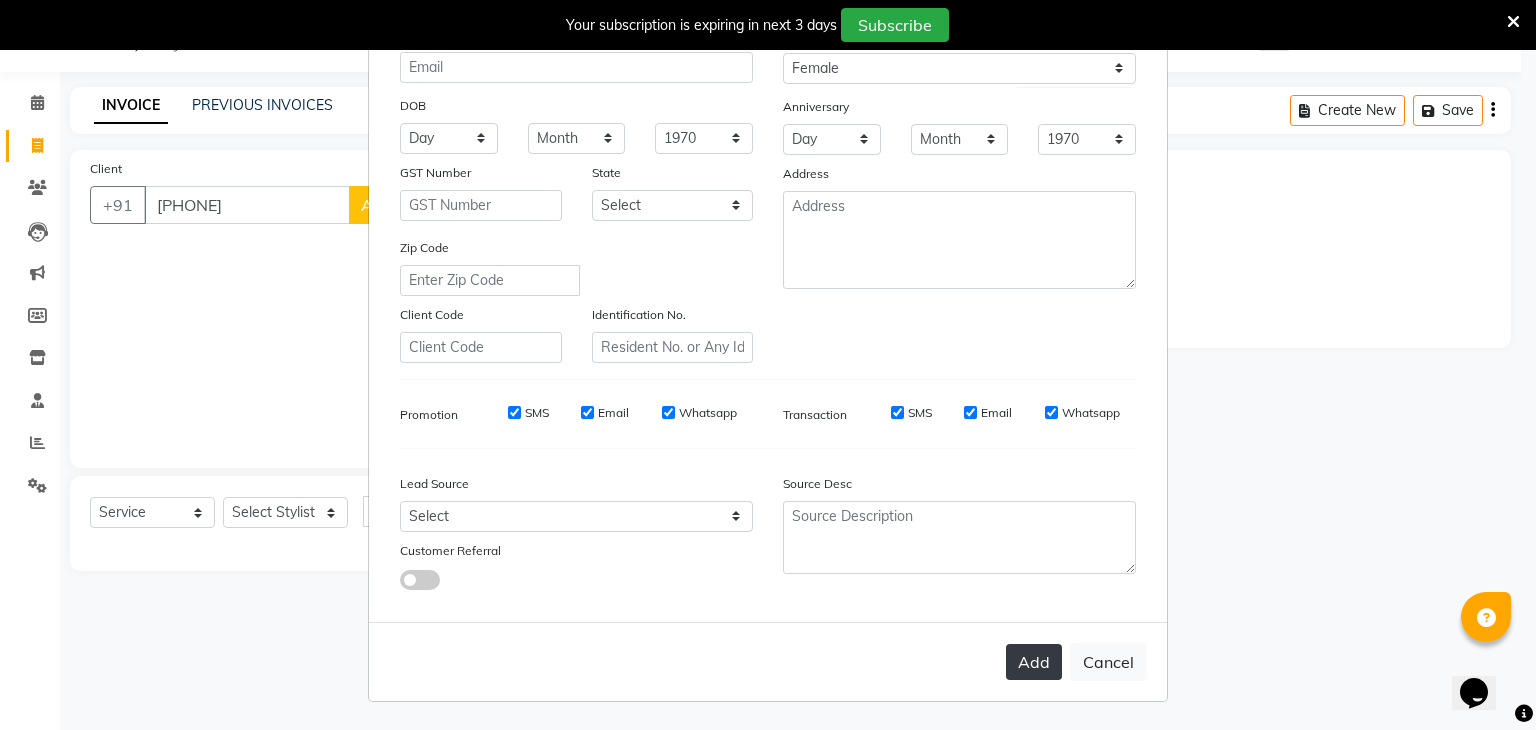 click on "Add" at bounding box center [1034, 662] 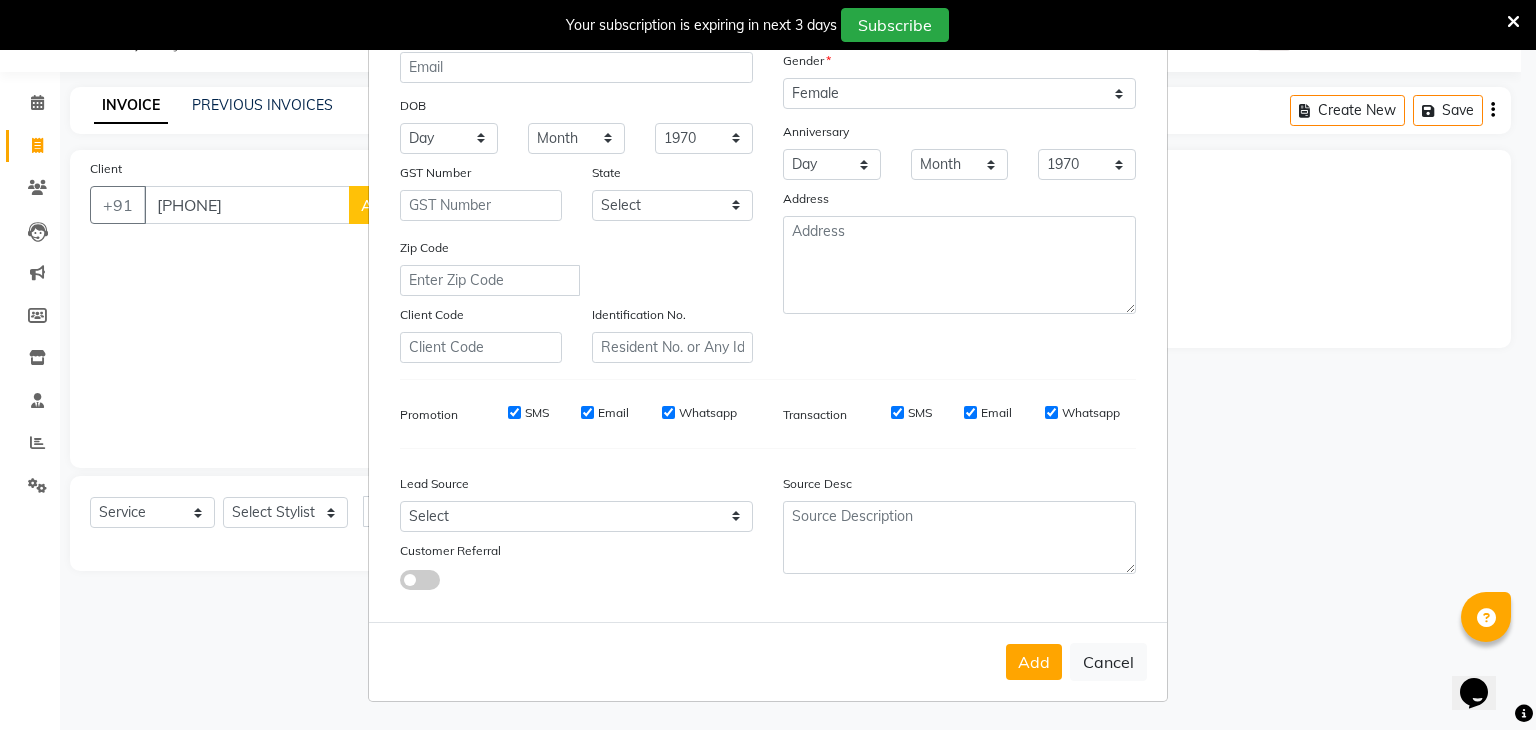 scroll, scrollTop: 203, scrollLeft: 0, axis: vertical 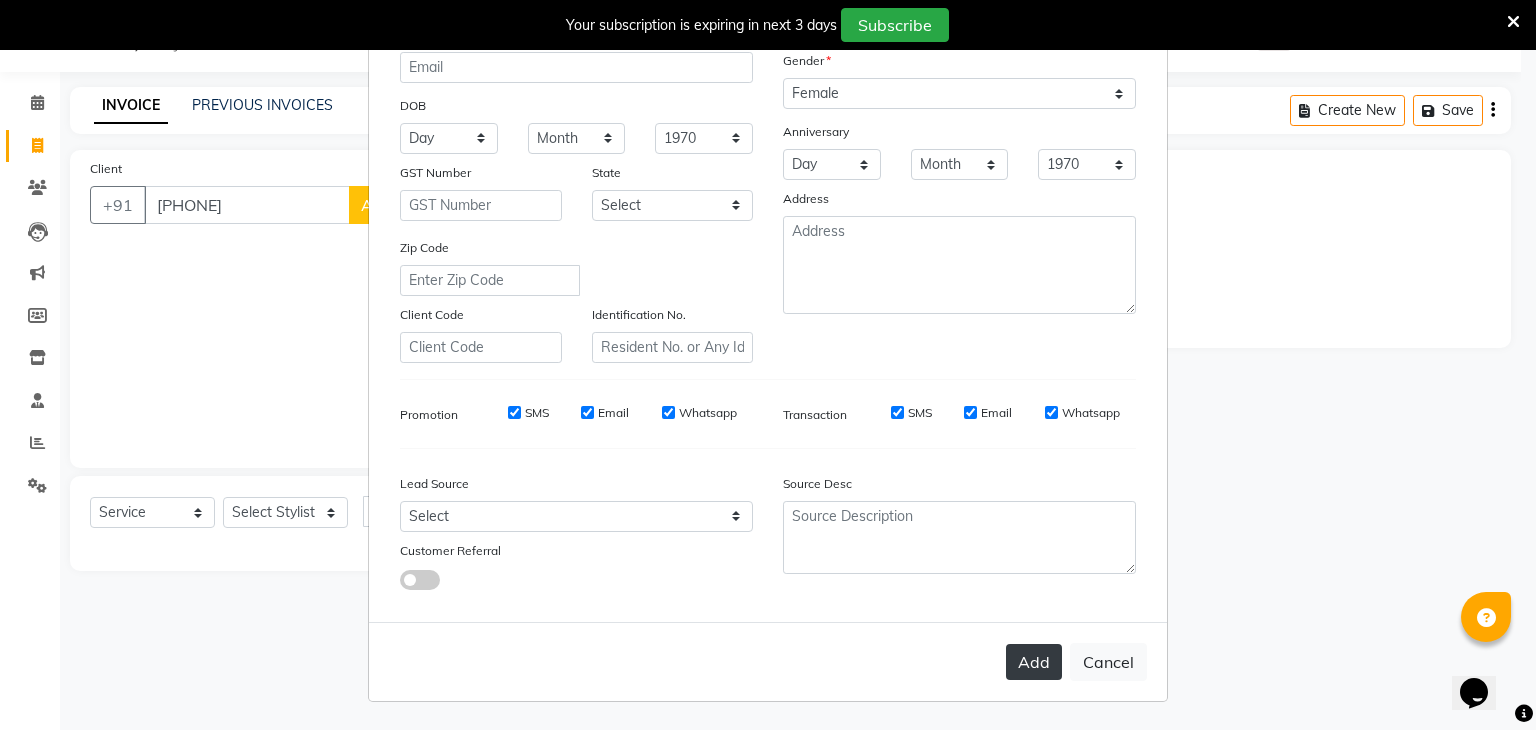 click on "Add" at bounding box center (1034, 662) 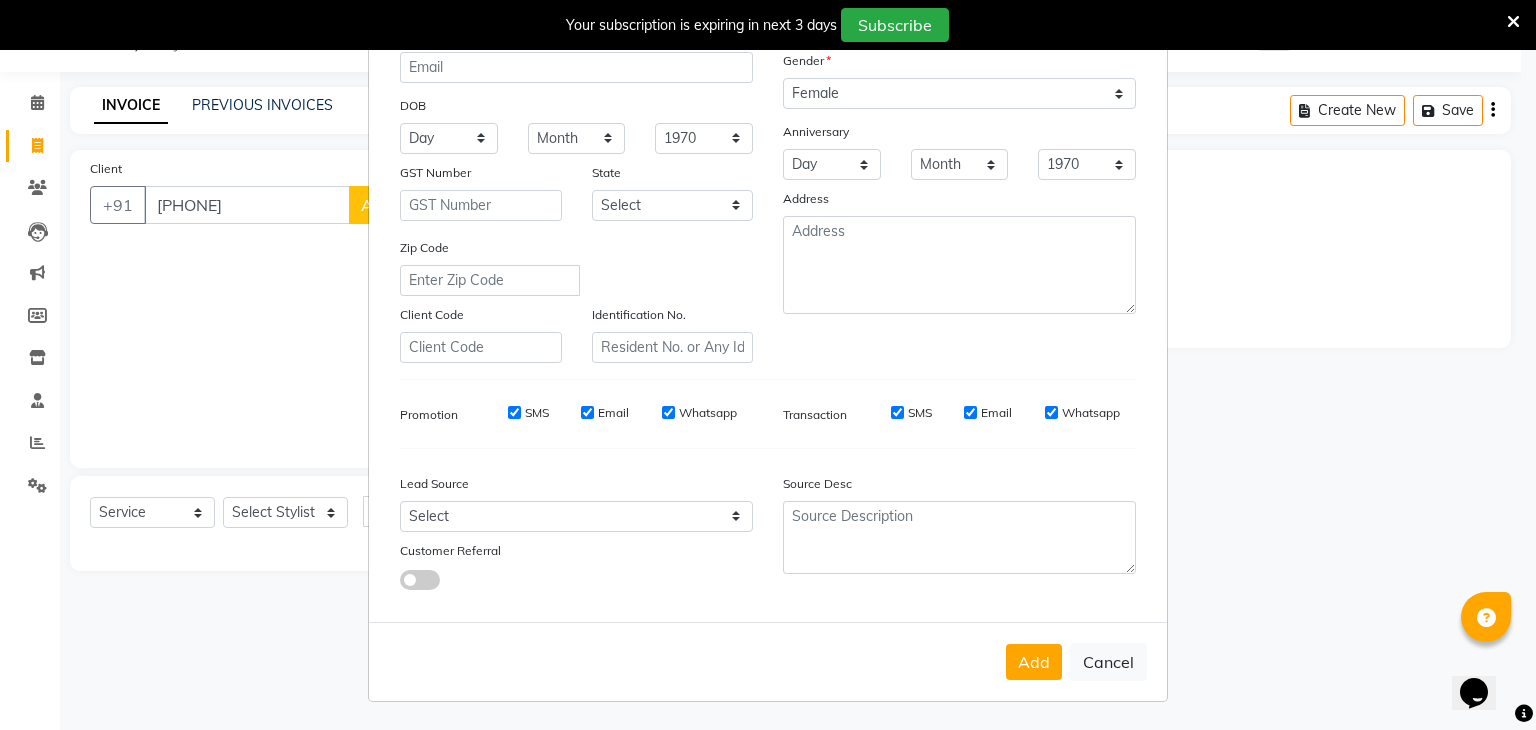 click on "Add Client Generate Dummy Number Name Sneha Email DOB Day 01 02 03 04 05 06 07 08 09 10 11 12 13 14 15 16 17 18 19 20 21 22 23 24 25 26 27 28 29 30 31 Month January February March April May June July August September October November December 1940 1941 1942 1943 1944 1945 1946 1947 1948 1949 1950 1951 1952 1953 1954 1955 1956 1957 1958 1959 1960 1961 1962 1963 1964 1965 1966 1967 1968 1969 1970 1971 1972 1973 1974 1975 1976 1977 1978 1979 1980 1981 1982 1983 1984 1985 1986 1987 1988 1989 1990 1991 1992 1993 1994 1995 1996 1997 1998 1999 2000 2001 2002 2003 2004 2005 2006 2007 2008 2009 2010 2011 2012 2013 2014 2015 2016 2017 2018 2019 2020 2021 2022 2023 2024 GST Number State Select Andaman and Nicobar Islands Andhra Pradesh Arunachal Pradesh Assam Bihar Chandigarh Chhattisgarh Dadra and Nagar Haveli Daman and Diu Delhi Goa Gujarat Haryana Himachal Pradesh Jammu and Kashmir Jharkhand Karnataka Kerala Lakshadweep Madhya Pradesh Maharashtra Manipur Meghalaya Mizoram Nagaland Odisha Pondicherry Punjab Rajasthan" at bounding box center [768, 365] 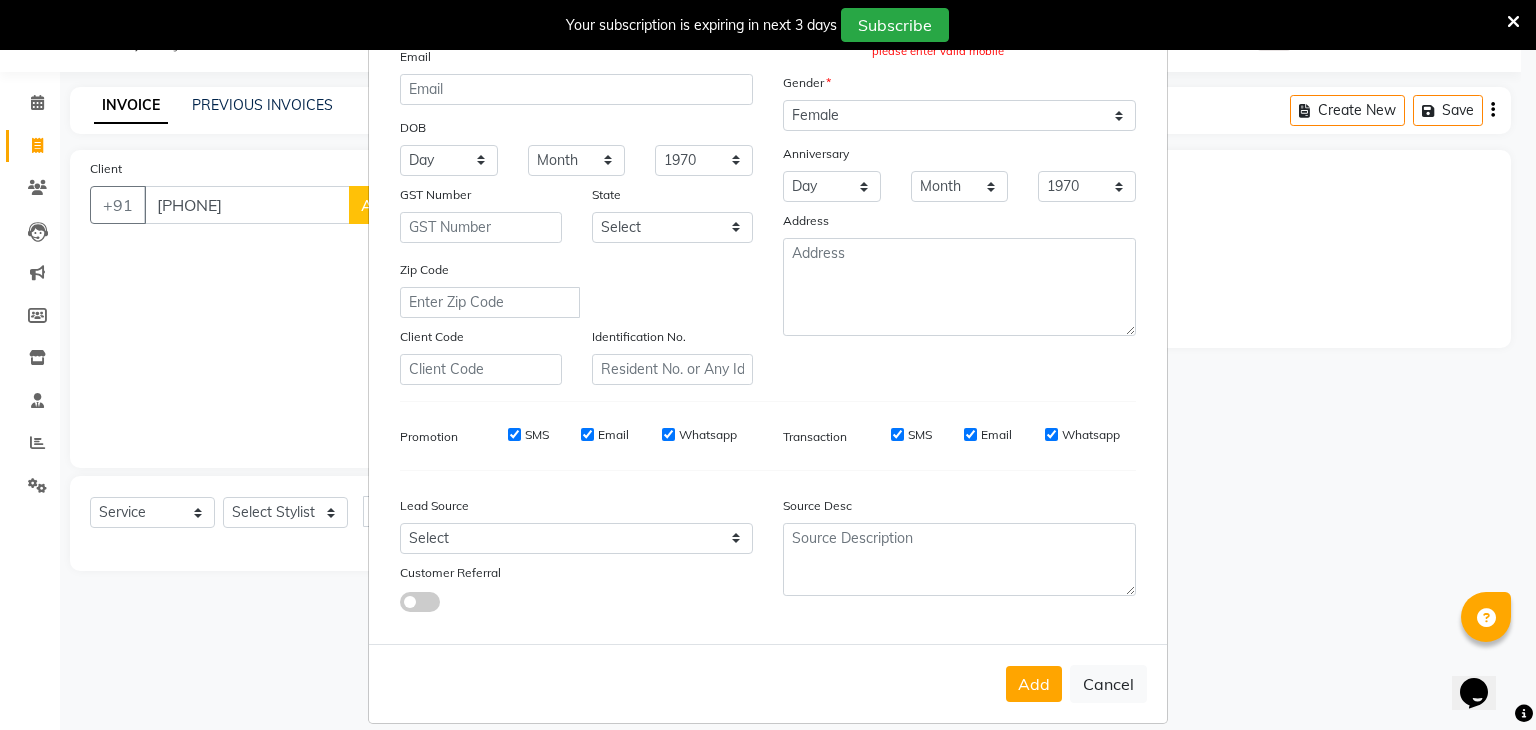 scroll, scrollTop: 203, scrollLeft: 0, axis: vertical 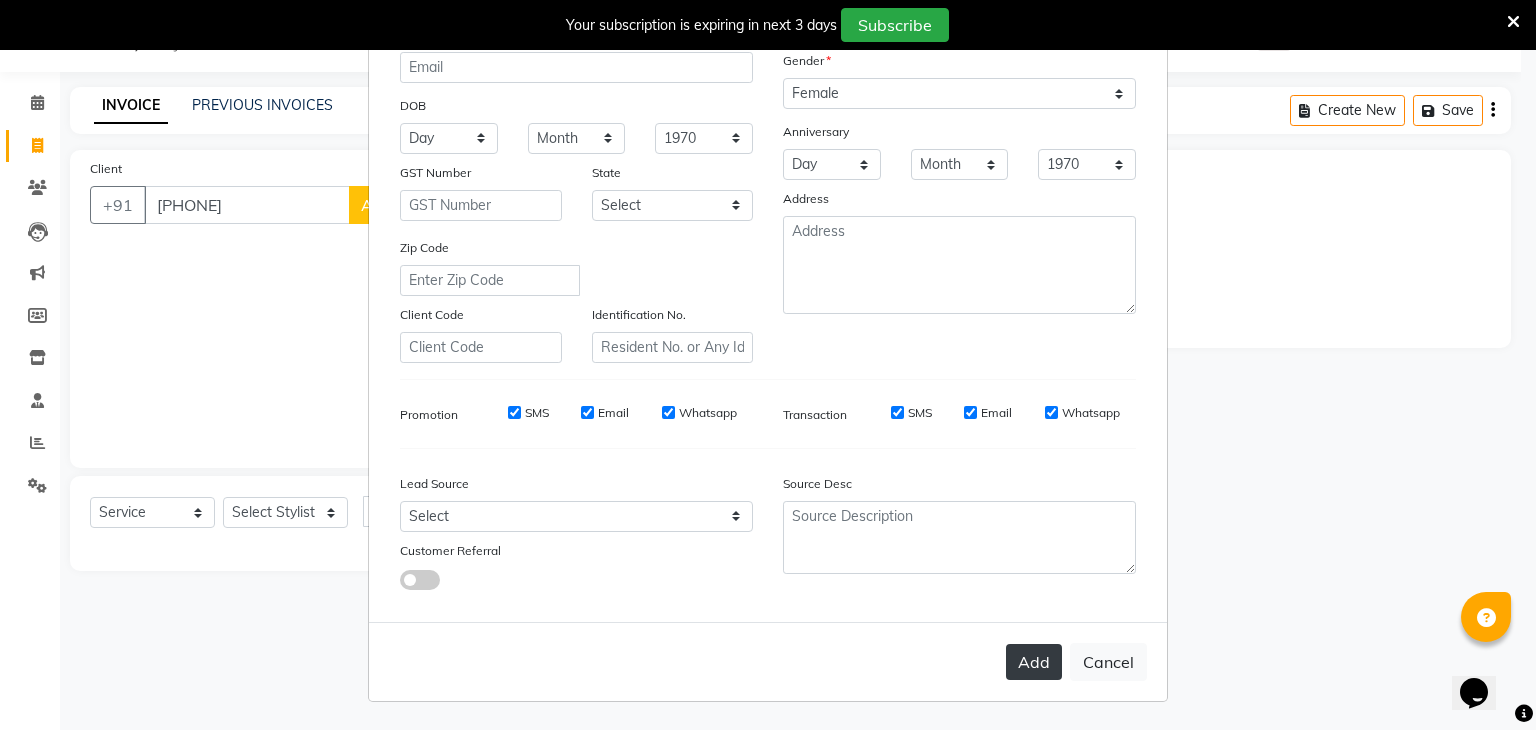 click on "Add" at bounding box center (1034, 662) 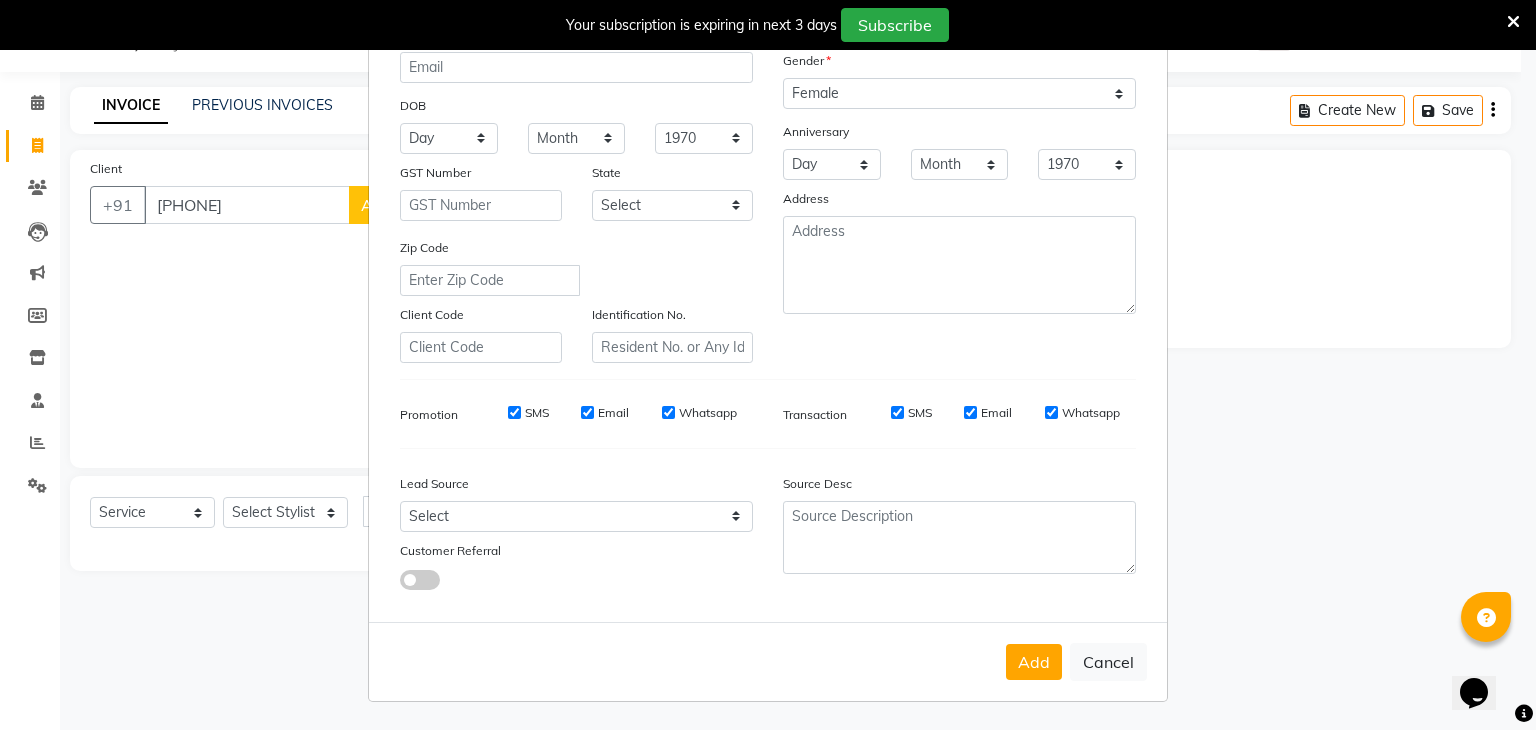 click on "Add Client Generate Dummy Number Name Sneha Email DOB Day 01 02 03 04 05 06 07 08 09 10 11 12 13 14 15 16 17 18 19 20 21 22 23 24 25 26 27 28 29 30 31 Month January February March April May June July August September October November December 1940 1941 1942 1943 1944 1945 1946 1947 1948 1949 1950 1951 1952 1953 1954 1955 1956 1957 1958 1959 1960 1961 1962 1963 1964 1965 1966 1967 1968 1969 1970 1971 1972 1973 1974 1975 1976 1977 1978 1979 1980 1981 1982 1983 1984 1985 1986 1987 1988 1989 1990 1991 1992 1993 1994 1995 1996 1997 1998 1999 2000 2001 2002 2003 2004 2005 2006 2007 2008 2009 2010 2011 2012 2013 2014 2015 2016 2017 2018 2019 2020 2021 2022 2023 2024 GST Number State Select Andaman and Nicobar Islands Andhra Pradesh Arunachal Pradesh Assam Bihar Chandigarh Chhattisgarh Dadra and Nagar Haveli Daman and Diu Delhi Goa Gujarat Haryana Himachal Pradesh Jammu and Kashmir Jharkhand Karnataka Kerala Lakshadweep Madhya Pradesh Maharashtra Manipur Meghalaya Mizoram Nagaland Odisha Pondicherry Punjab Rajasthan" at bounding box center (768, 365) 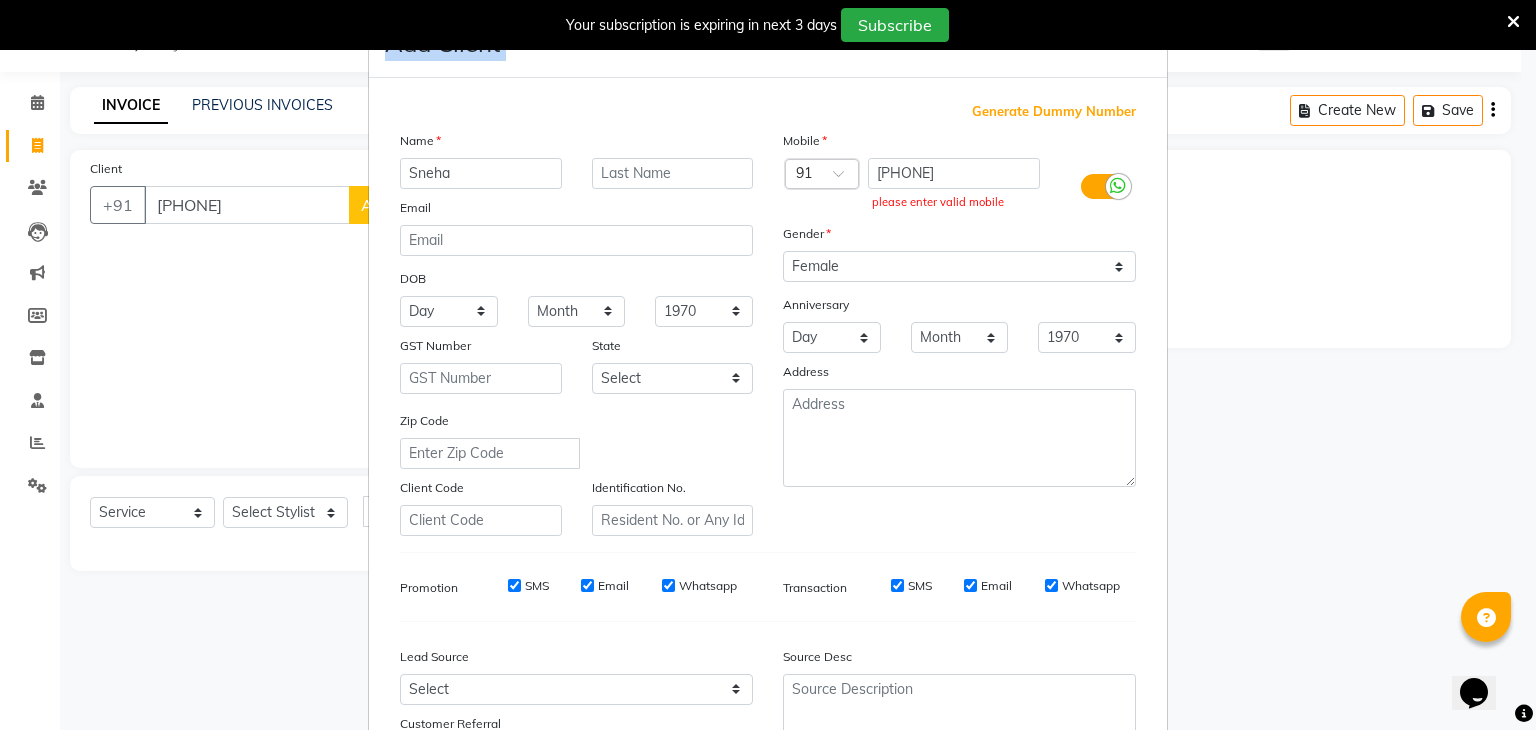scroll, scrollTop: 0, scrollLeft: 0, axis: both 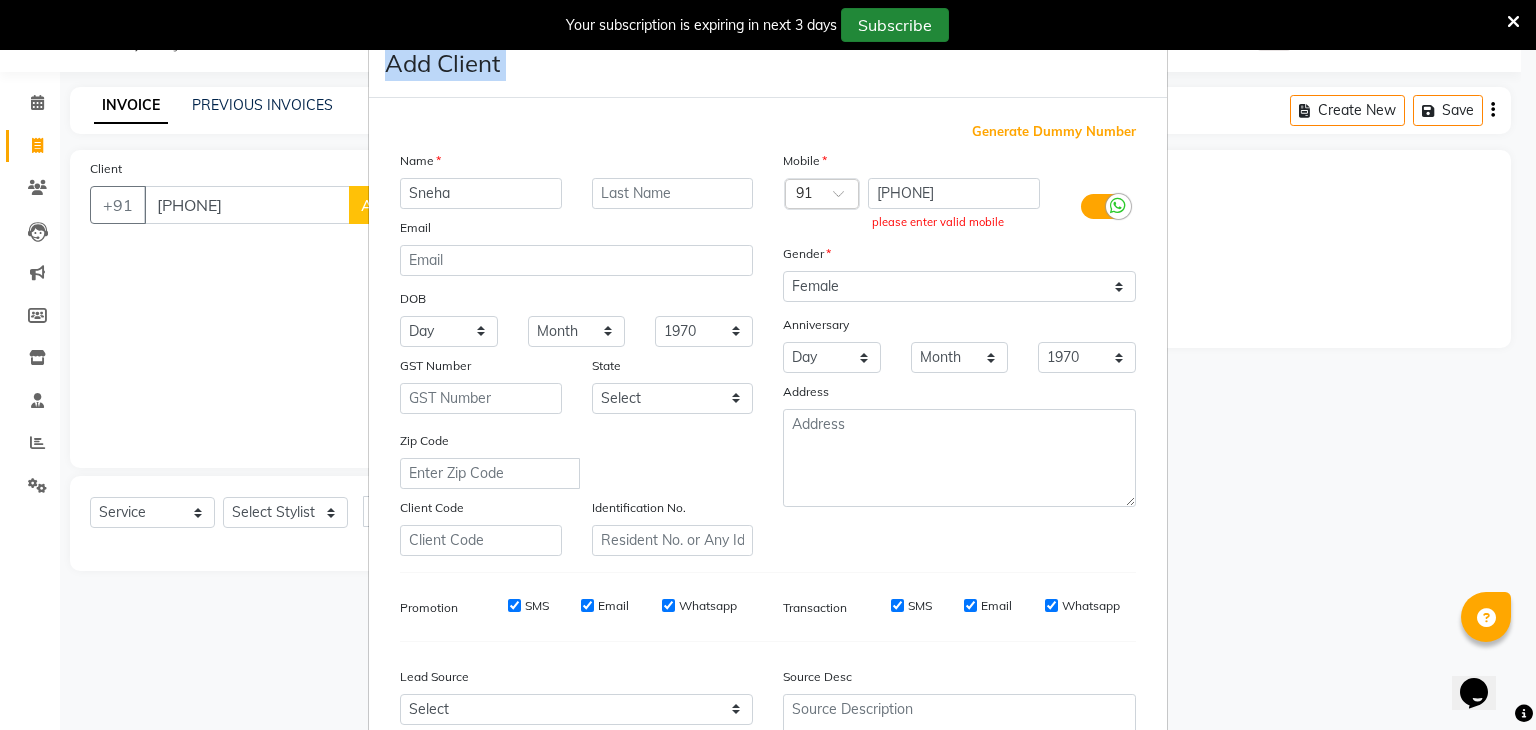 click on "Subscribe" at bounding box center (895, 25) 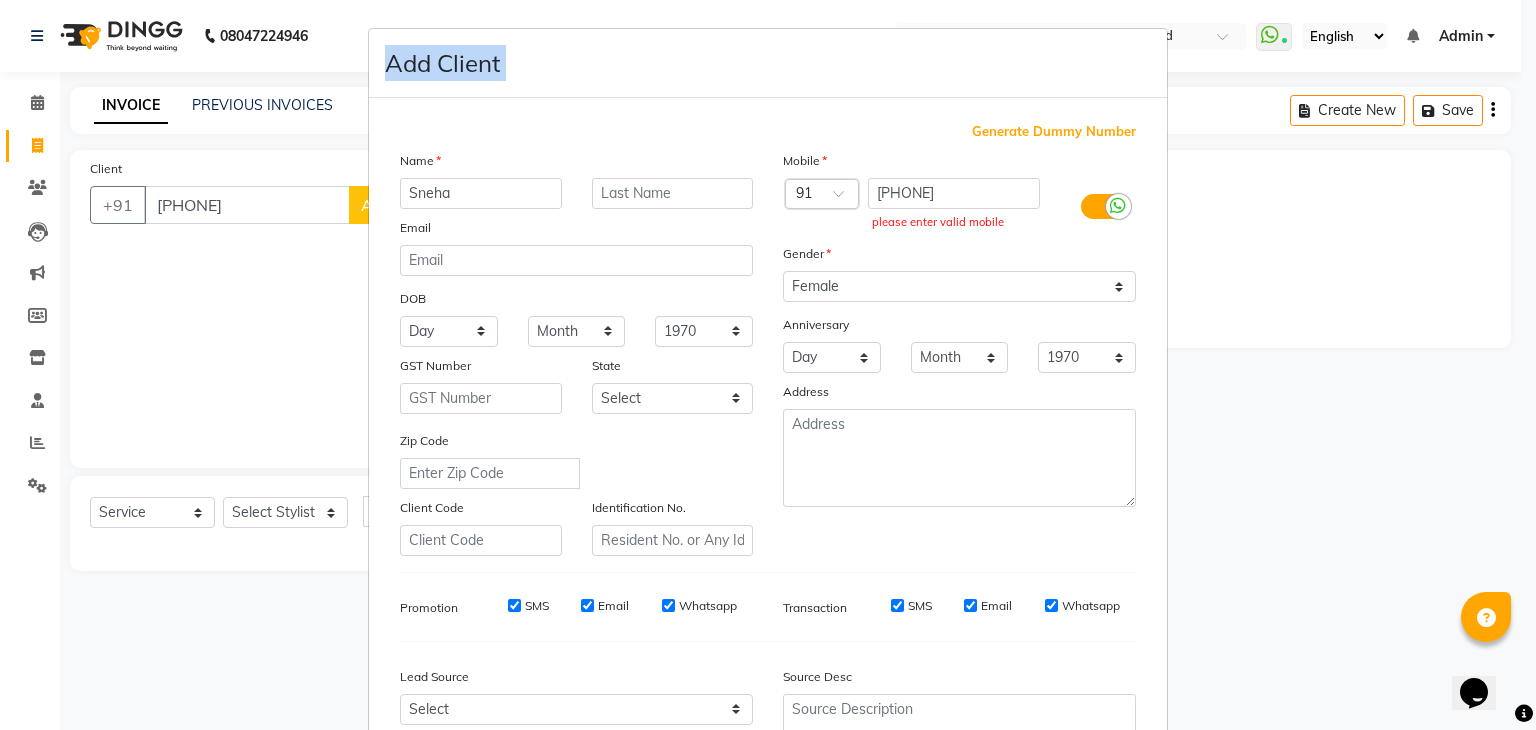 scroll, scrollTop: 0, scrollLeft: 0, axis: both 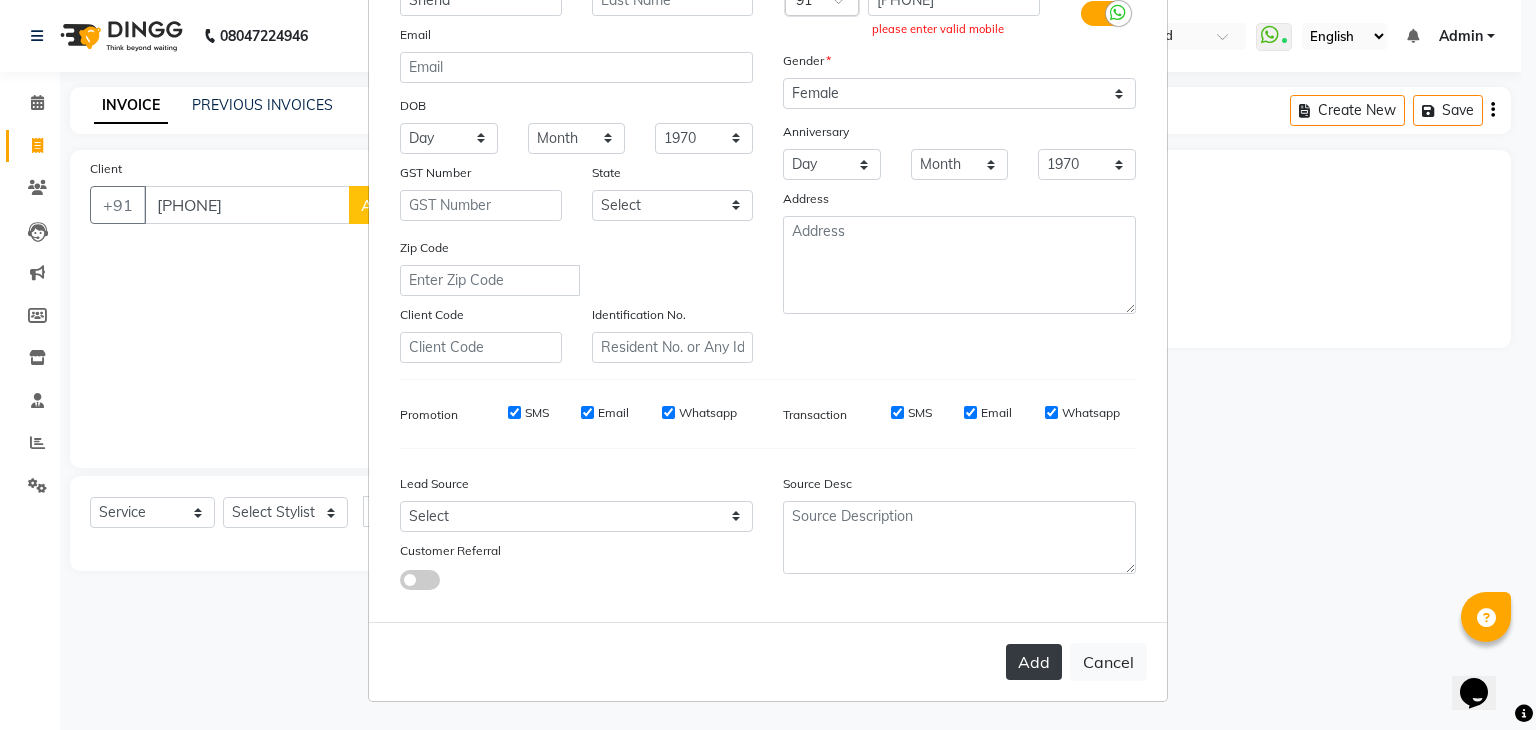 click on "Add" at bounding box center [1034, 662] 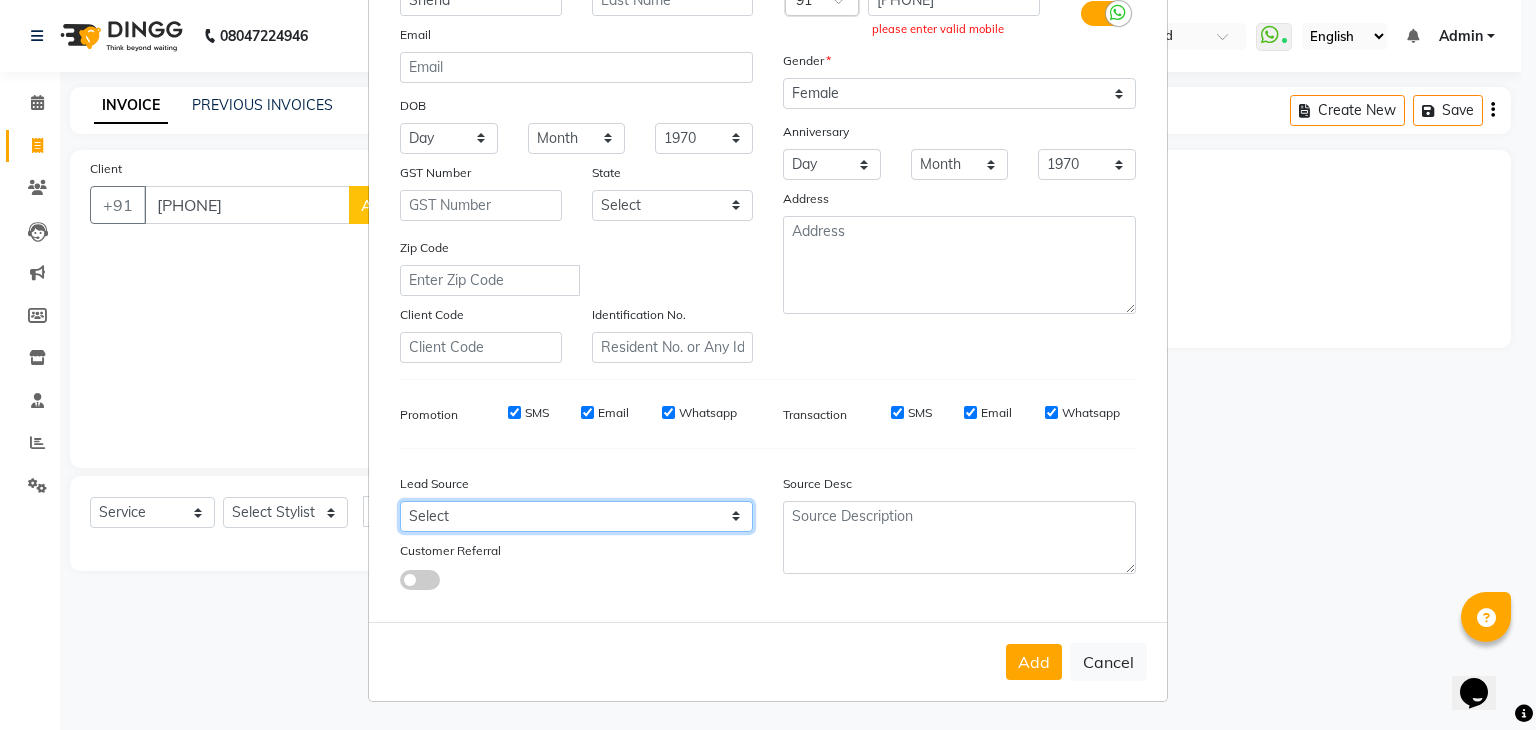 click on "Select Walk-in Referral Internet Friend Word of Mouth Advertisement Facebook JustDial Google Other" at bounding box center (576, 516) 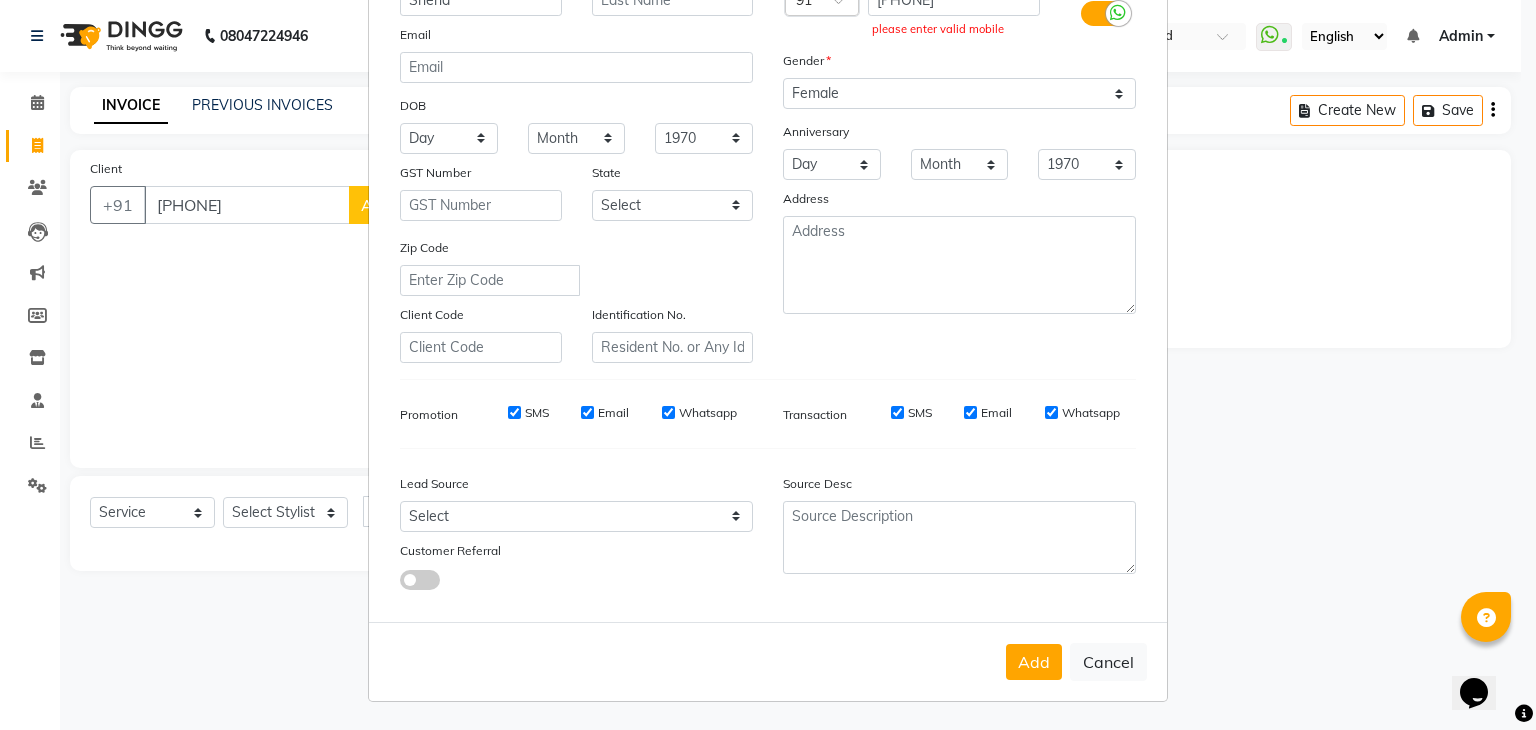 click on "Add Client Generate Dummy Number Name Sneha Email DOB Day 01 02 03 04 05 06 07 08 09 10 11 12 13 14 15 16 17 18 19 20 21 22 23 24 25 26 27 28 29 30 31 Month January February March April May June July August September October November December 1940 1941 1942 1943 1944 1945 1946 1947 1948 1949 1950 1951 1952 1953 1954 1955 1956 1957 1958 1959 1960 1961 1962 1963 1964 1965 1966 1967 1968 1969 1970 1971 1972 1973 1974 1975 1976 1977 1978 1979 1980 1981 1982 1983 1984 1985 1986 1987 1988 1989 1990 1991 1992 1993 1994 1995 1996 1997 1998 1999 2000 2001 2002 2003 2004 2005 2006 2007 2008 2009 2010 2011 2012 2013 2014 2015 2016 2017 2018 2019 2020 2021 2022 2023 2024 GST Number State Select Andaman and Nicobar Islands Andhra Pradesh Arunachal Pradesh Assam Bihar Chandigarh Chhattisgarh Dadra and Nagar Haveli Daman and Diu Delhi Goa Gujarat Haryana Himachal Pradesh Jammu and Kashmir Jharkhand Karnataka Kerala Lakshadweep Madhya Pradesh Maharashtra Manipur Meghalaya Mizoram Nagaland Odisha Pondicherry Punjab Rajasthan" at bounding box center (768, 365) 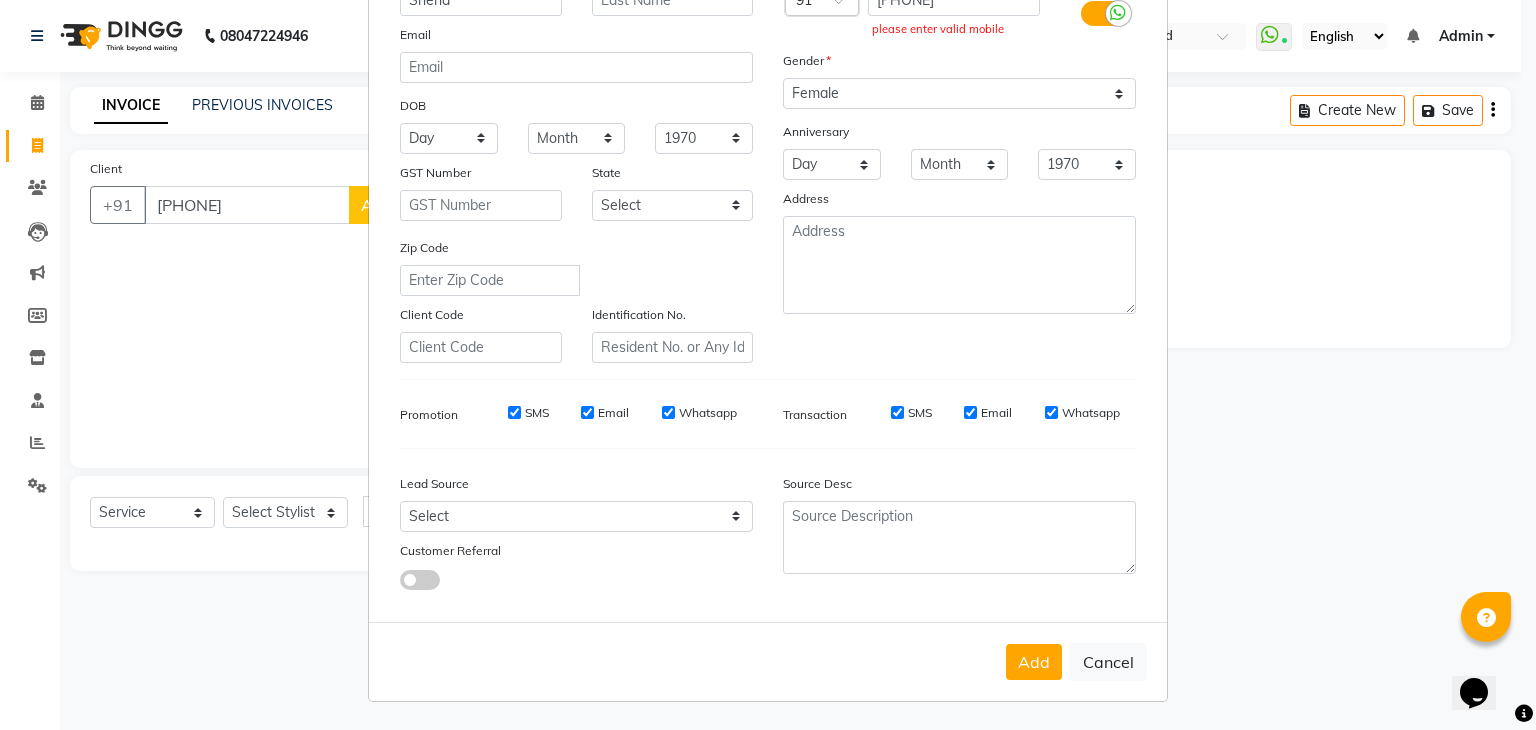 click on "Add Client Generate Dummy Number Name Sneha Email DOB Day 01 02 03 04 05 06 07 08 09 10 11 12 13 14 15 16 17 18 19 20 21 22 23 24 25 26 27 28 29 30 31 Month January February March April May June July August September October November December 1940 1941 1942 1943 1944 1945 1946 1947 1948 1949 1950 1951 1952 1953 1954 1955 1956 1957 1958 1959 1960 1961 1962 1963 1964 1965 1966 1967 1968 1969 1970 1971 1972 1973 1974 1975 1976 1977 1978 1979 1980 1981 1982 1983 1984 1985 1986 1987 1988 1989 1990 1991 1992 1993 1994 1995 1996 1997 1998 1999 2000 2001 2002 2003 2004 2005 2006 2007 2008 2009 2010 2011 2012 2013 2014 2015 2016 2017 2018 2019 2020 2021 2022 2023 2024 GST Number State Select Andaman and Nicobar Islands Andhra Pradesh Arunachal Pradesh Assam Bihar Chandigarh Chhattisgarh Dadra and Nagar Haveli Daman and Diu Delhi Goa Gujarat Haryana Himachal Pradesh Jammu and Kashmir Jharkhand Karnataka Kerala Lakshadweep Madhya Pradesh Maharashtra Manipur Meghalaya Mizoram Nagaland Odisha Pondicherry Punjab Rajasthan" at bounding box center [768, 365] 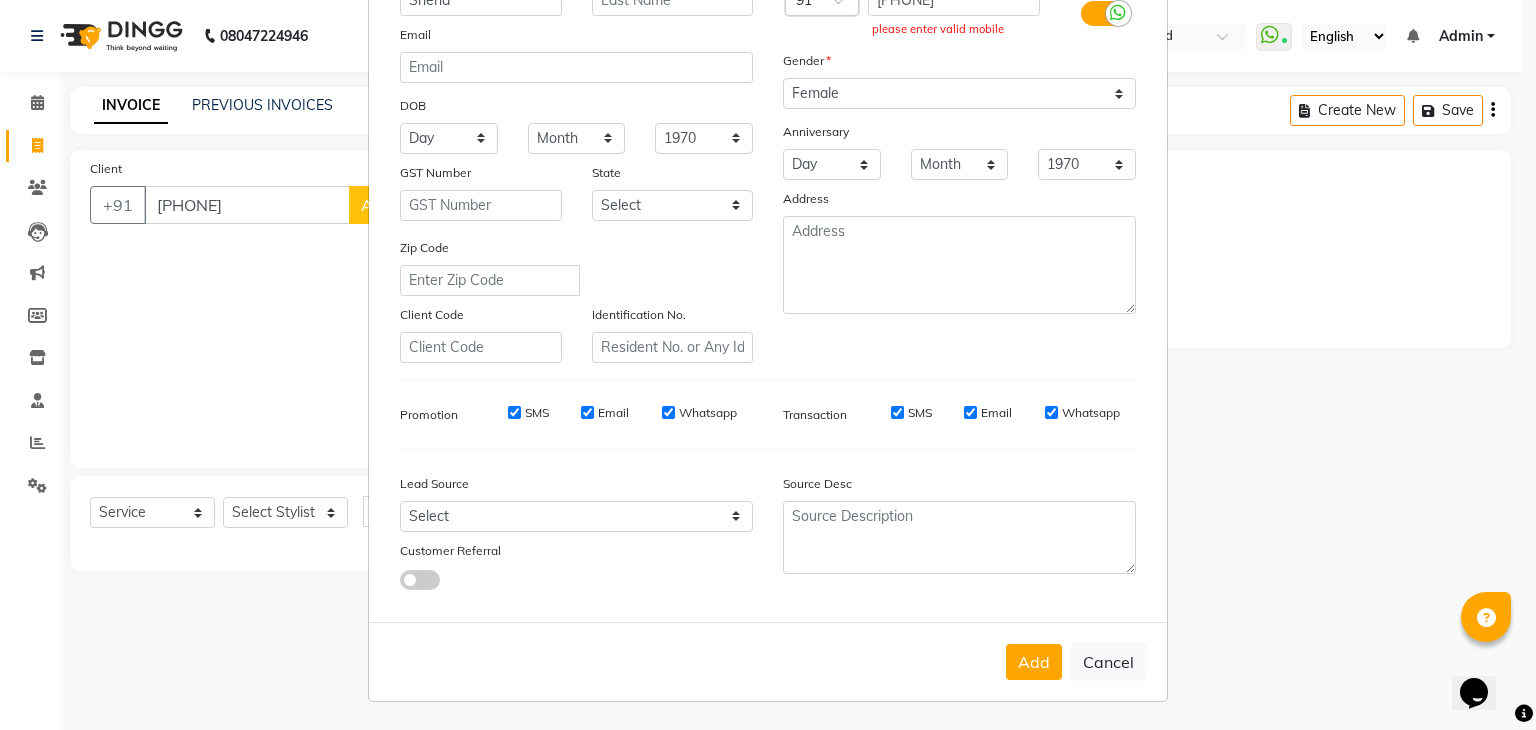 click on "Add Client Generate Dummy Number Name Sneha Email DOB Day 01 02 03 04 05 06 07 08 09 10 11 12 13 14 15 16 17 18 19 20 21 22 23 24 25 26 27 28 29 30 31 Month January February March April May June July August September October November December 1940 1941 1942 1943 1944 1945 1946 1947 1948 1949 1950 1951 1952 1953 1954 1955 1956 1957 1958 1959 1960 1961 1962 1963 1964 1965 1966 1967 1968 1969 1970 1971 1972 1973 1974 1975 1976 1977 1978 1979 1980 1981 1982 1983 1984 1985 1986 1987 1988 1989 1990 1991 1992 1993 1994 1995 1996 1997 1998 1999 2000 2001 2002 2003 2004 2005 2006 2007 2008 2009 2010 2011 2012 2013 2014 2015 2016 2017 2018 2019 2020 2021 2022 2023 2024 GST Number State Select Andaman and Nicobar Islands Andhra Pradesh Arunachal Pradesh Assam Bihar Chandigarh Chhattisgarh Dadra and Nagar Haveli Daman and Diu Delhi Goa Gujarat Haryana Himachal Pradesh Jammu and Kashmir Jharkhand Karnataka Kerala Lakshadweep Madhya Pradesh Maharashtra Manipur Meghalaya Mizoram Nagaland Odisha Pondicherry Punjab Rajasthan" at bounding box center (768, 365) 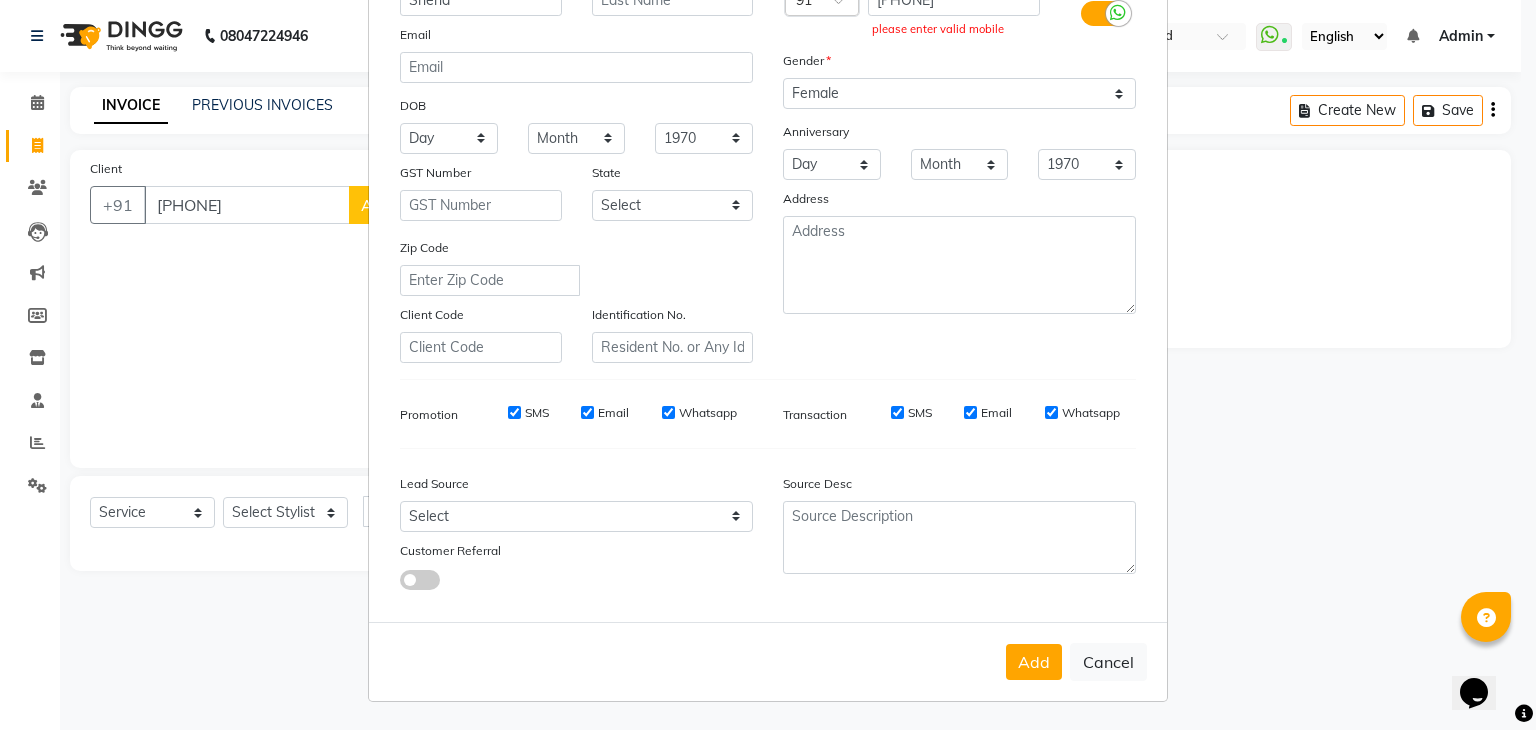click on "Add Client Generate Dummy Number Name Sneha Email DOB Day 01 02 03 04 05 06 07 08 09 10 11 12 13 14 15 16 17 18 19 20 21 22 23 24 25 26 27 28 29 30 31 Month January February March April May June July August September October November December 1940 1941 1942 1943 1944 1945 1946 1947 1948 1949 1950 1951 1952 1953 1954 1955 1956 1957 1958 1959 1960 1961 1962 1963 1964 1965 1966 1967 1968 1969 1970 1971 1972 1973 1974 1975 1976 1977 1978 1979 1980 1981 1982 1983 1984 1985 1986 1987 1988 1989 1990 1991 1992 1993 1994 1995 1996 1997 1998 1999 2000 2001 2002 2003 2004 2005 2006 2007 2008 2009 2010 2011 2012 2013 2014 2015 2016 2017 2018 2019 2020 2021 2022 2023 2024 GST Number State Select Andaman and Nicobar Islands Andhra Pradesh Arunachal Pradesh Assam Bihar Chandigarh Chhattisgarh Dadra and Nagar Haveli Daman and Diu Delhi Goa Gujarat Haryana Himachal Pradesh Jammu and Kashmir Jharkhand Karnataka Kerala Lakshadweep Madhya Pradesh Maharashtra Manipur Meghalaya Mizoram Nagaland Odisha Pondicherry Punjab Rajasthan" at bounding box center (768, 365) 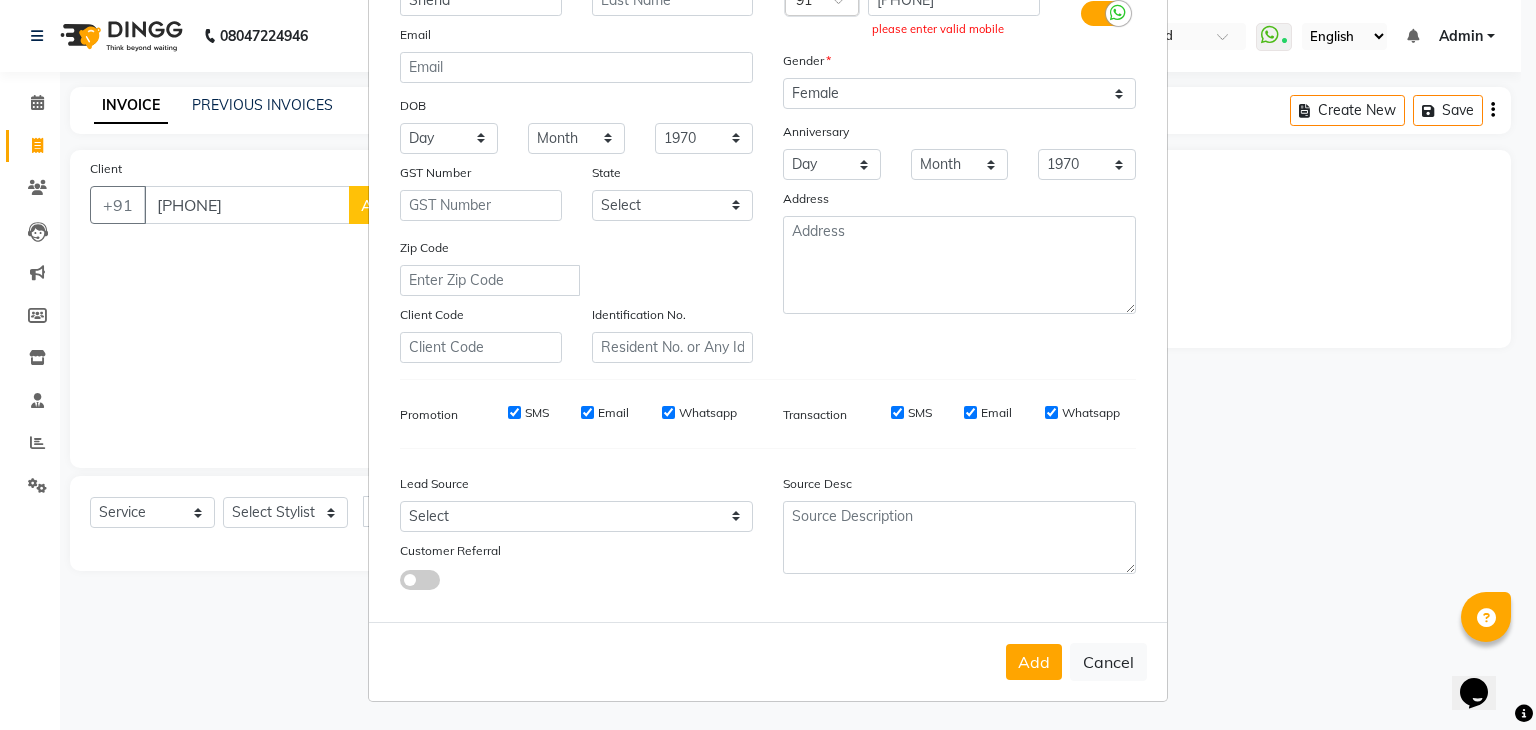 click on "Add Client Generate Dummy Number Name Sneha Email DOB Day 01 02 03 04 05 06 07 08 09 10 11 12 13 14 15 16 17 18 19 20 21 22 23 24 25 26 27 28 29 30 31 Month January February March April May June July August September October November December 1940 1941 1942 1943 1944 1945 1946 1947 1948 1949 1950 1951 1952 1953 1954 1955 1956 1957 1958 1959 1960 1961 1962 1963 1964 1965 1966 1967 1968 1969 1970 1971 1972 1973 1974 1975 1976 1977 1978 1979 1980 1981 1982 1983 1984 1985 1986 1987 1988 1989 1990 1991 1992 1993 1994 1995 1996 1997 1998 1999 2000 2001 2002 2003 2004 2005 2006 2007 2008 2009 2010 2011 2012 2013 2014 2015 2016 2017 2018 2019 2020 2021 2022 2023 2024 GST Number State Select Andaman and Nicobar Islands Andhra Pradesh Arunachal Pradesh Assam Bihar Chandigarh Chhattisgarh Dadra and Nagar Haveli Daman and Diu Delhi Goa Gujarat Haryana Himachal Pradesh Jammu and Kashmir Jharkhand Karnataka Kerala Lakshadweep Madhya Pradesh Maharashtra Manipur Meghalaya Mizoram Nagaland Odisha Pondicherry Punjab Rajasthan" at bounding box center [768, 365] 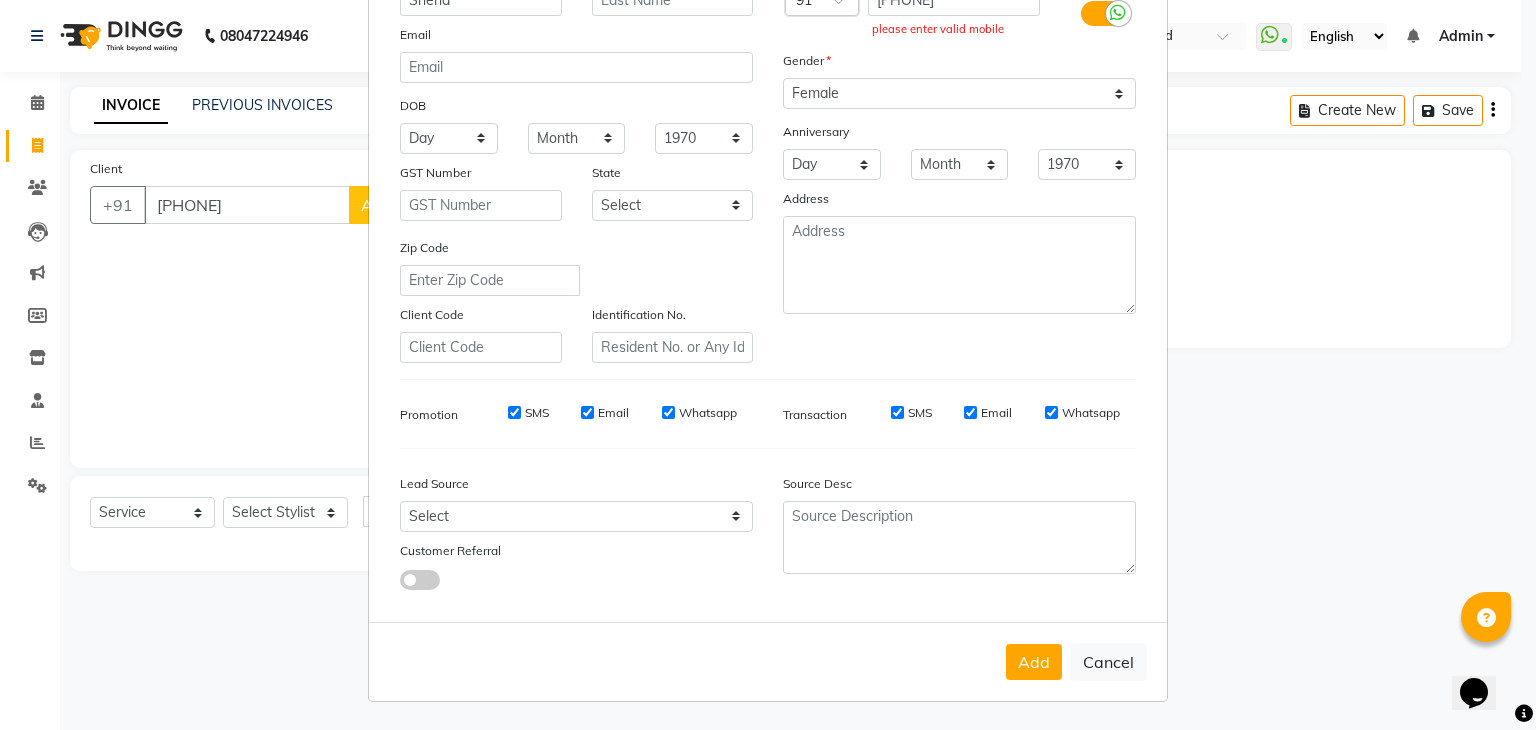 click on "Add Client Generate Dummy Number Name Sneha Email DOB Day 01 02 03 04 05 06 07 08 09 10 11 12 13 14 15 16 17 18 19 20 21 22 23 24 25 26 27 28 29 30 31 Month January February March April May June July August September October November December 1940 1941 1942 1943 1944 1945 1946 1947 1948 1949 1950 1951 1952 1953 1954 1955 1956 1957 1958 1959 1960 1961 1962 1963 1964 1965 1966 1967 1968 1969 1970 1971 1972 1973 1974 1975 1976 1977 1978 1979 1980 1981 1982 1983 1984 1985 1986 1987 1988 1989 1990 1991 1992 1993 1994 1995 1996 1997 1998 1999 2000 2001 2002 2003 2004 2005 2006 2007 2008 2009 2010 2011 2012 2013 2014 2015 2016 2017 2018 2019 2020 2021 2022 2023 2024 GST Number State Select Andaman and Nicobar Islands Andhra Pradesh Arunachal Pradesh Assam Bihar Chandigarh Chhattisgarh Dadra and Nagar Haveli Daman and Diu Delhi Goa Gujarat Haryana Himachal Pradesh Jammu and Kashmir Jharkhand Karnataka Kerala Lakshadweep Madhya Pradesh Maharashtra Manipur Meghalaya Mizoram Nagaland Odisha Pondicherry Punjab Rajasthan" at bounding box center [768, 365] 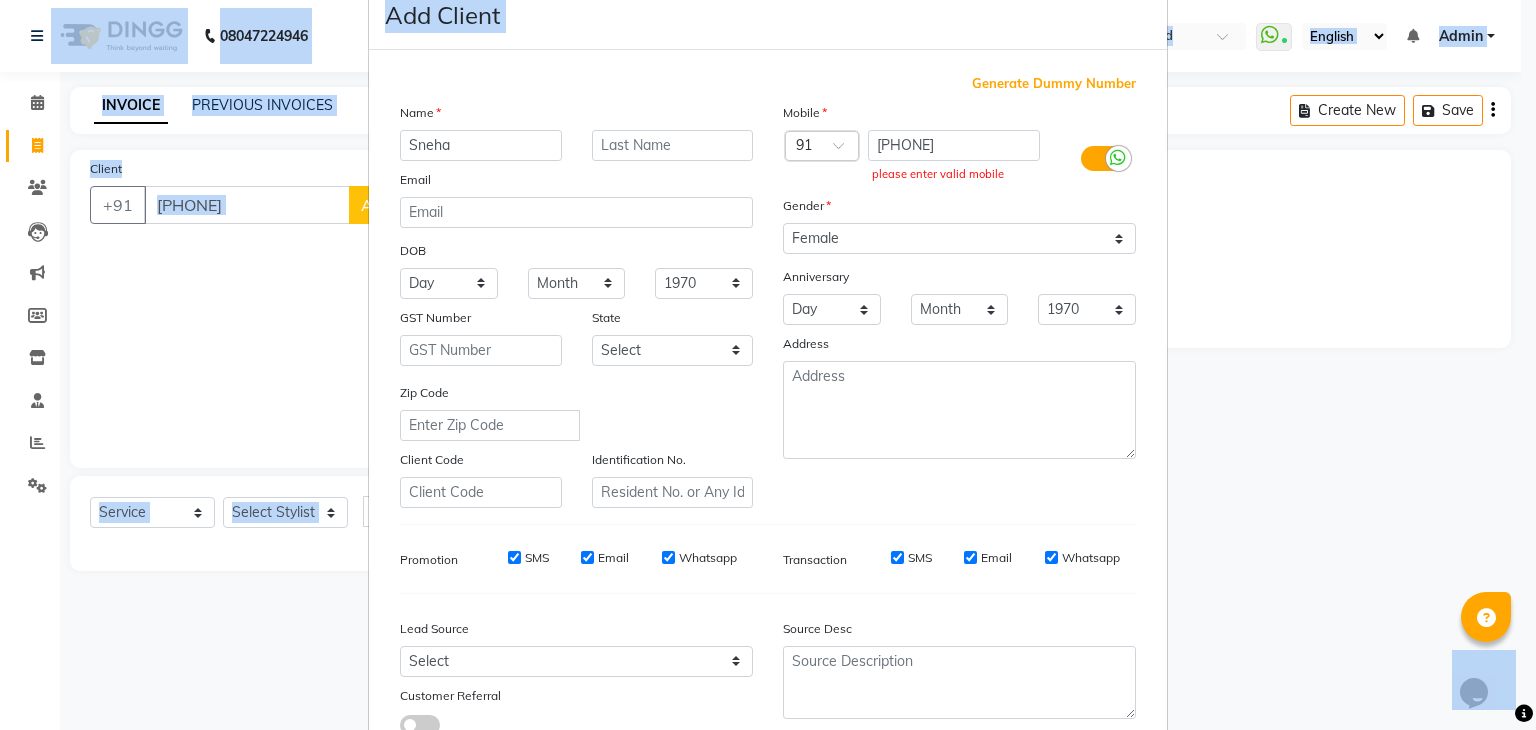 scroll, scrollTop: 0, scrollLeft: 0, axis: both 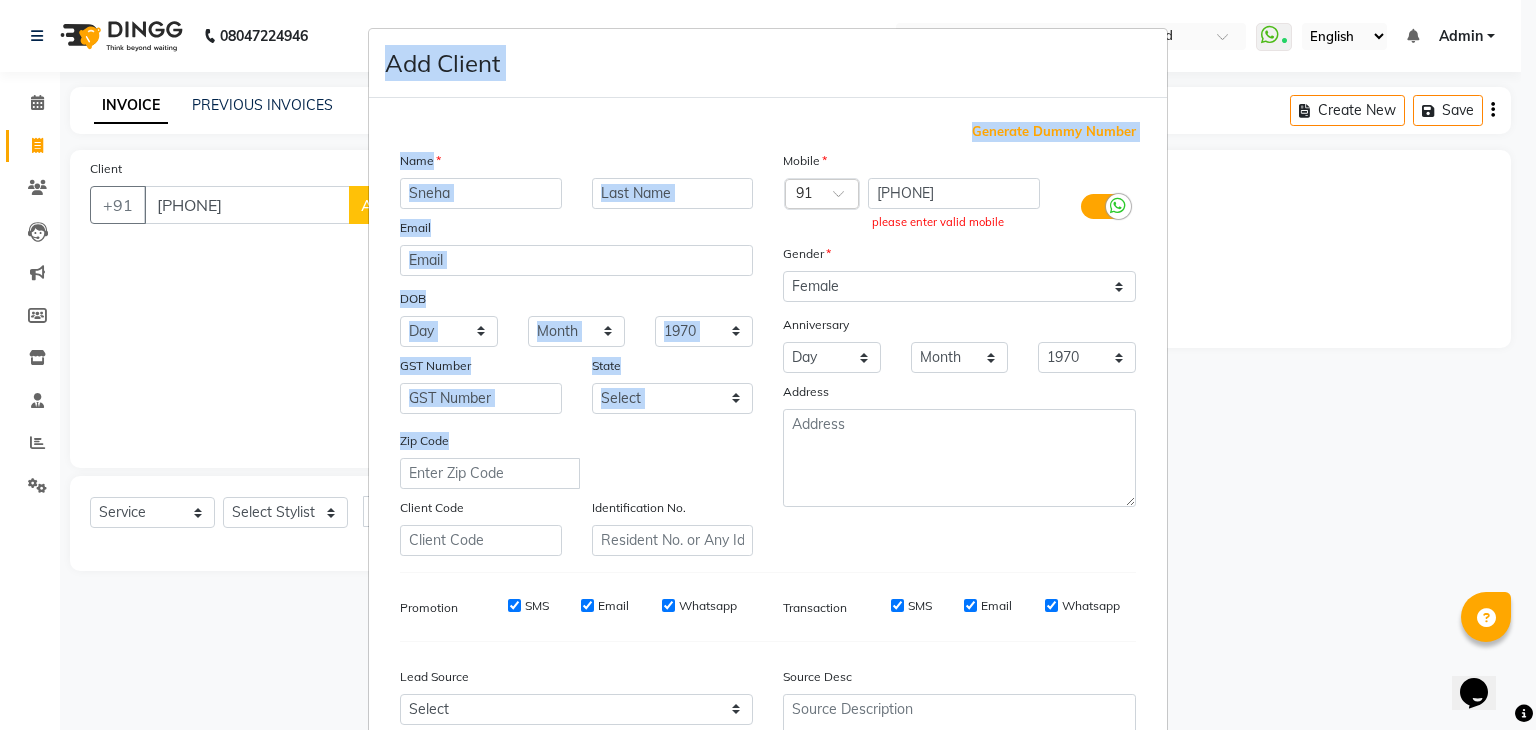 drag, startPoint x: 38, startPoint y: 95, endPoint x: 673, endPoint y: 485, distance: 745.2013 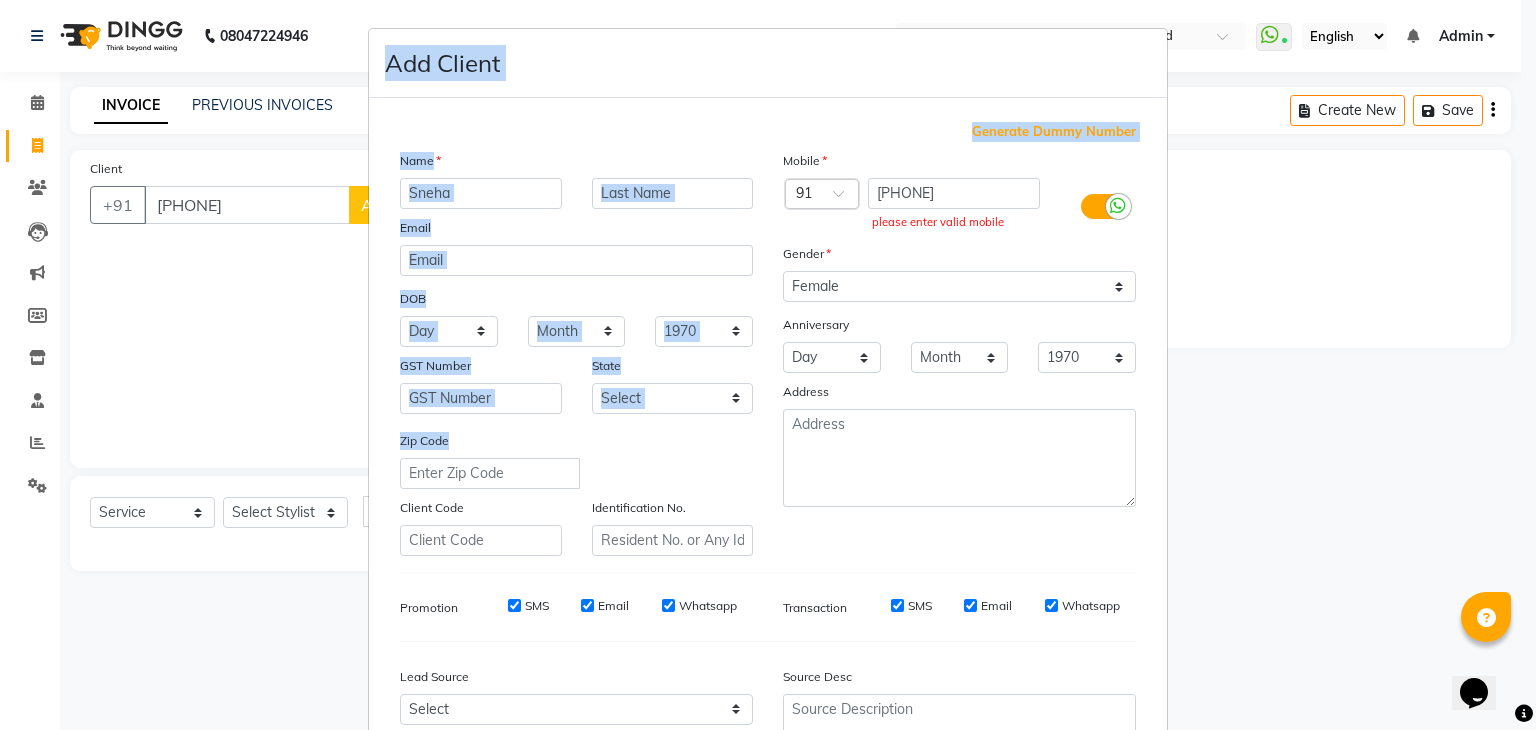 click on "Add Client Generate Dummy Number Name Sneha Email DOB Day 01 02 03 04 05 06 07 08 09 10 11 12 13 14 15 16 17 18 19 20 21 22 23 24 25 26 27 28 29 30 31 Month January February March April May June July August September October November December 1940 1941 1942 1943 1944 1945 1946 1947 1948 1949 1950 1951 1952 1953 1954 1955 1956 1957 1958 1959 1960 1961 1962 1963 1964 1965 1966 1967 1968 1969 1970 1971 1972 1973 1974 1975 1976 1977 1978 1979 1980 1981 1982 1983 1984 1985 1986 1987 1988 1989 1990 1991 1992 1993 1994 1995 1996 1997 1998 1999 2000 2001 2002 2003 2004 2005 2006 2007 2008 2009 2010 2011 2012 2013 2014 2015 2016 2017 2018 2019 2020 2021 2022 2023 2024 GST Number State Select Andaman and Nicobar Islands Andhra Pradesh Arunachal Pradesh Assam Bihar Chandigarh Chhattisgarh Dadra and Nagar Haveli Daman and Diu Delhi Goa Gujarat Haryana Himachal Pradesh Jammu and Kashmir Jharkhand Karnataka Kerala Lakshadweep Madhya Pradesh Maharashtra Manipur Meghalaya Mizoram Nagaland Odisha Pondicherry Punjab Rajasthan" at bounding box center [768, 365] 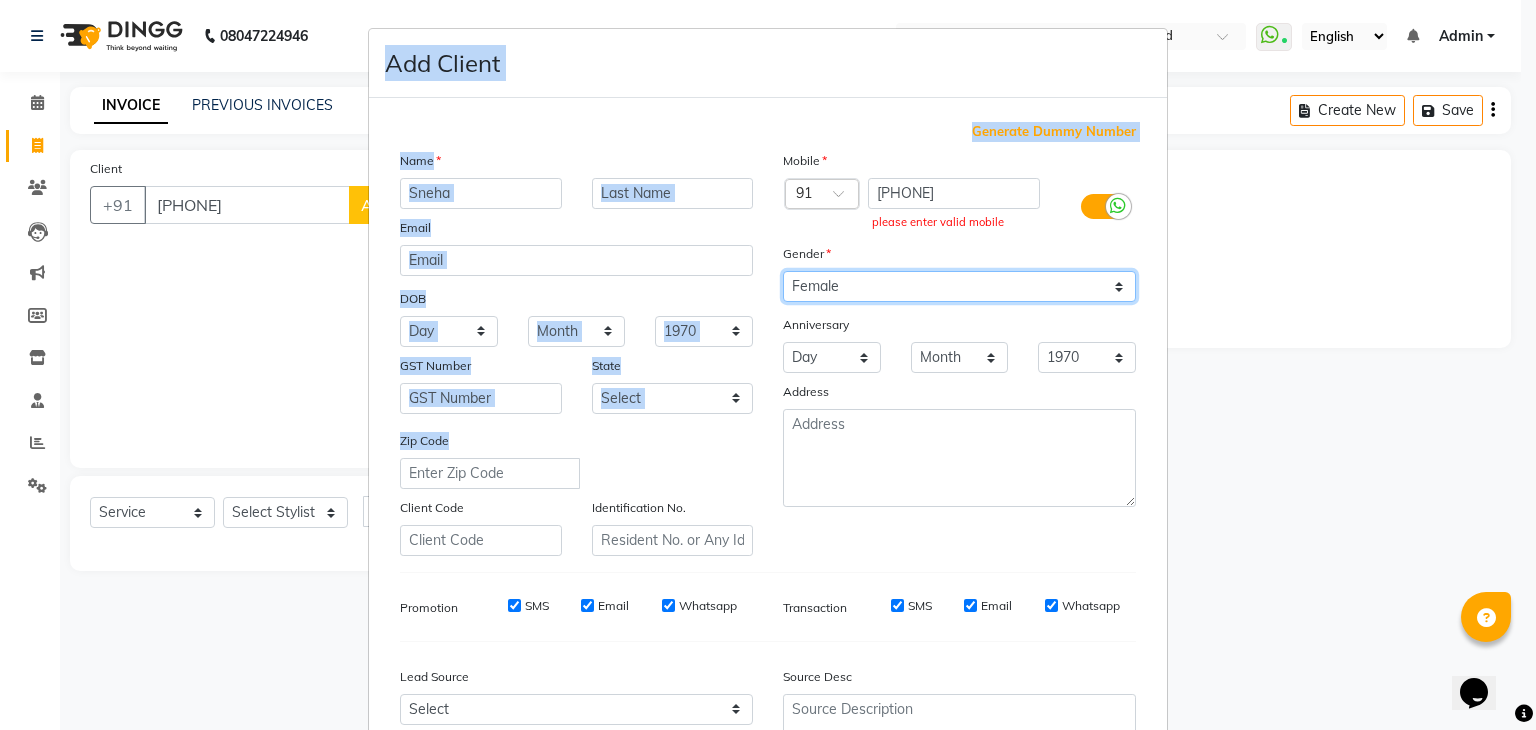 click on "Select Male Female Other Prefer Not To Say" at bounding box center (959, 286) 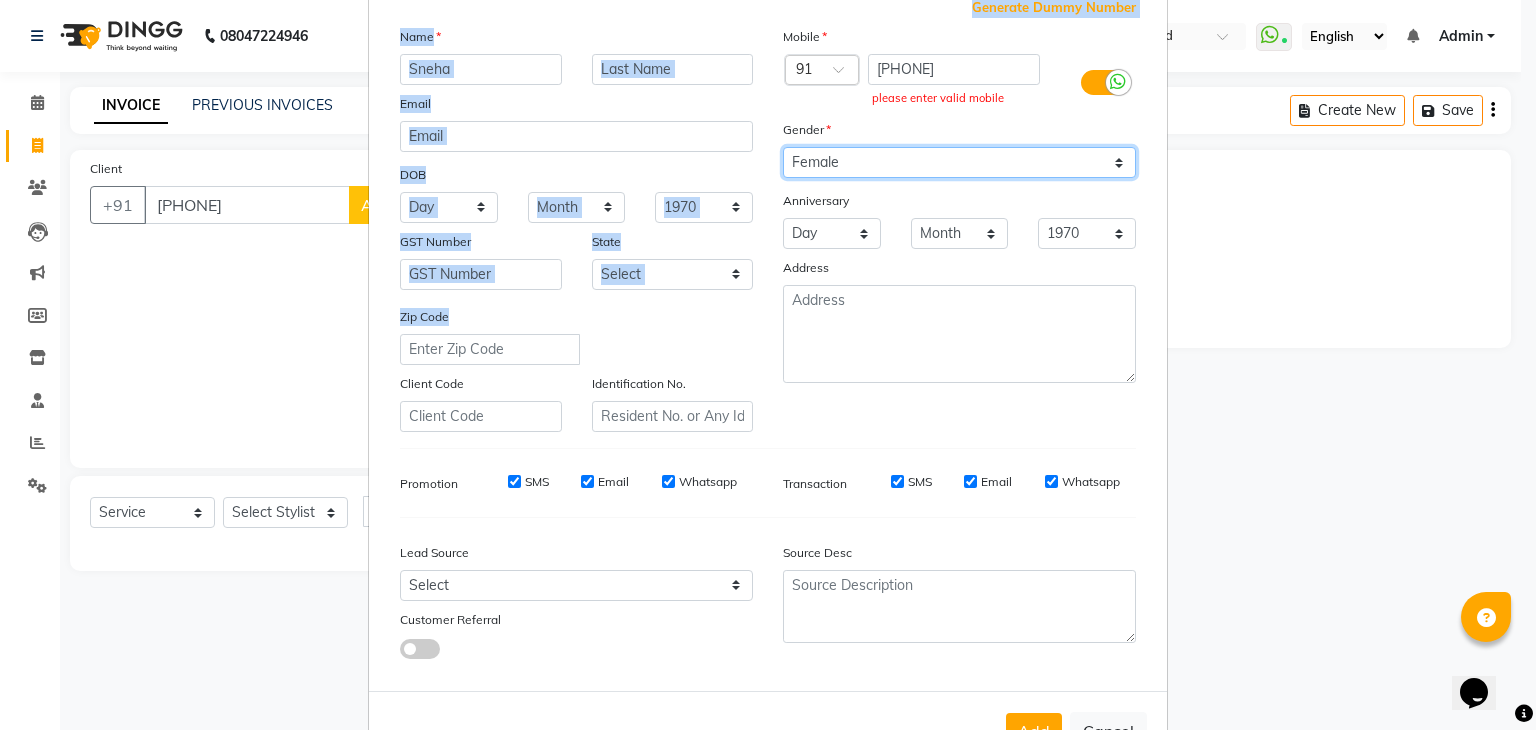 scroll, scrollTop: 203, scrollLeft: 0, axis: vertical 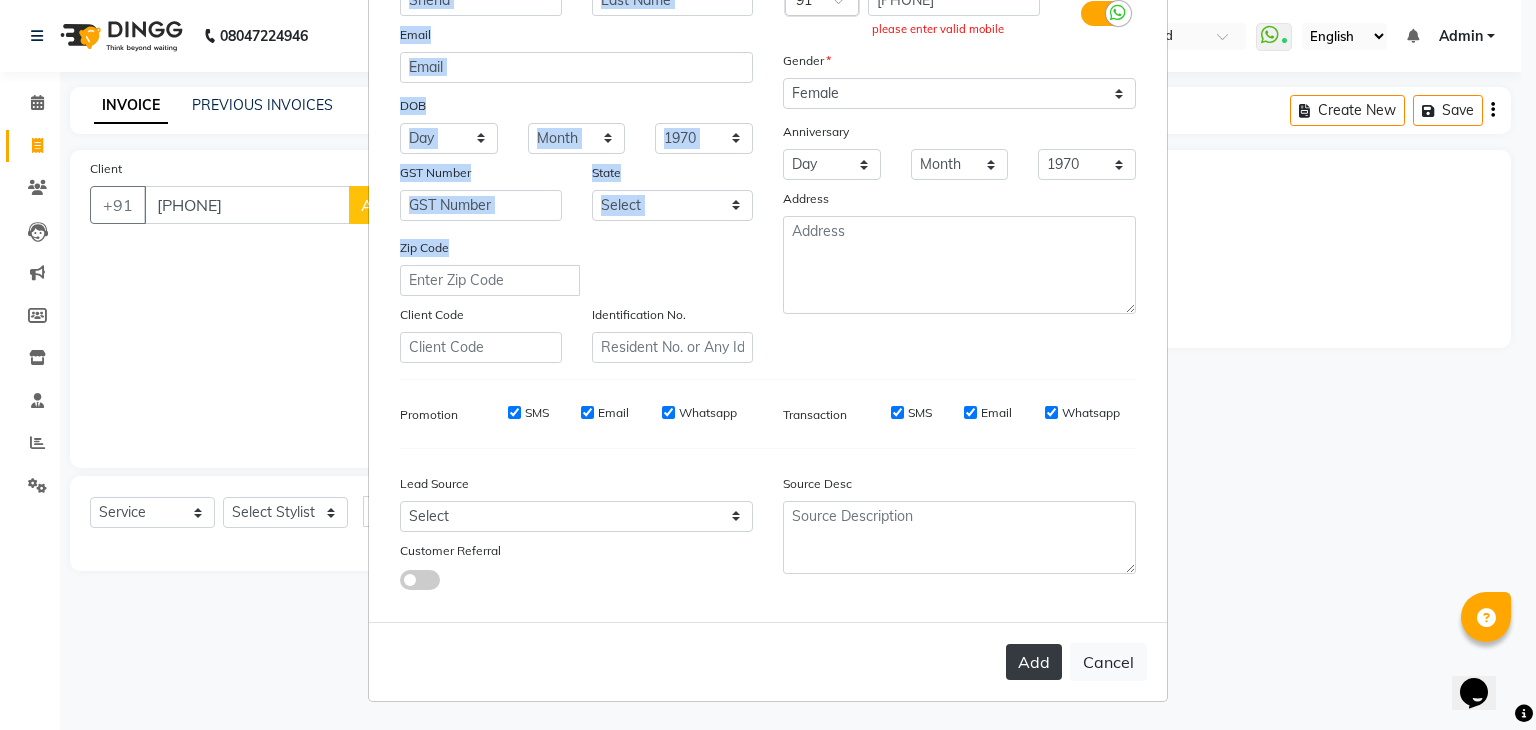 click on "Add" at bounding box center [1034, 662] 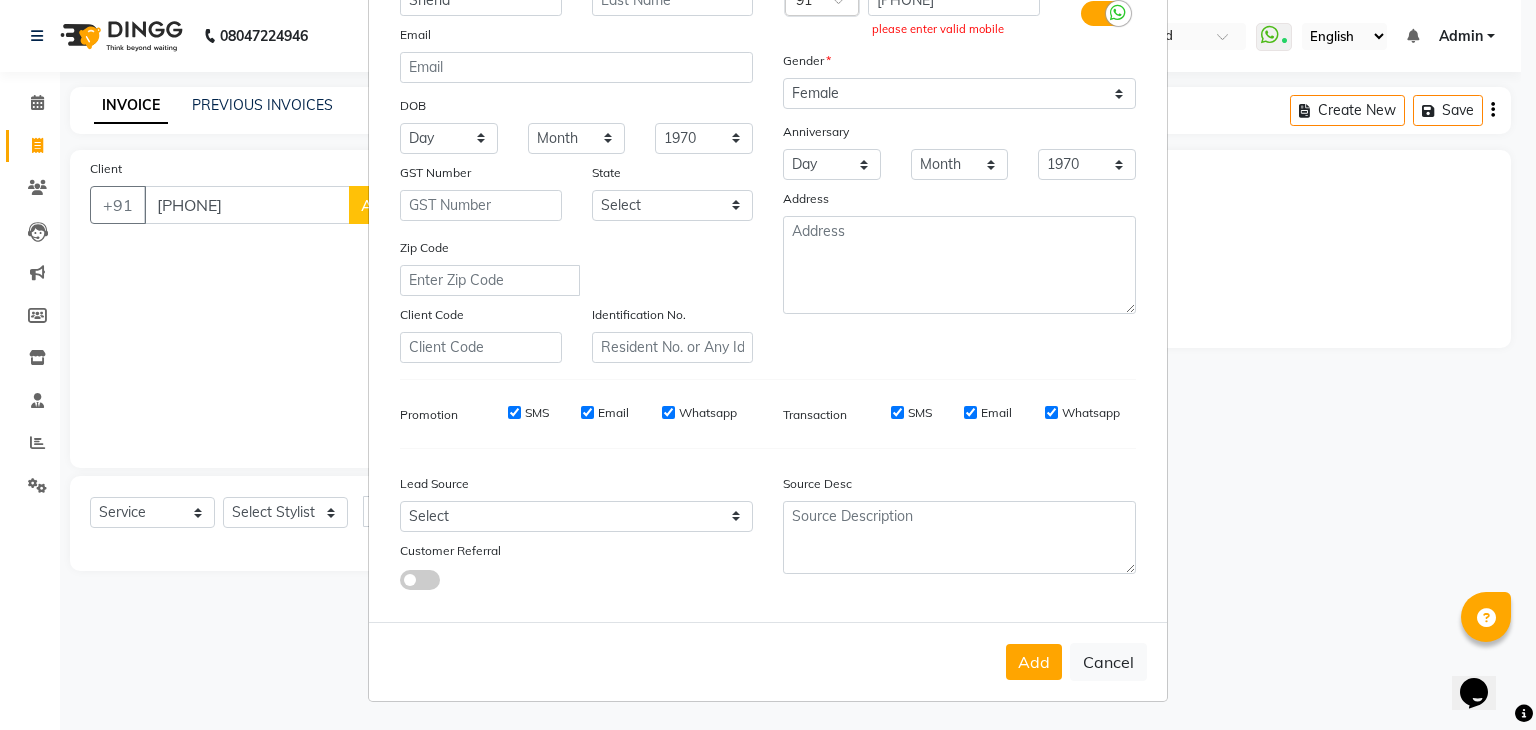 click on "Add Client Generate Dummy Number Name Sneha Email DOB Day 01 02 03 04 05 06 07 08 09 10 11 12 13 14 15 16 17 18 19 20 21 22 23 24 25 26 27 28 29 30 31 Month January February March April May June July August September October November December 1940 1941 1942 1943 1944 1945 1946 1947 1948 1949 1950 1951 1952 1953 1954 1955 1956 1957 1958 1959 1960 1961 1962 1963 1964 1965 1966 1967 1968 1969 1970 1971 1972 1973 1974 1975 1976 1977 1978 1979 1980 1981 1982 1983 1984 1985 1986 1987 1988 1989 1990 1991 1992 1993 1994 1995 1996 1997 1998 1999 2000 2001 2002 2003 2004 2005 2006 2007 2008 2009 2010 2011 2012 2013 2014 2015 2016 2017 2018 2019 2020 2021 2022 2023 2024 GST Number State Select Andaman and Nicobar Islands Andhra Pradesh Arunachal Pradesh Assam Bihar Chandigarh Chhattisgarh Dadra and Nagar Haveli Daman and Diu Delhi Goa Gujarat Haryana Himachal Pradesh Jammu and Kashmir Jharkhand Karnataka Kerala Lakshadweep Madhya Pradesh Maharashtra Manipur Meghalaya Mizoram Nagaland Odisha Pondicherry Punjab Rajasthan" at bounding box center [768, 365] 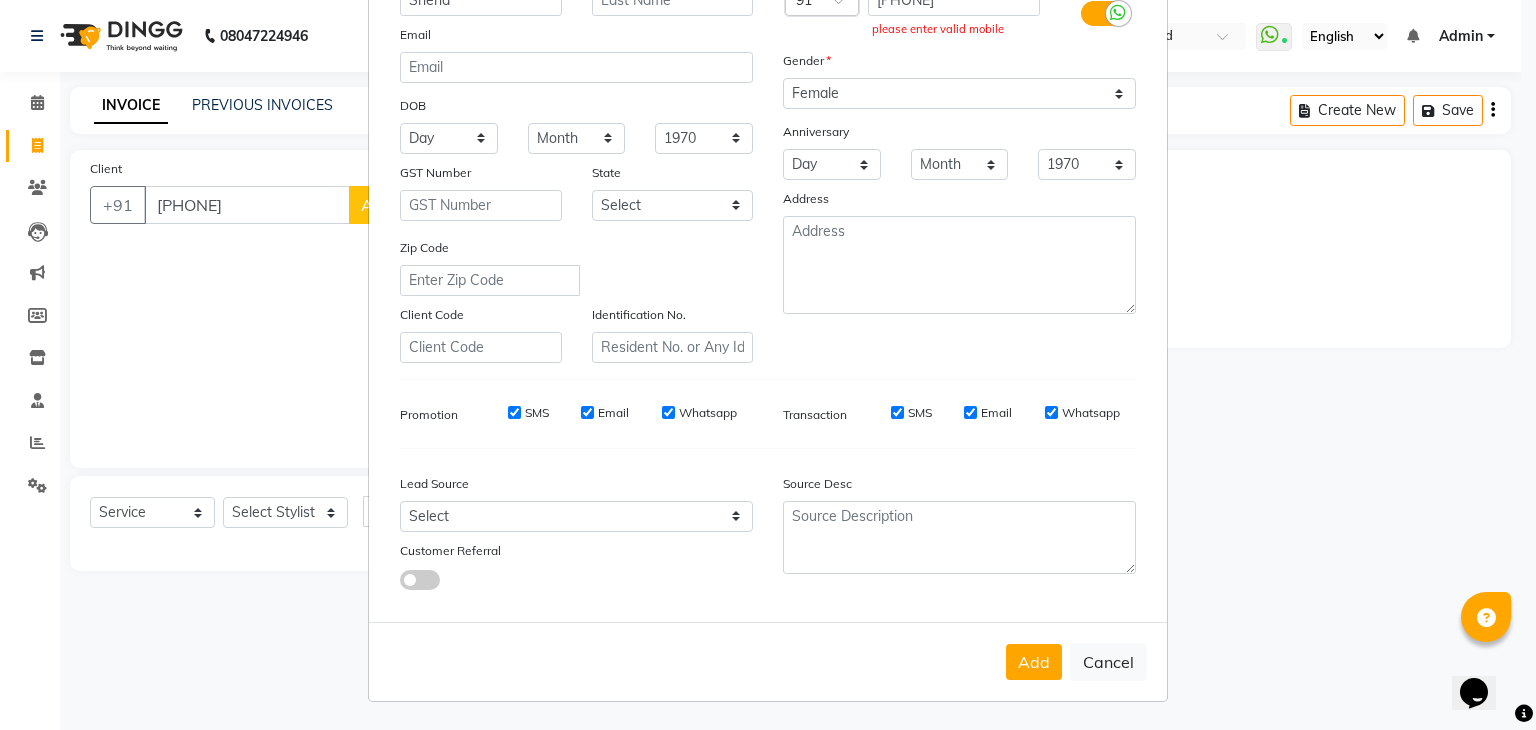 click on "Add Client Generate Dummy Number Name Sneha Email DOB Day 01 02 03 04 05 06 07 08 09 10 11 12 13 14 15 16 17 18 19 20 21 22 23 24 25 26 27 28 29 30 31 Month January February March April May June July August September October November December 1940 1941 1942 1943 1944 1945 1946 1947 1948 1949 1950 1951 1952 1953 1954 1955 1956 1957 1958 1959 1960 1961 1962 1963 1964 1965 1966 1967 1968 1969 1970 1971 1972 1973 1974 1975 1976 1977 1978 1979 1980 1981 1982 1983 1984 1985 1986 1987 1988 1989 1990 1991 1992 1993 1994 1995 1996 1997 1998 1999 2000 2001 2002 2003 2004 2005 2006 2007 2008 2009 2010 2011 2012 2013 2014 2015 2016 2017 2018 2019 2020 2021 2022 2023 2024 GST Number State Select Andaman and Nicobar Islands Andhra Pradesh Arunachal Pradesh Assam Bihar Chandigarh Chhattisgarh Dadra and Nagar Haveli Daman and Diu Delhi Goa Gujarat Haryana Himachal Pradesh Jammu and Kashmir Jharkhand Karnataka Kerala Lakshadweep Madhya Pradesh Maharashtra Manipur Meghalaya Mizoram Nagaland Odisha Pondicherry Punjab Rajasthan" at bounding box center (768, 365) 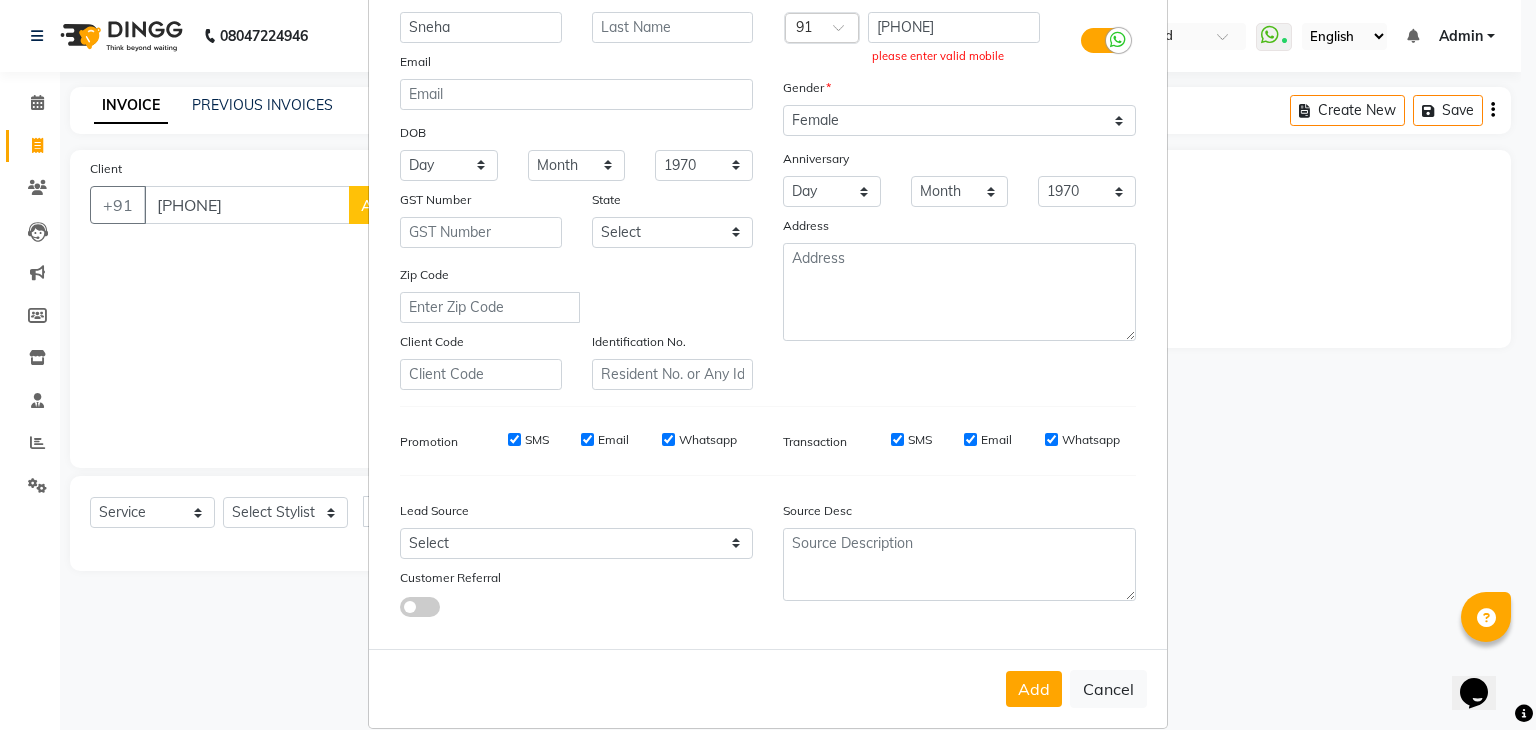 scroll, scrollTop: 172, scrollLeft: 0, axis: vertical 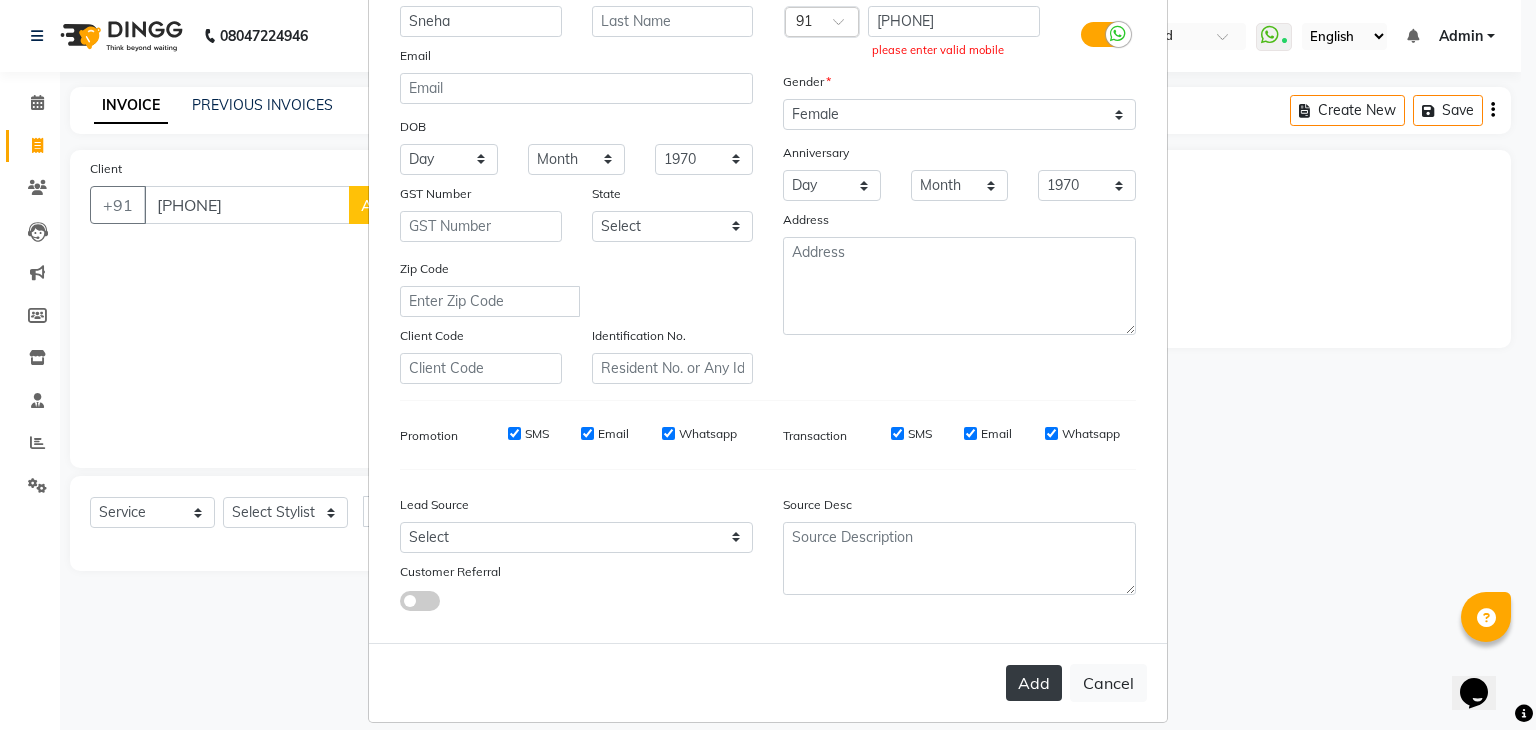 click on "Add" at bounding box center (1034, 683) 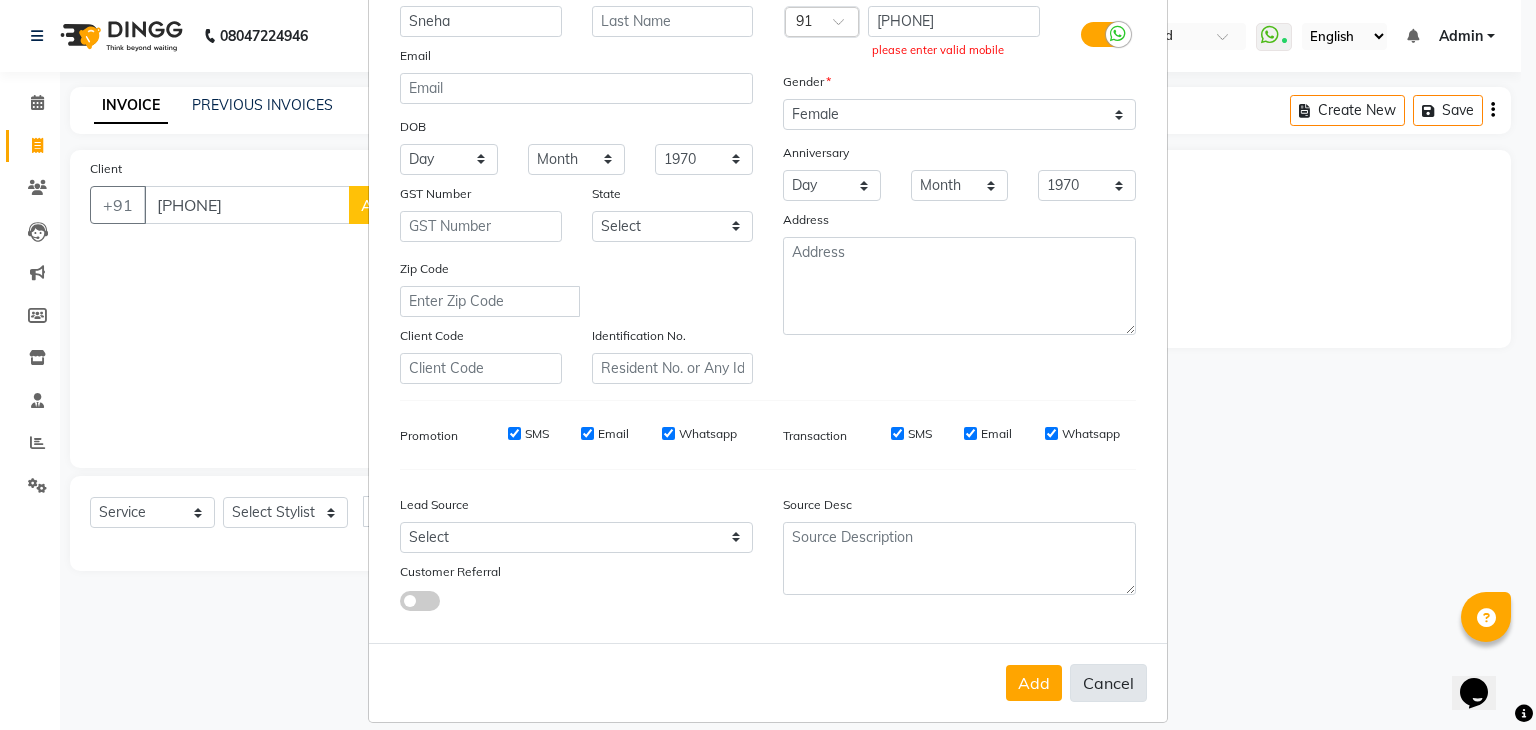 click on "Cancel" at bounding box center [1108, 683] 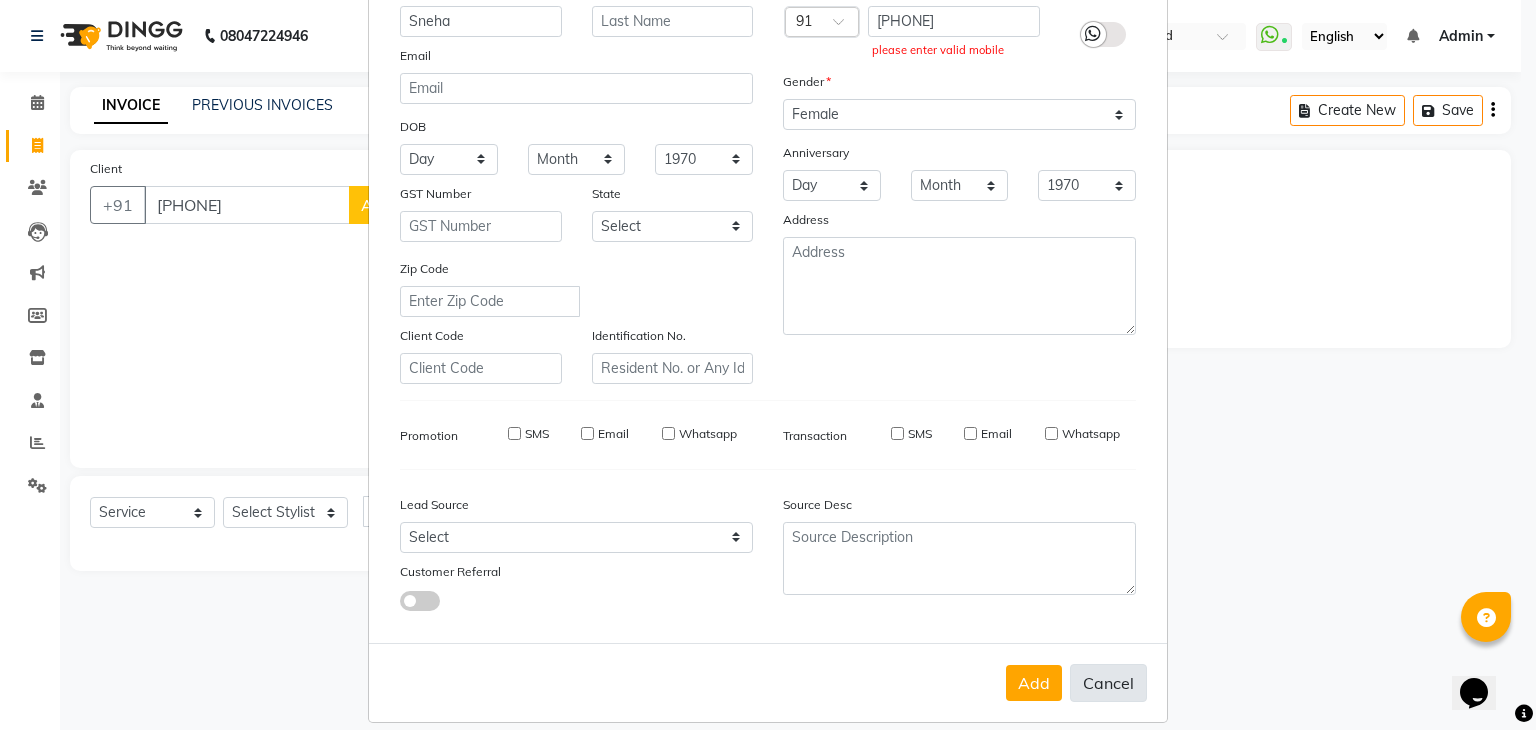 type 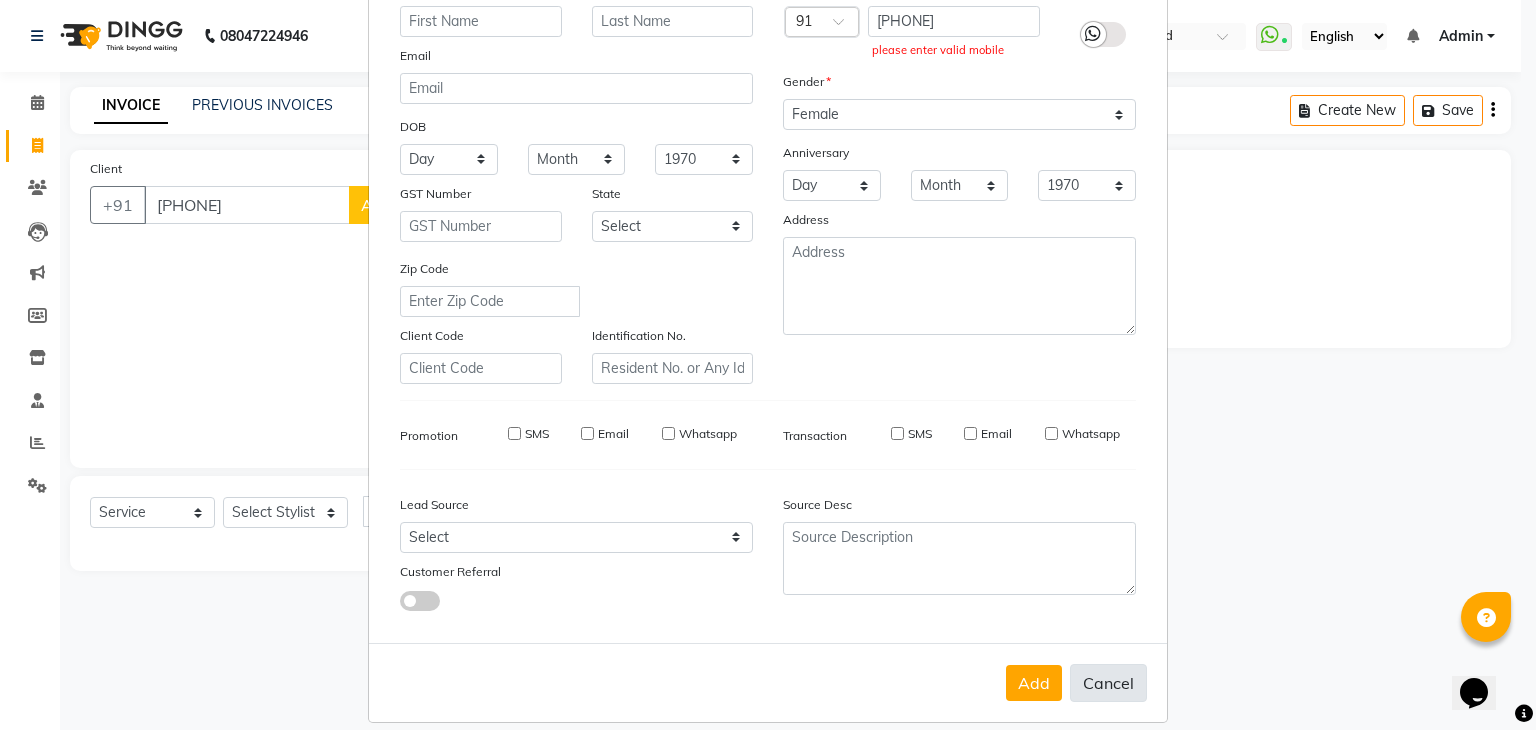 select 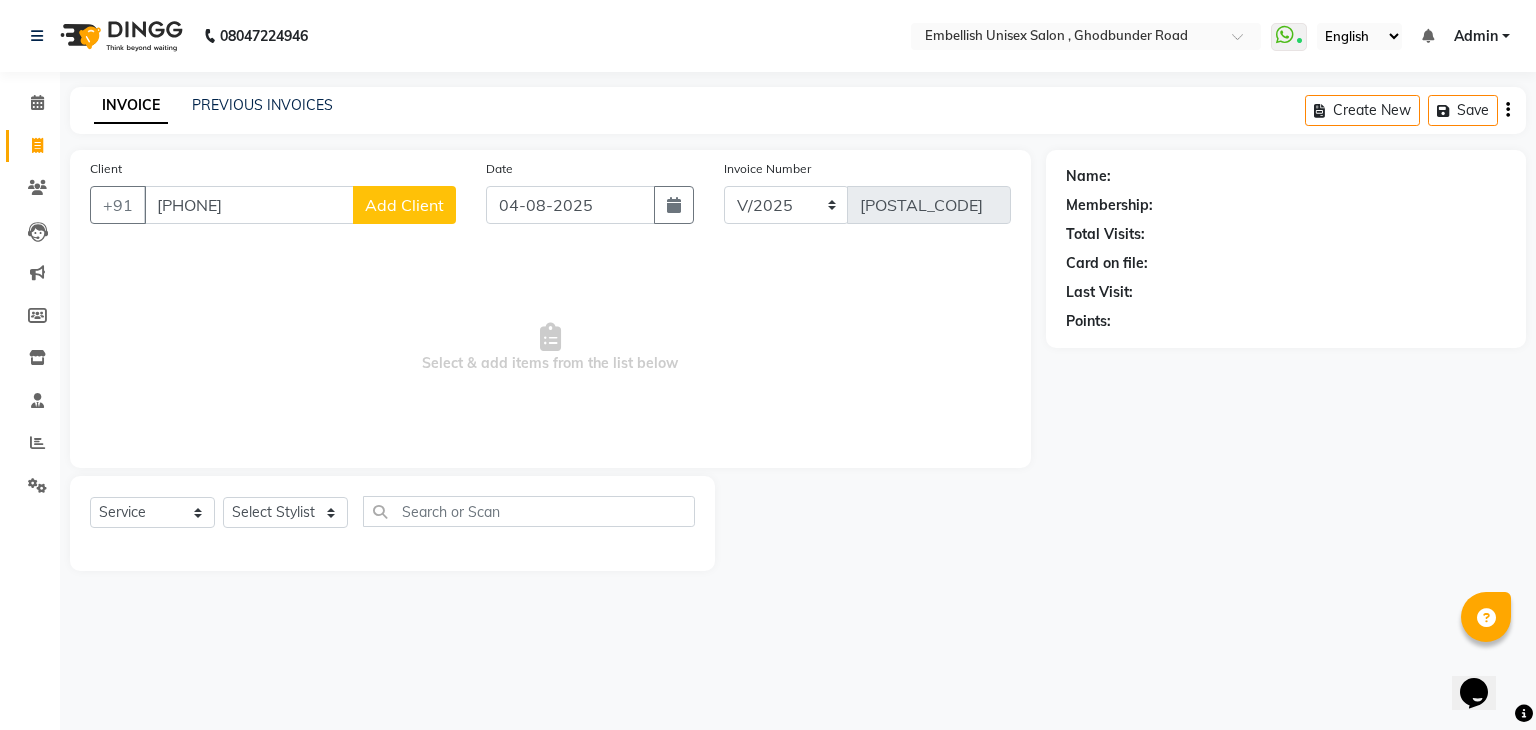 click on "Add Client" 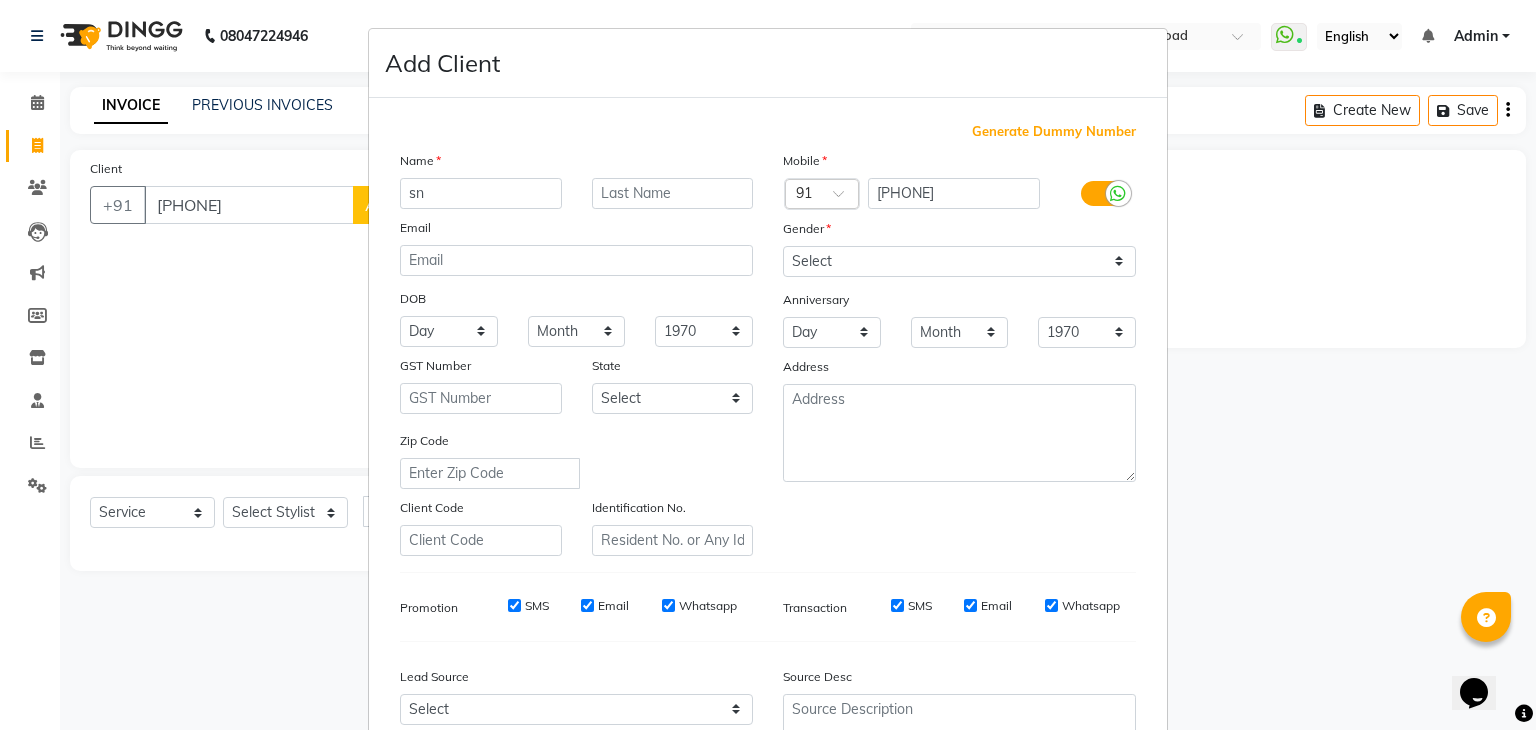 type on "s" 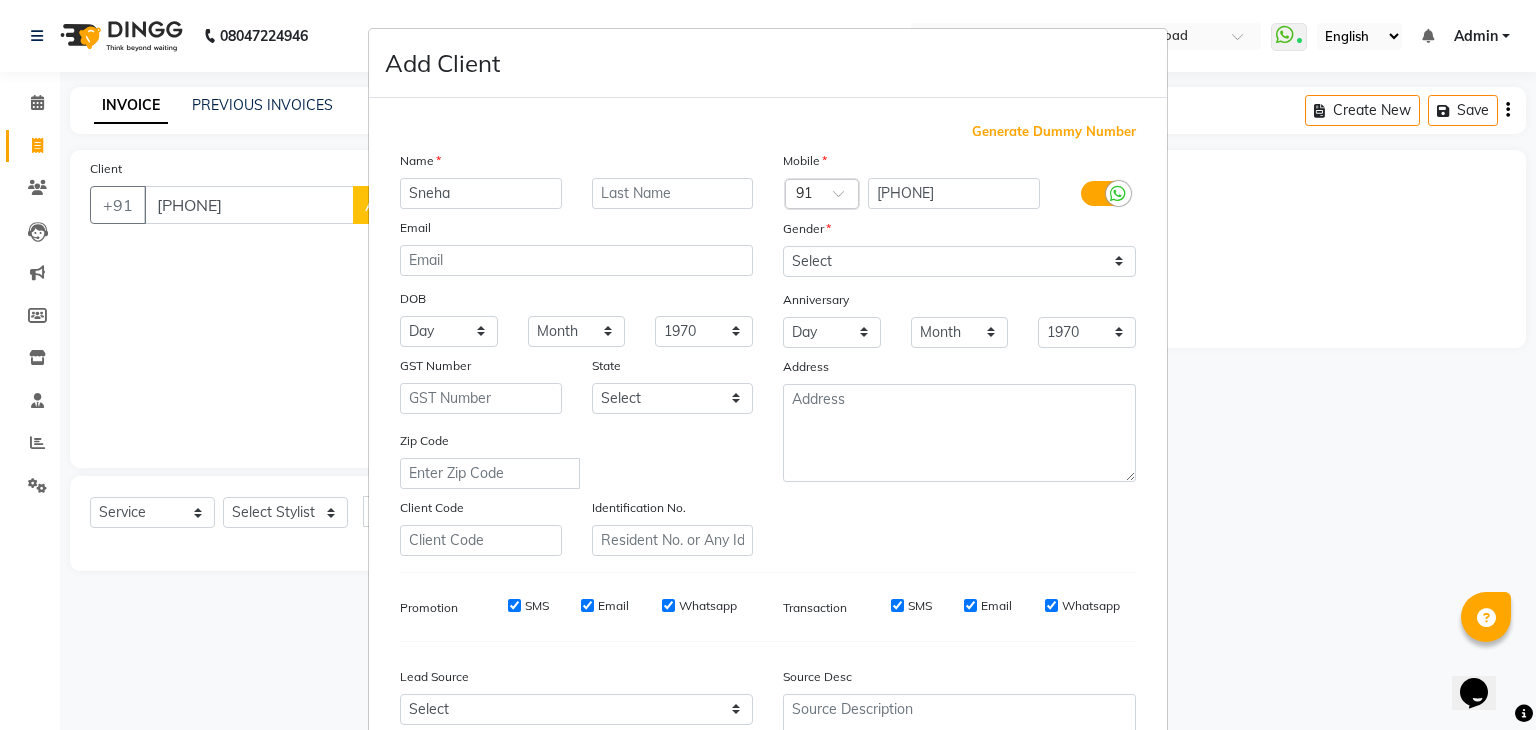 type on "Sneha" 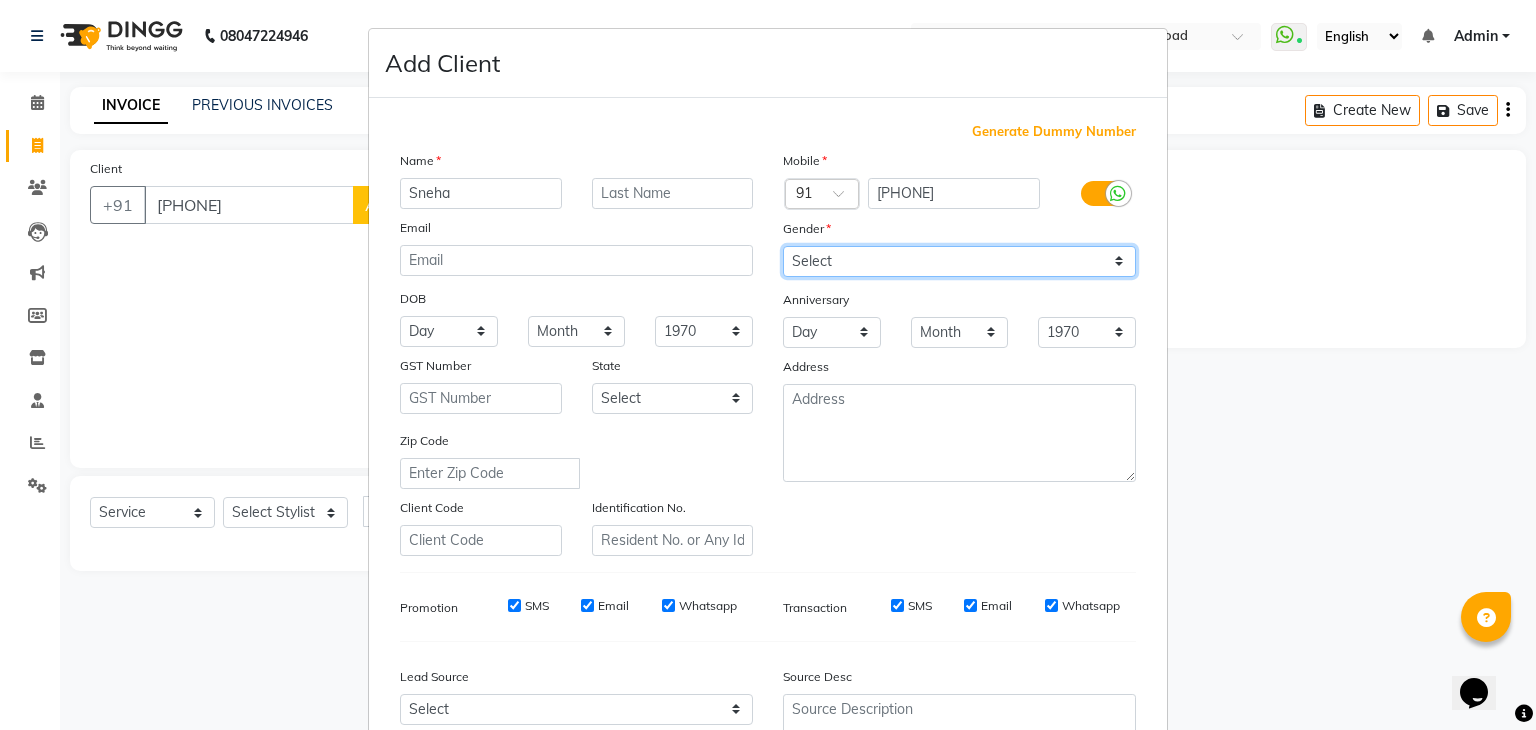 click on "Select Male Female Other Prefer Not To Say" at bounding box center (959, 261) 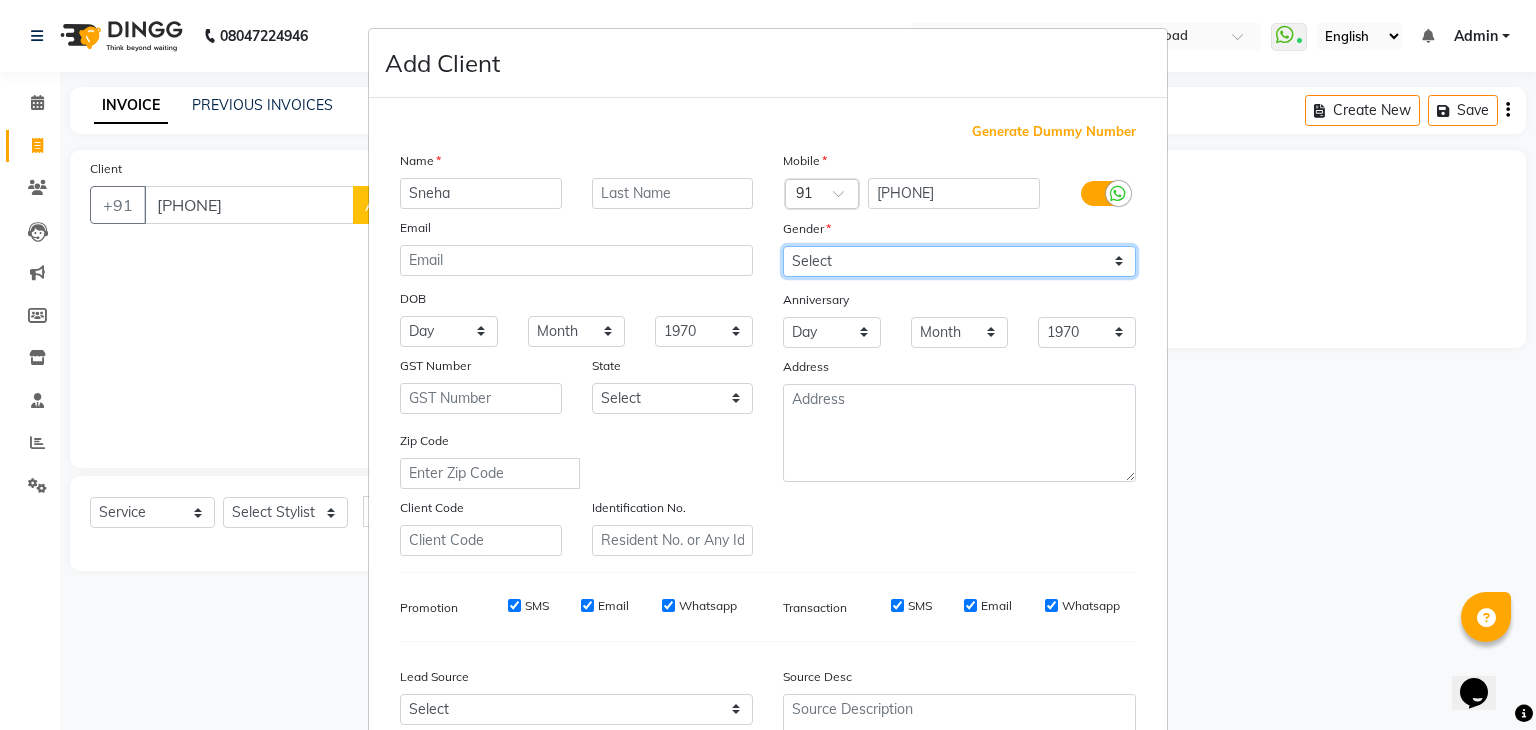 select on "female" 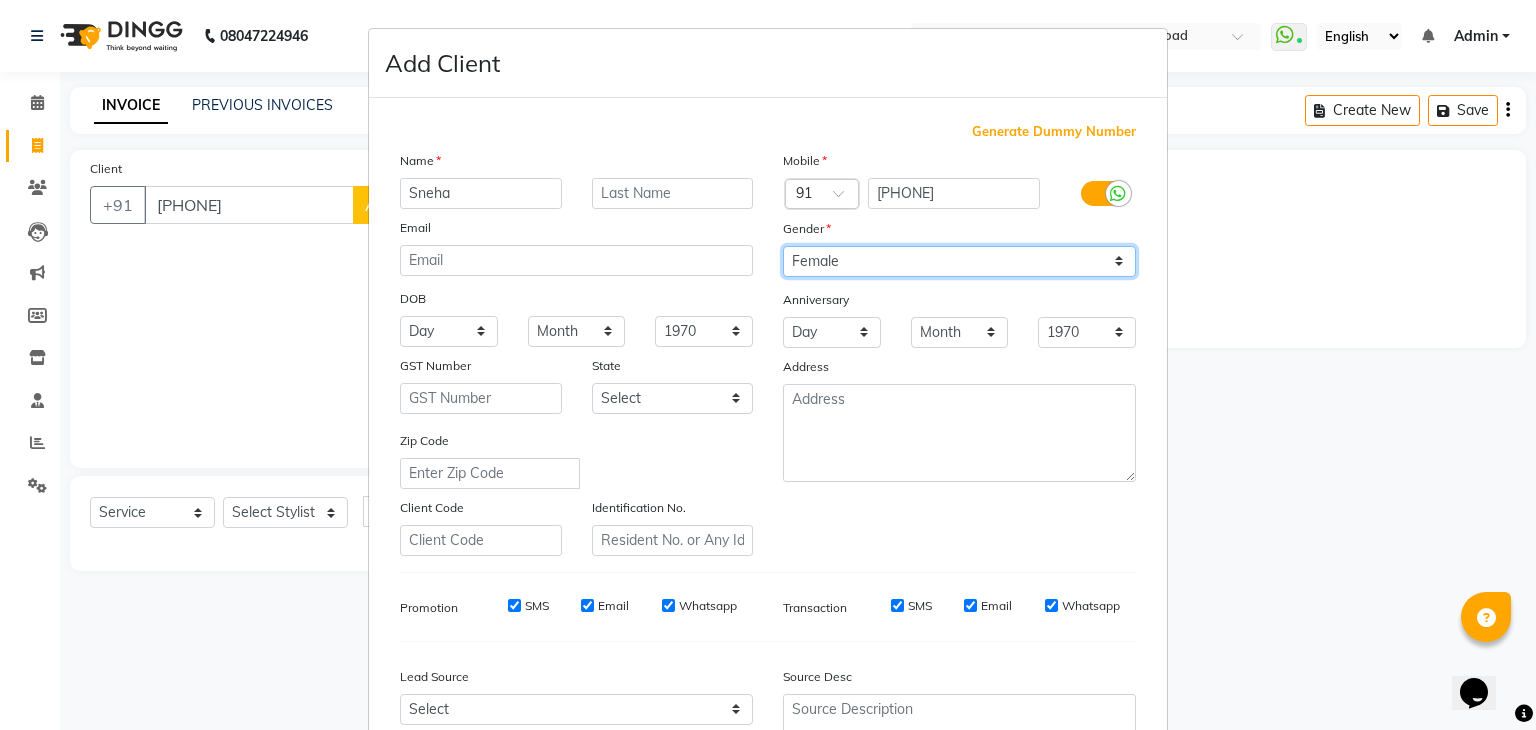 click on "Select Male Female Other Prefer Not To Say" at bounding box center [959, 261] 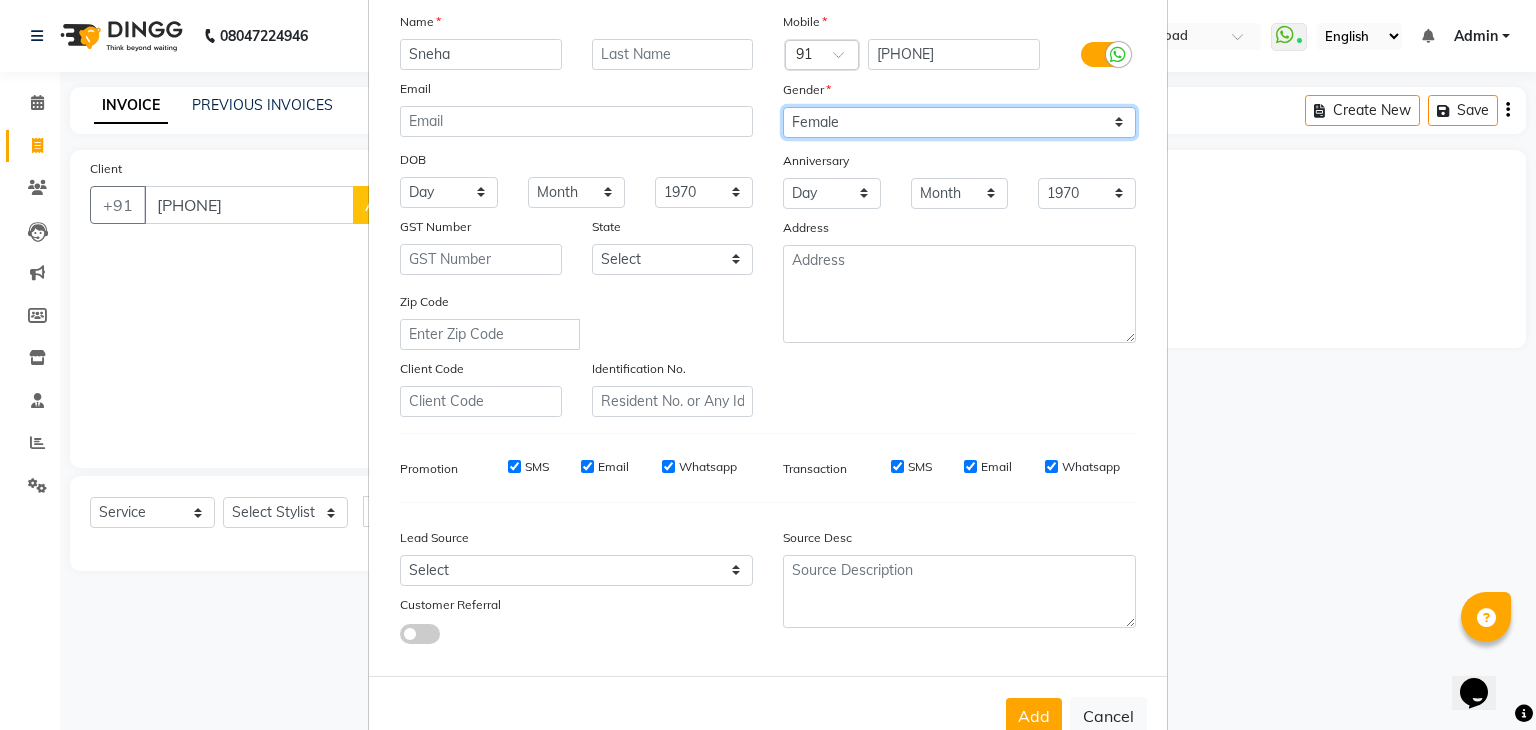 scroll, scrollTop: 203, scrollLeft: 0, axis: vertical 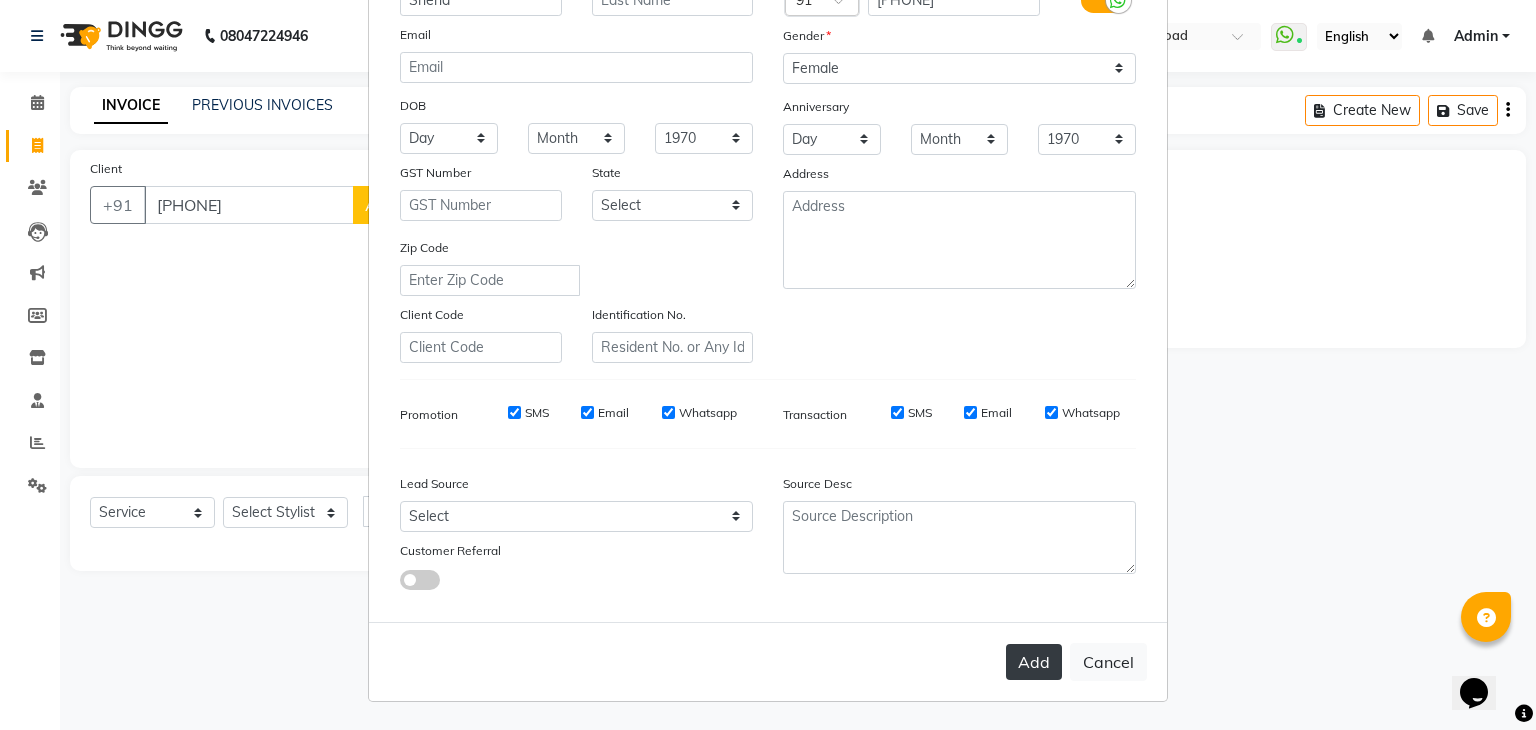 click on "Add" at bounding box center (1034, 662) 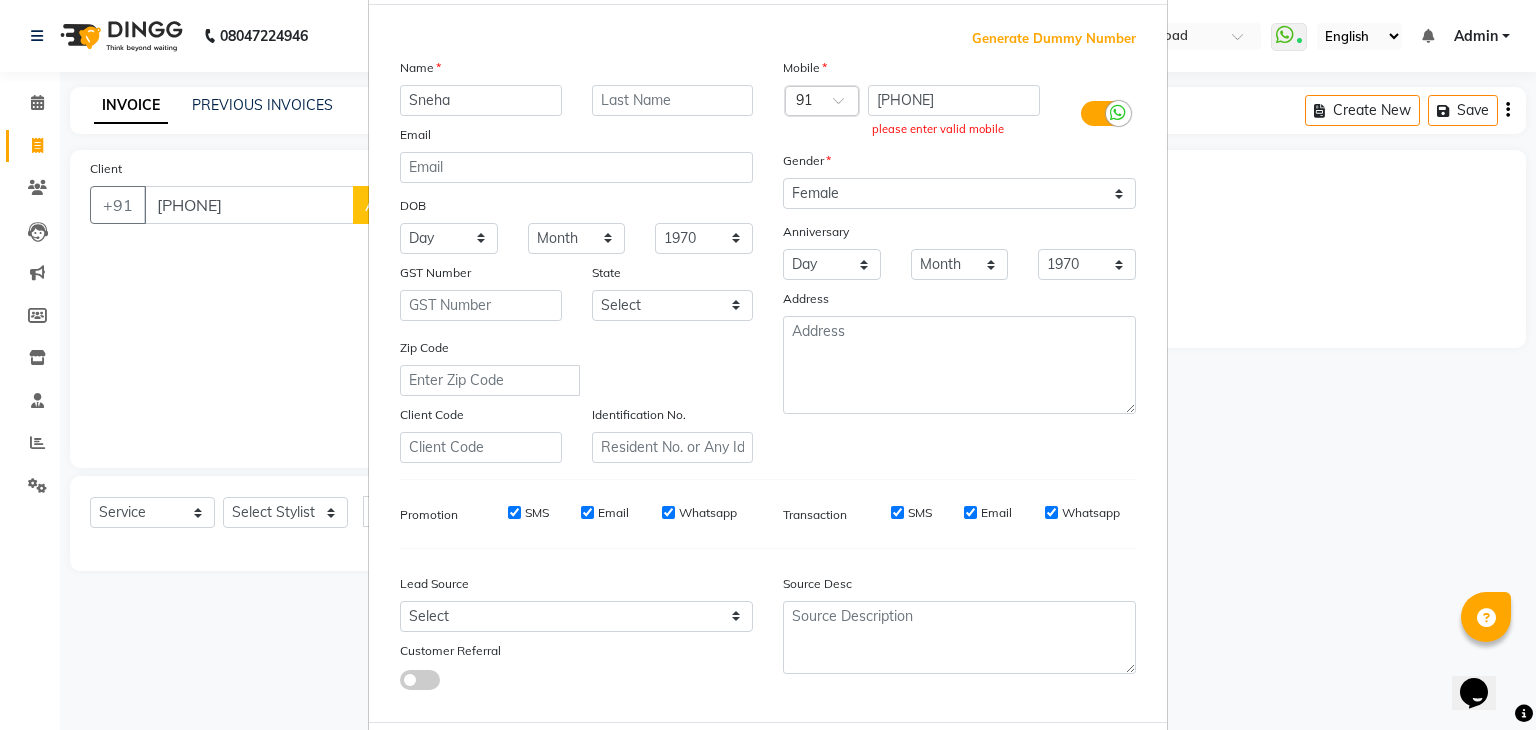 scroll, scrollTop: 57, scrollLeft: 0, axis: vertical 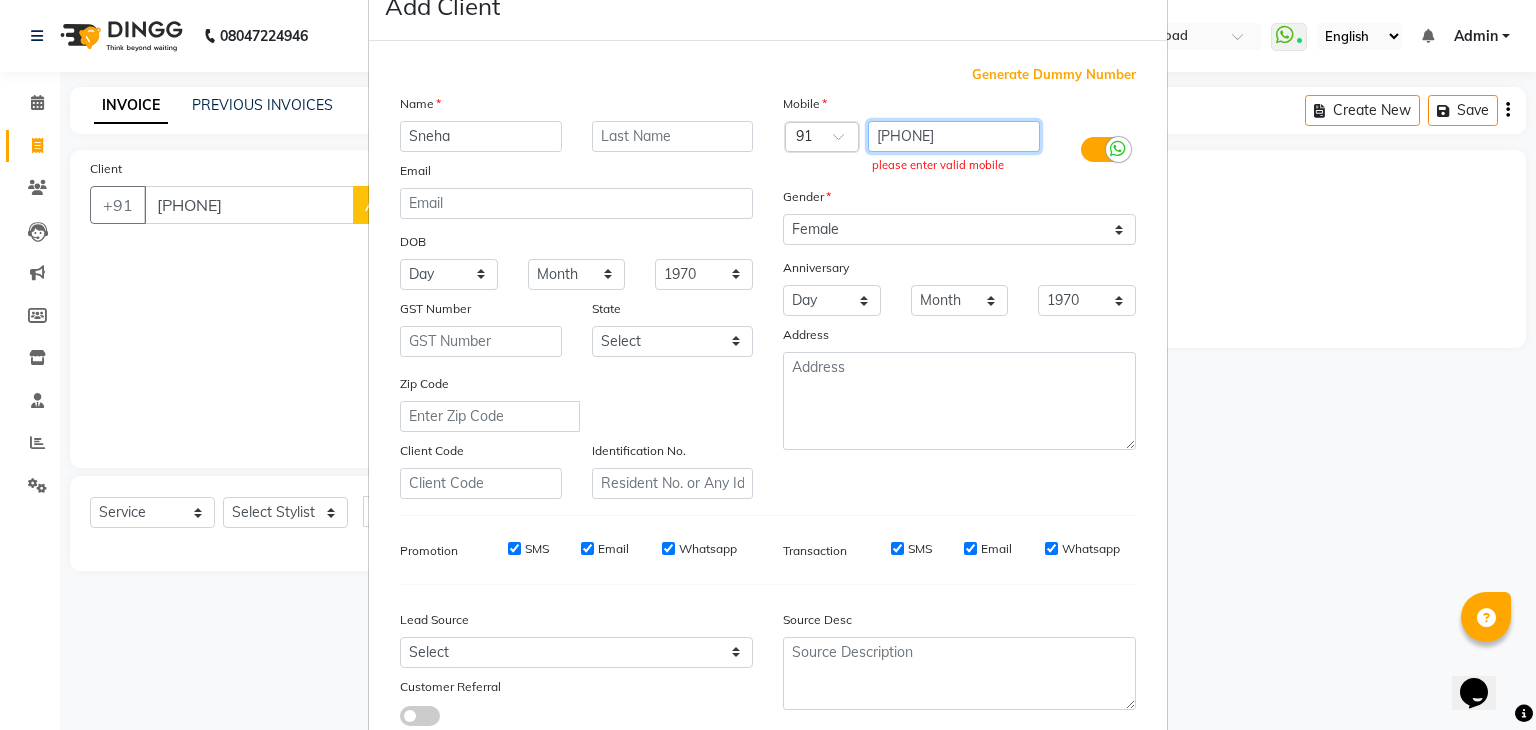 click on "[PHONE]" at bounding box center [954, 136] 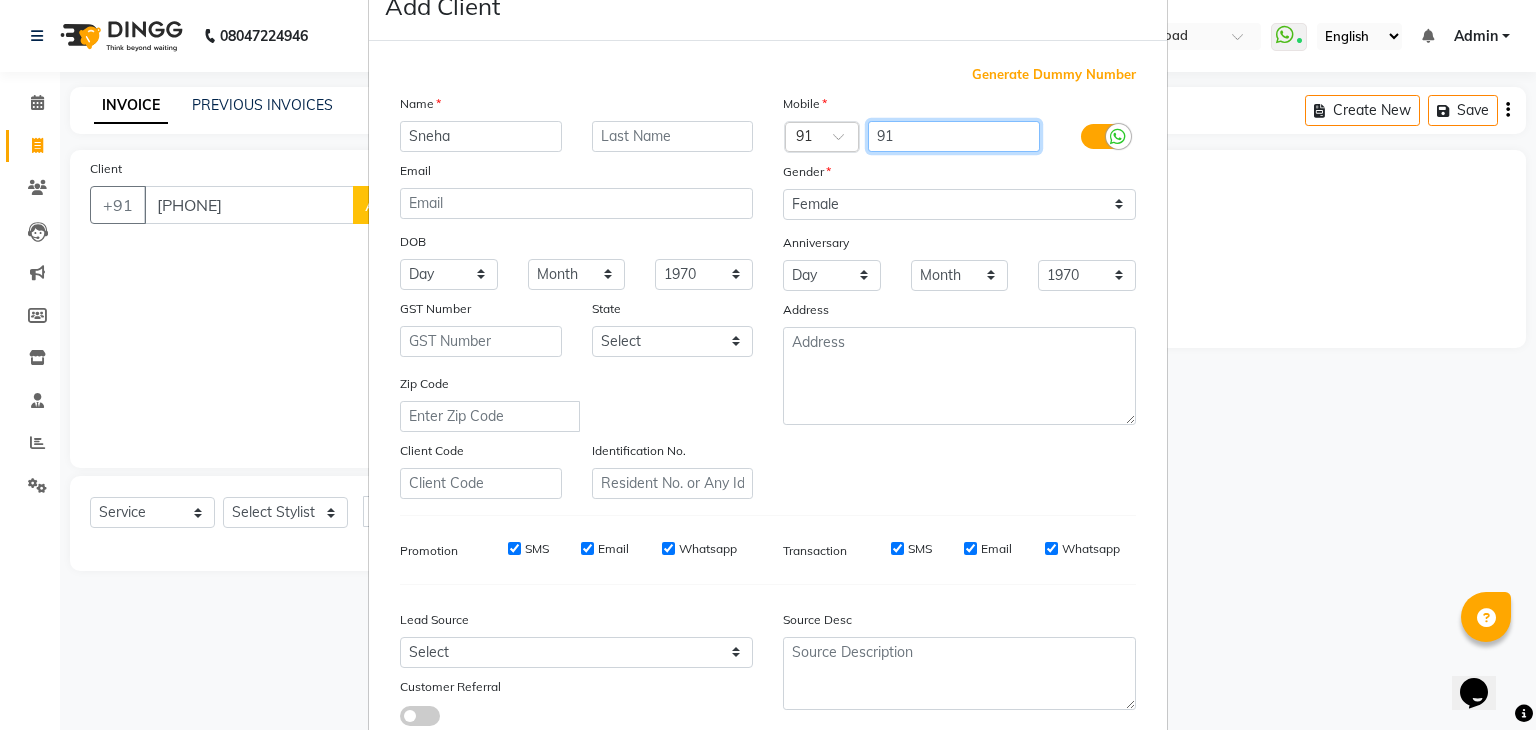 type on "9" 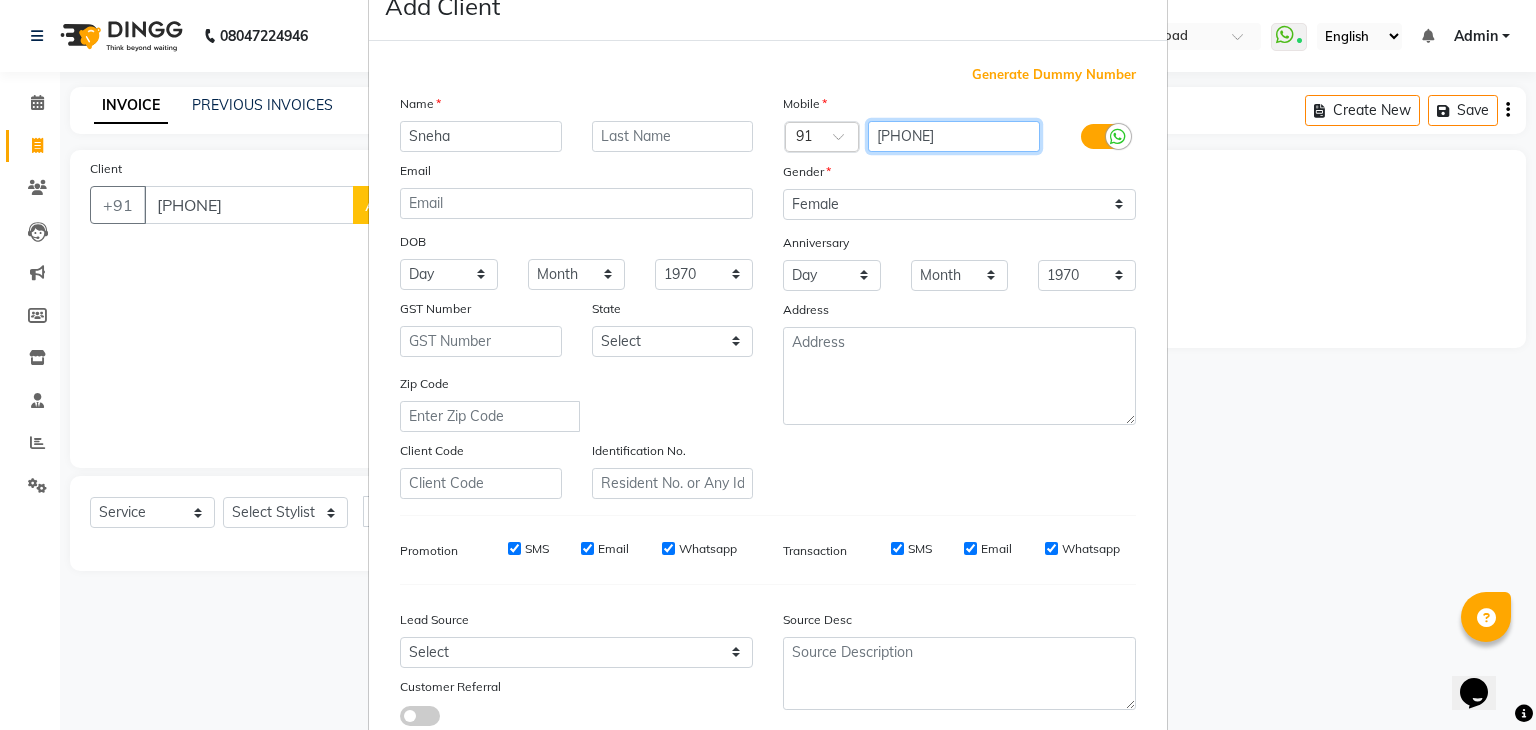 type on "[PHONE]" 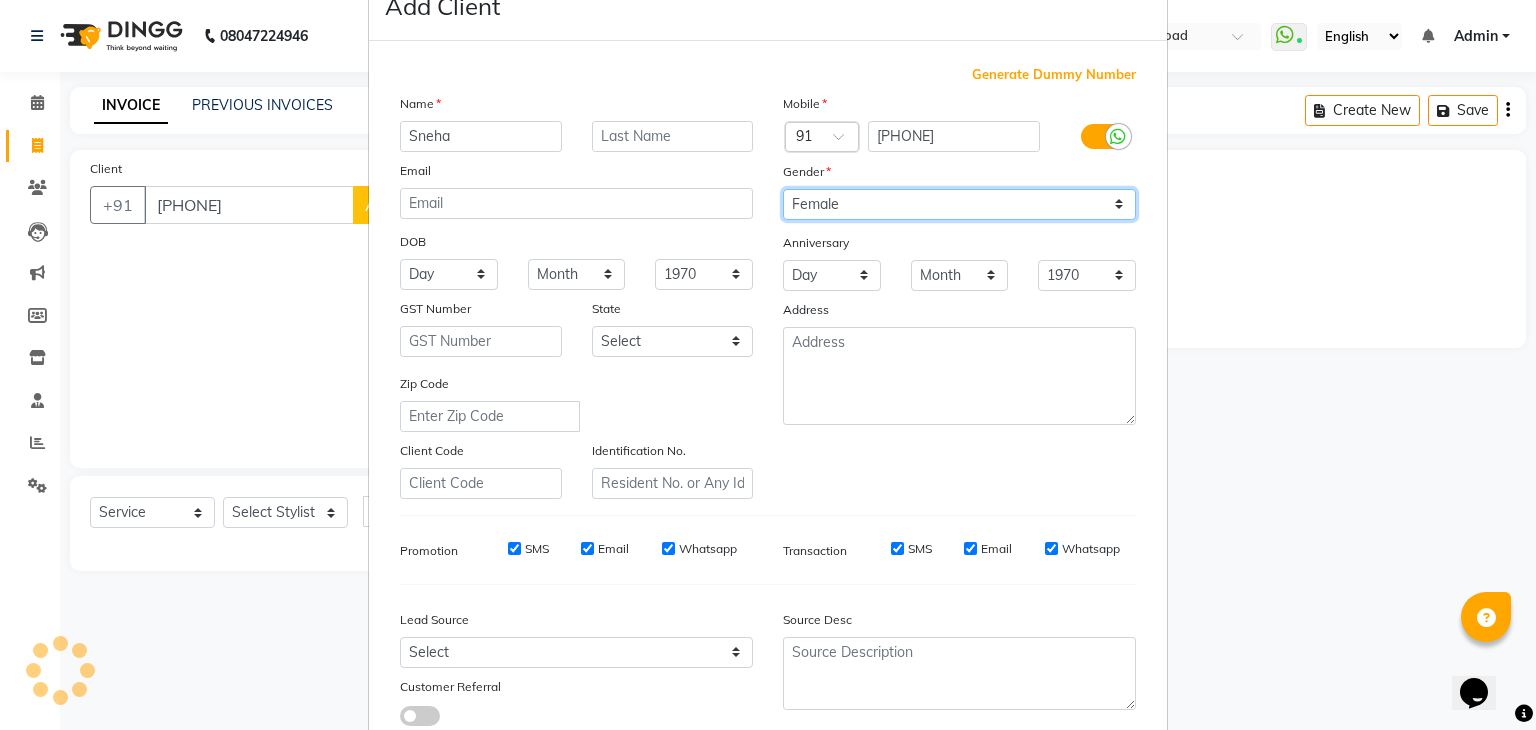click on "Select Male Female Other Prefer Not To Say" at bounding box center [959, 204] 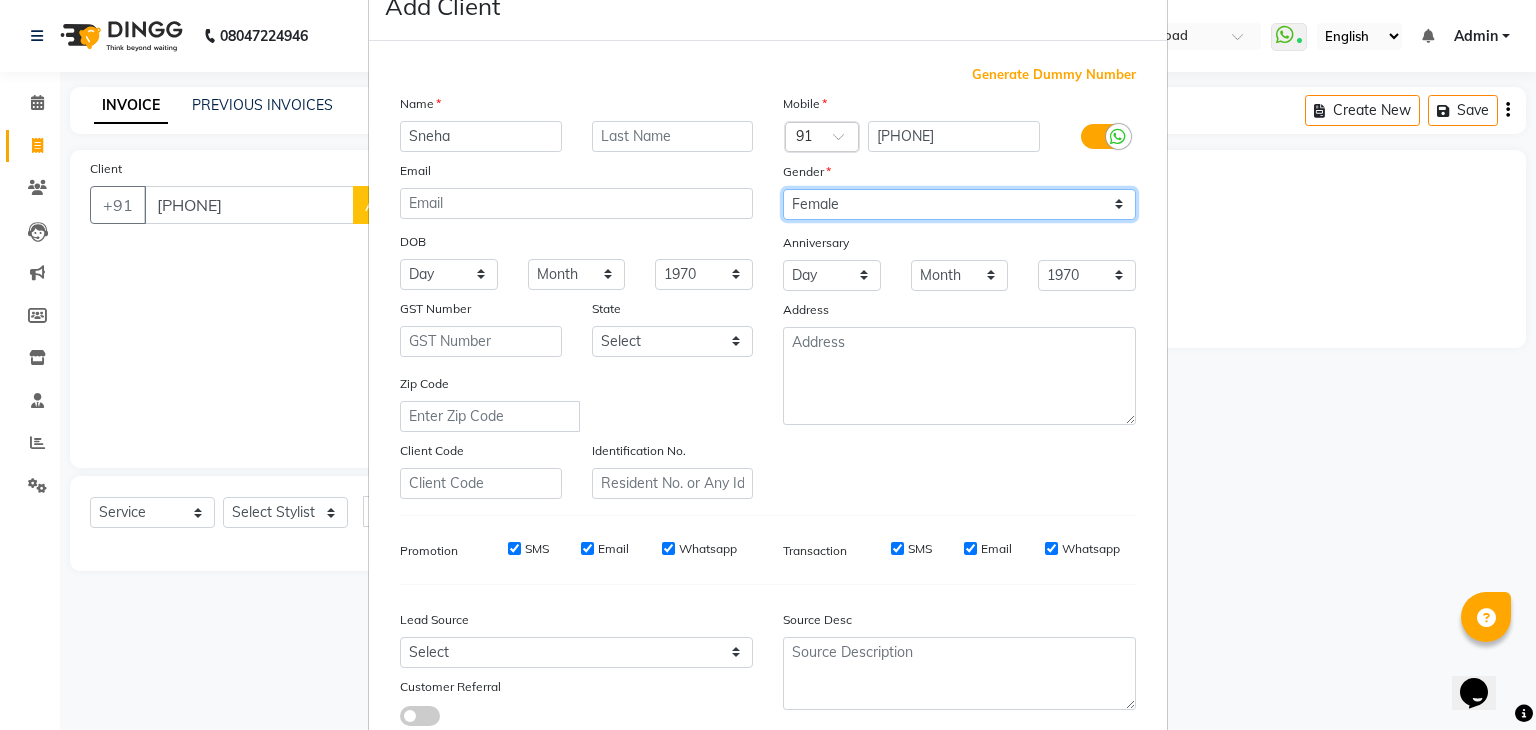 click on "Select Male Female Other Prefer Not To Say" at bounding box center (959, 204) 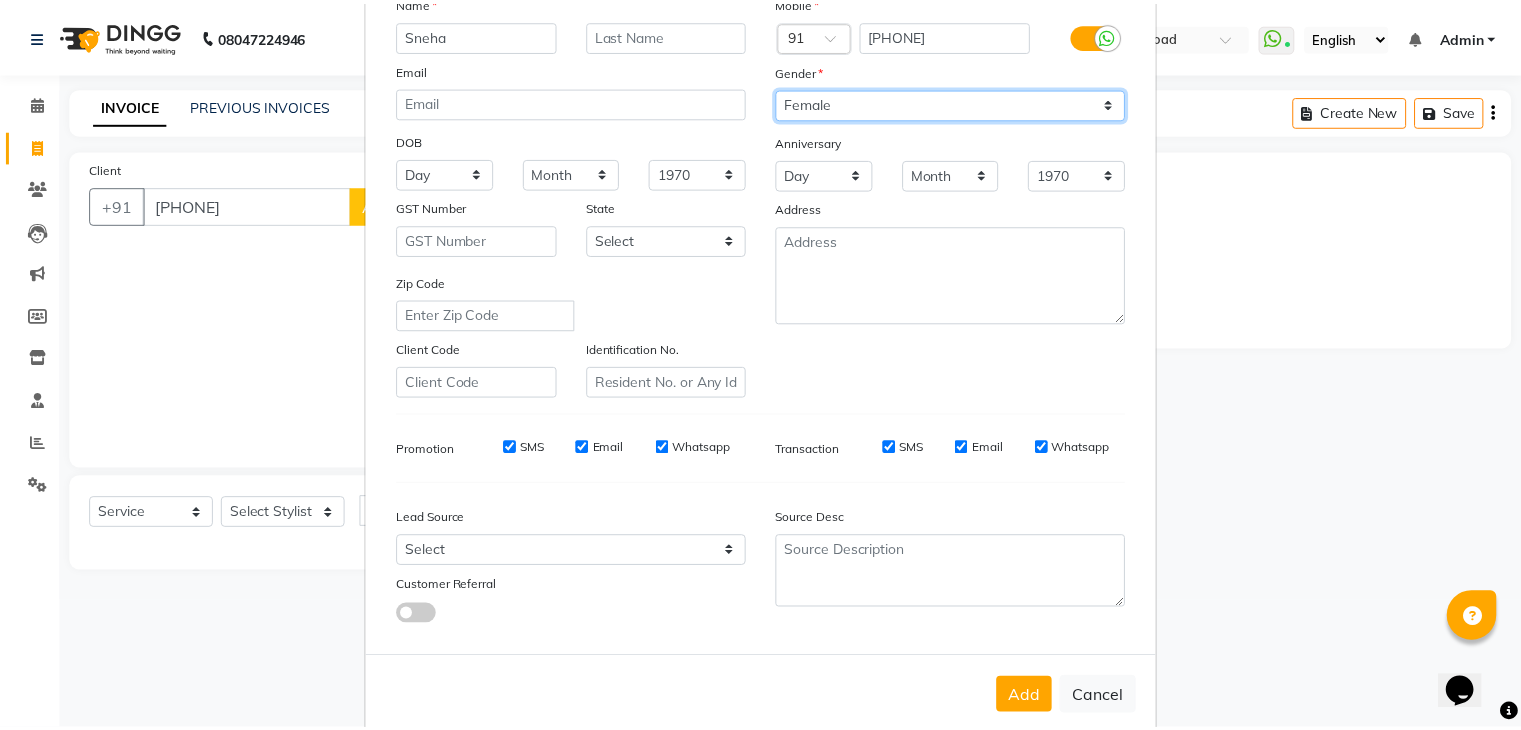 scroll, scrollTop: 203, scrollLeft: 0, axis: vertical 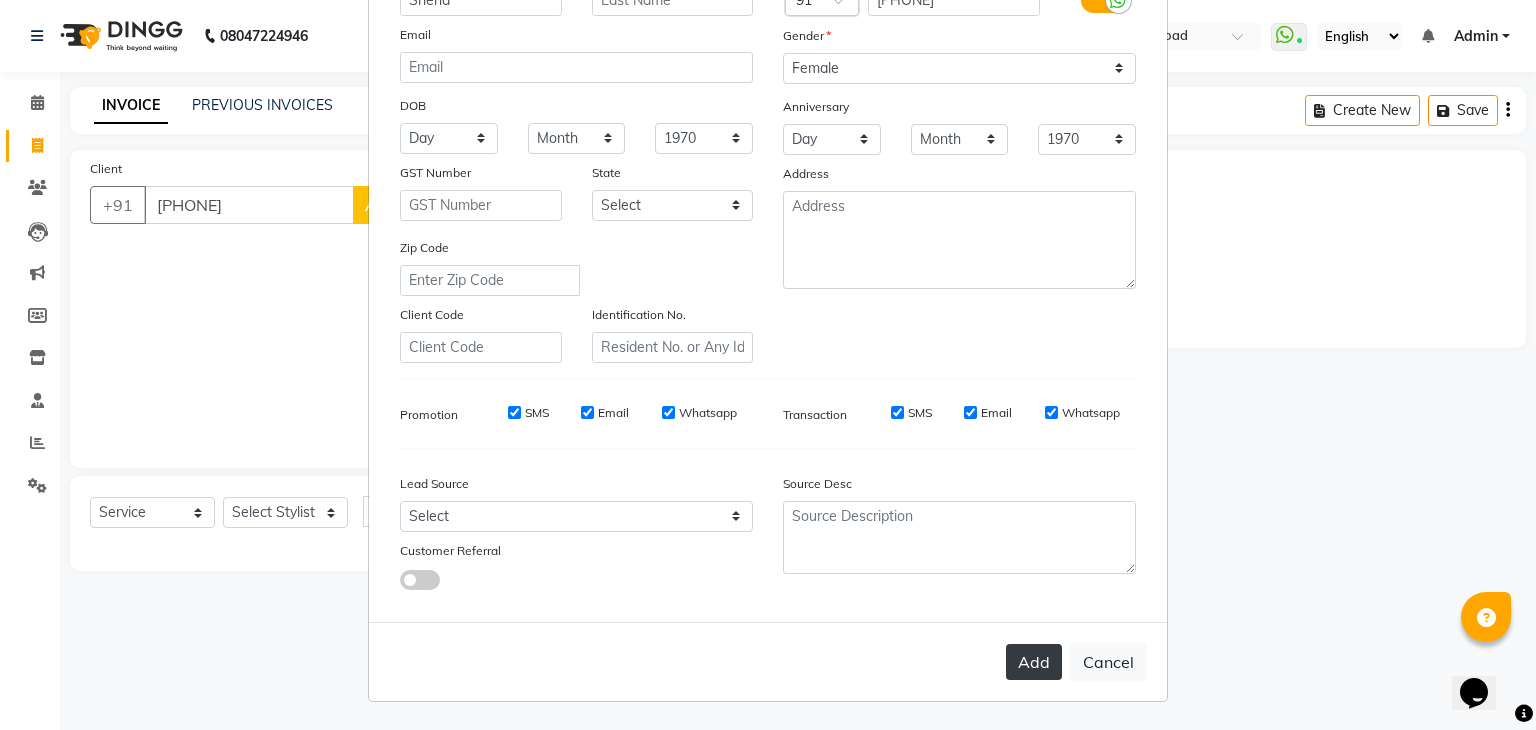 click on "Add" at bounding box center [1034, 662] 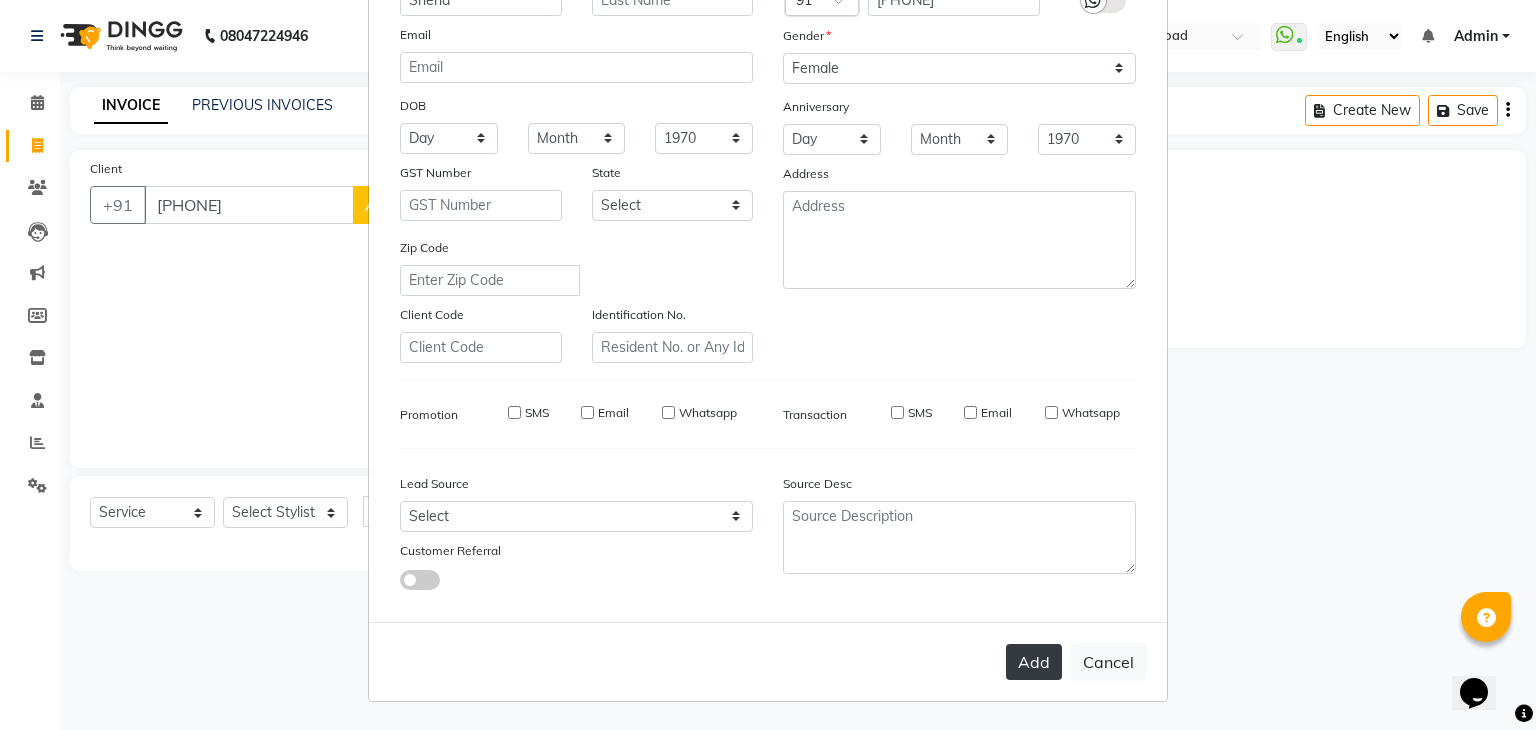 type on "[PHONE]" 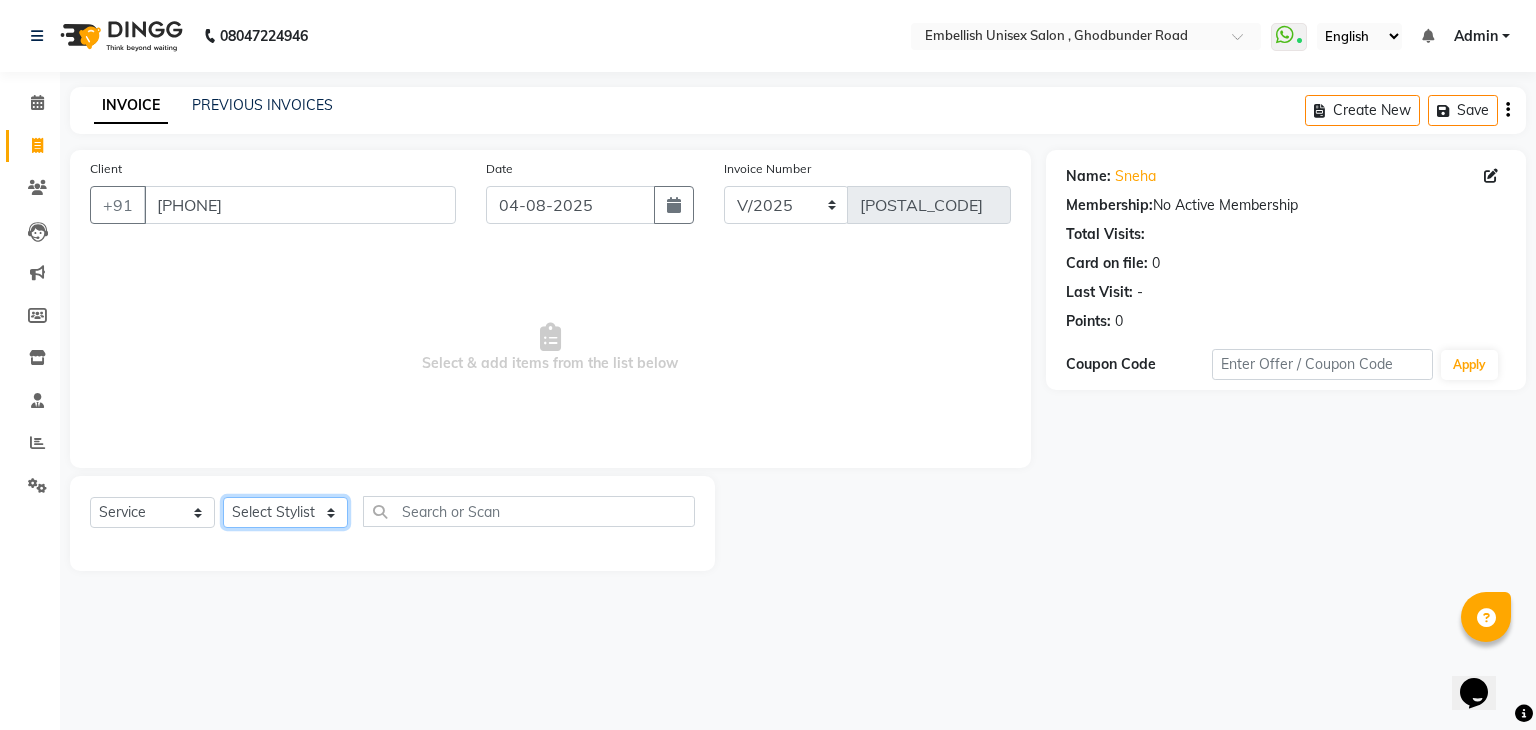 click on "Select Stylist [FIRST] [FIRST] [FIRST] [FIRST] [FIRST]" 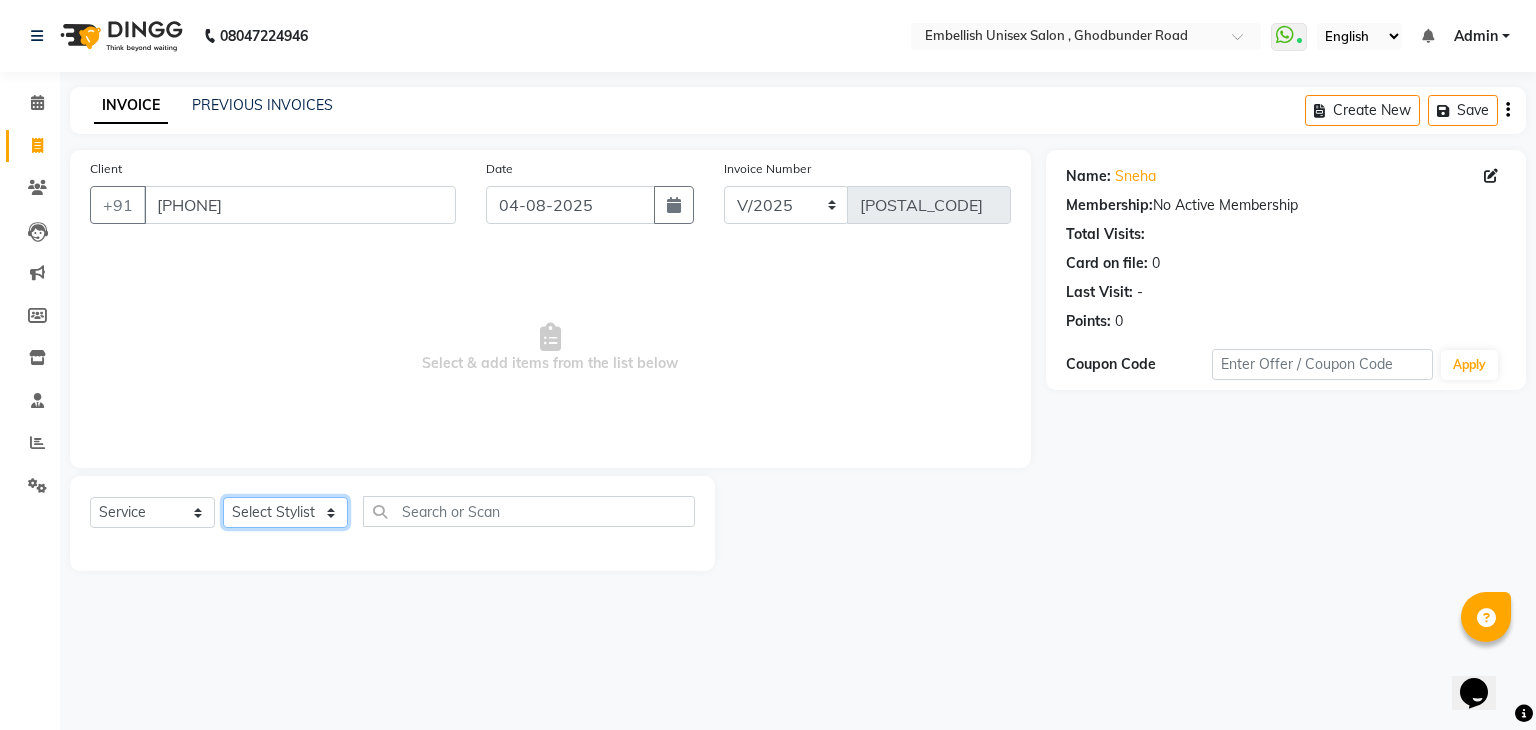 click on "Select Stylist [FIRST] [FIRST] [FIRST] [FIRST] [FIRST]" 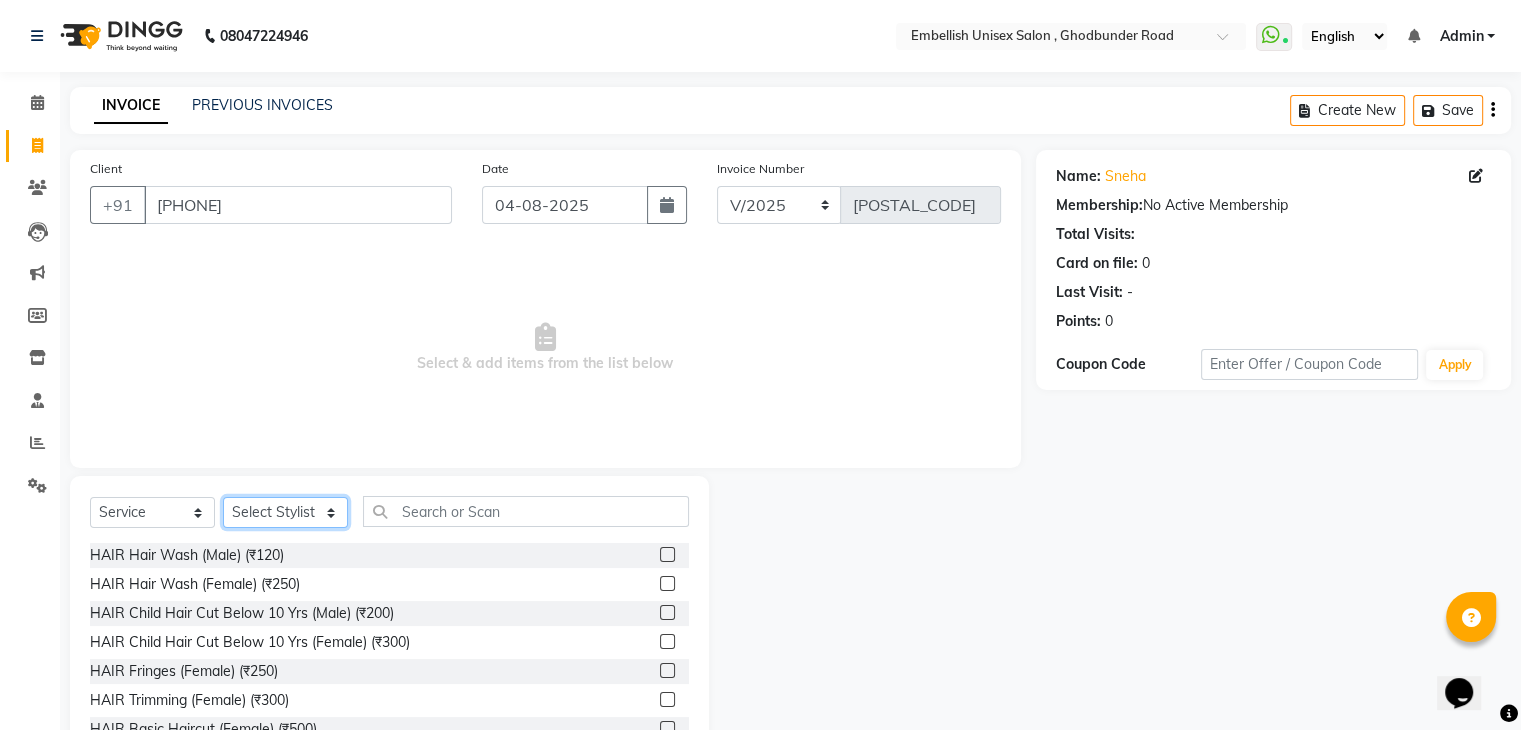 click on "Select Stylist [FIRST] [FIRST] [FIRST] [FIRST] [FIRST]" 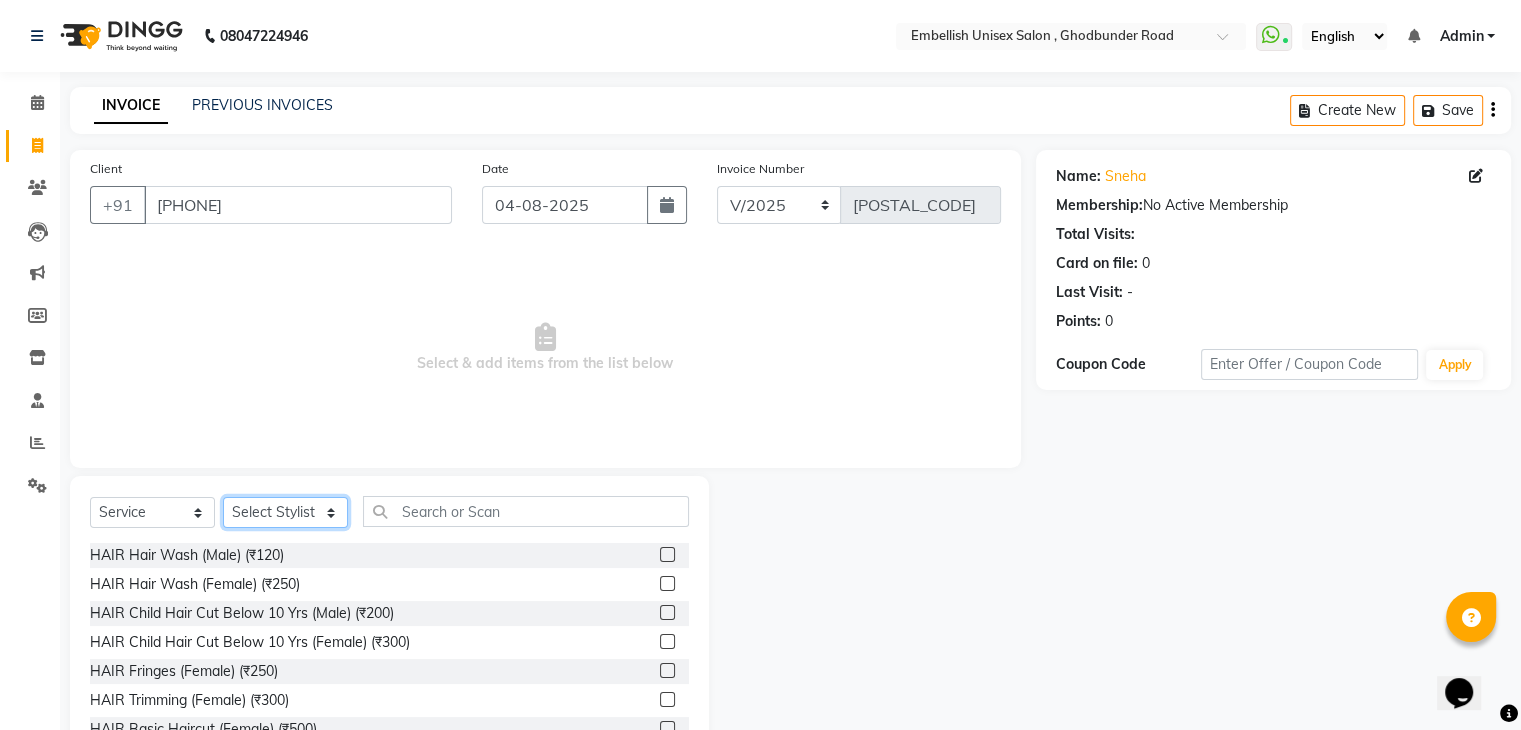 select on "69807" 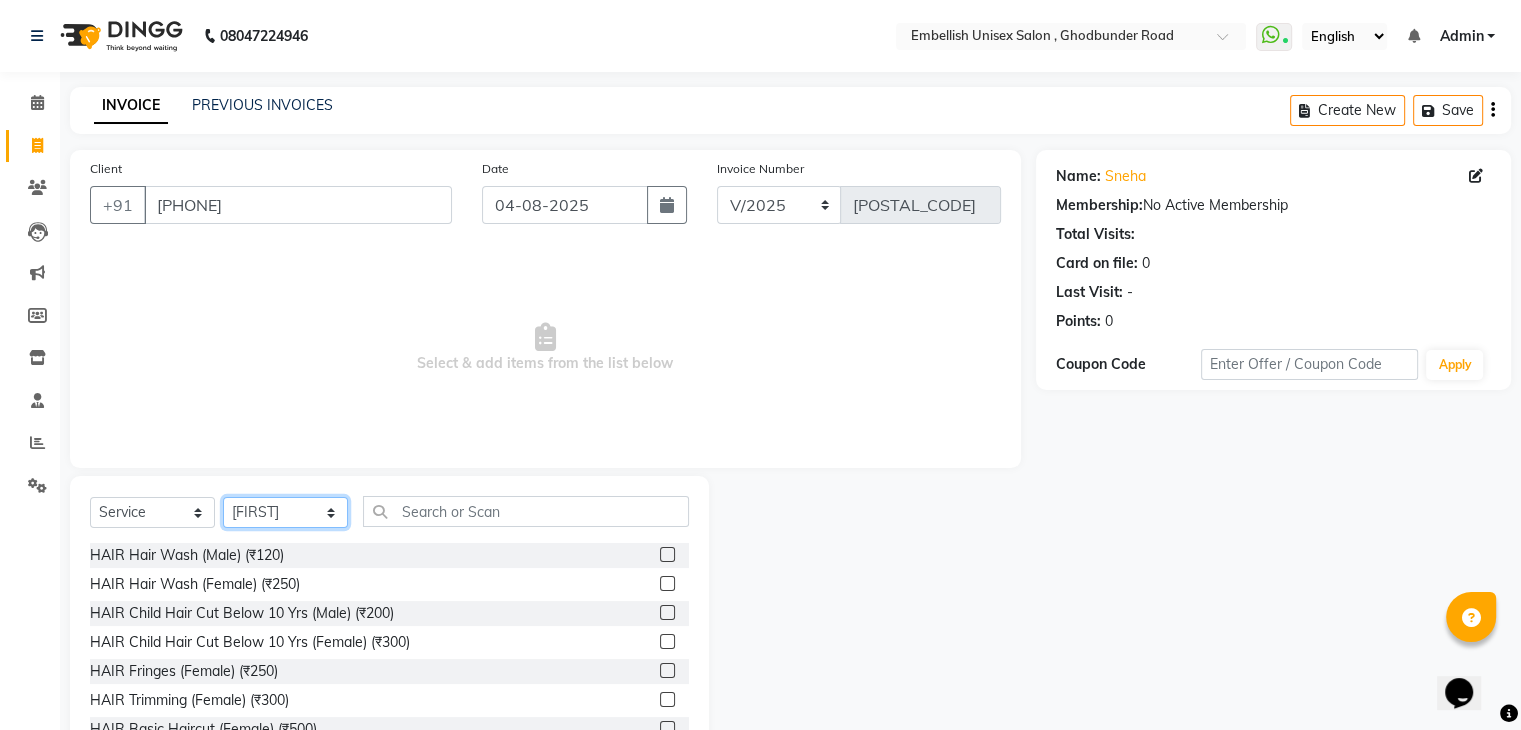 click on "Select Stylist [FIRST] [FIRST] [FIRST] [FIRST] [FIRST]" 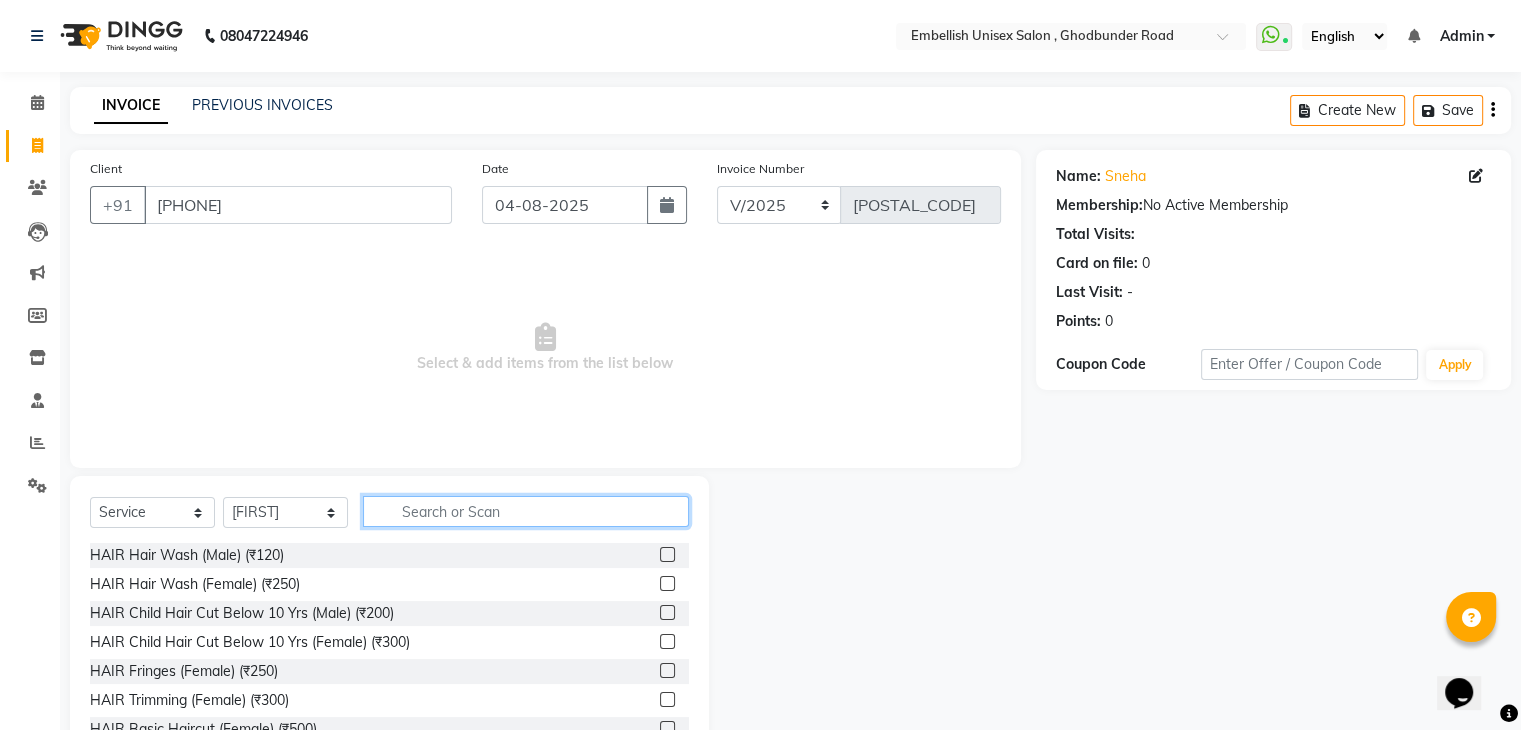 click 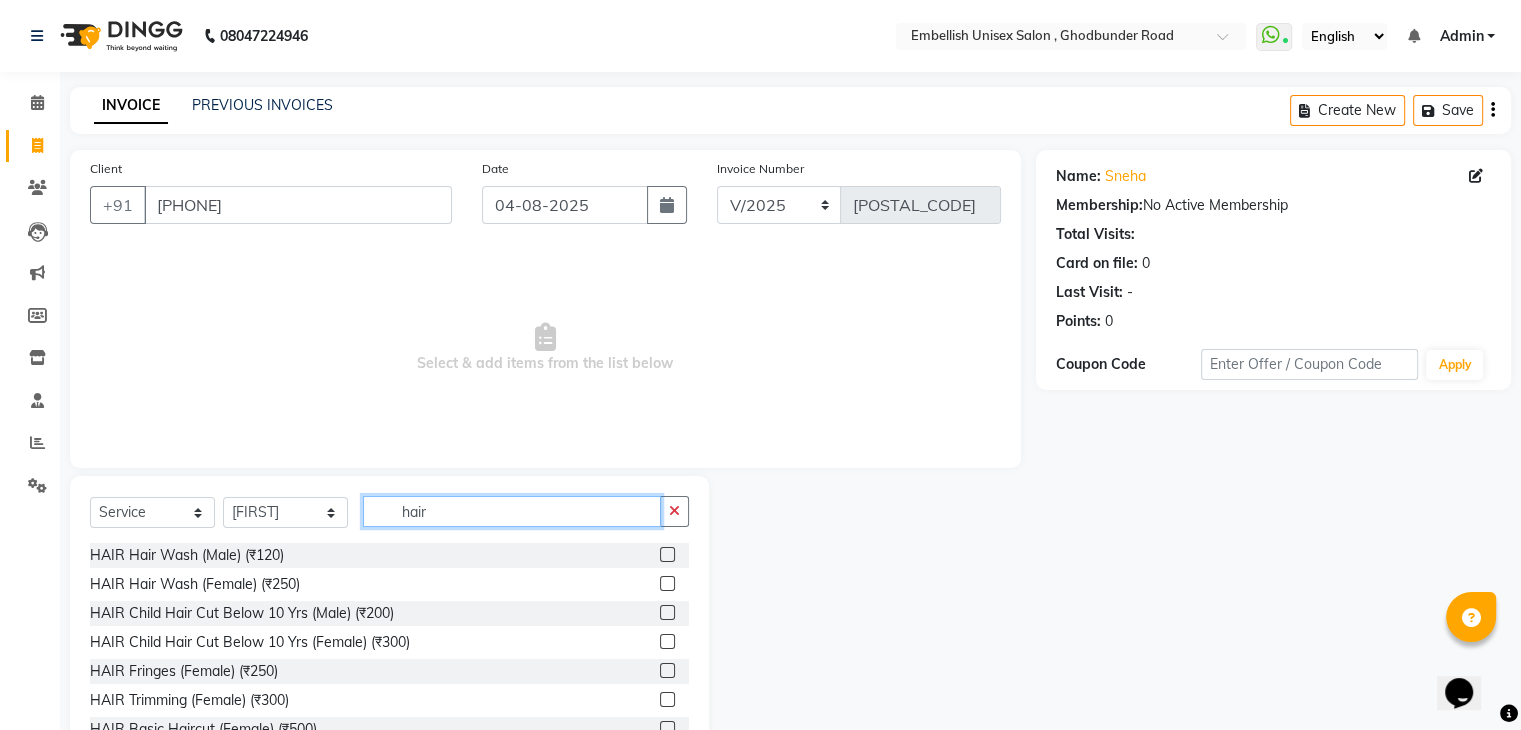 click on "hair" 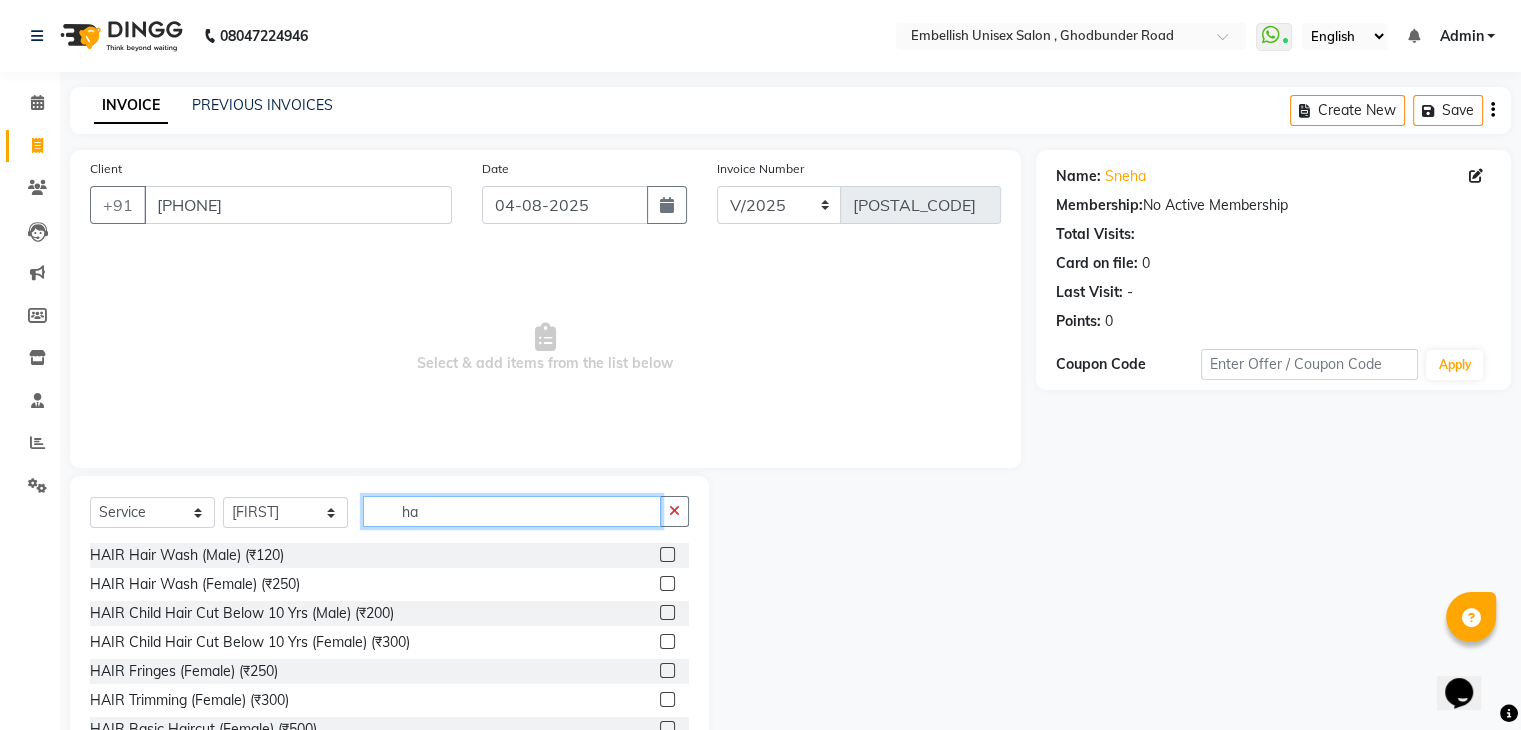 type on "h" 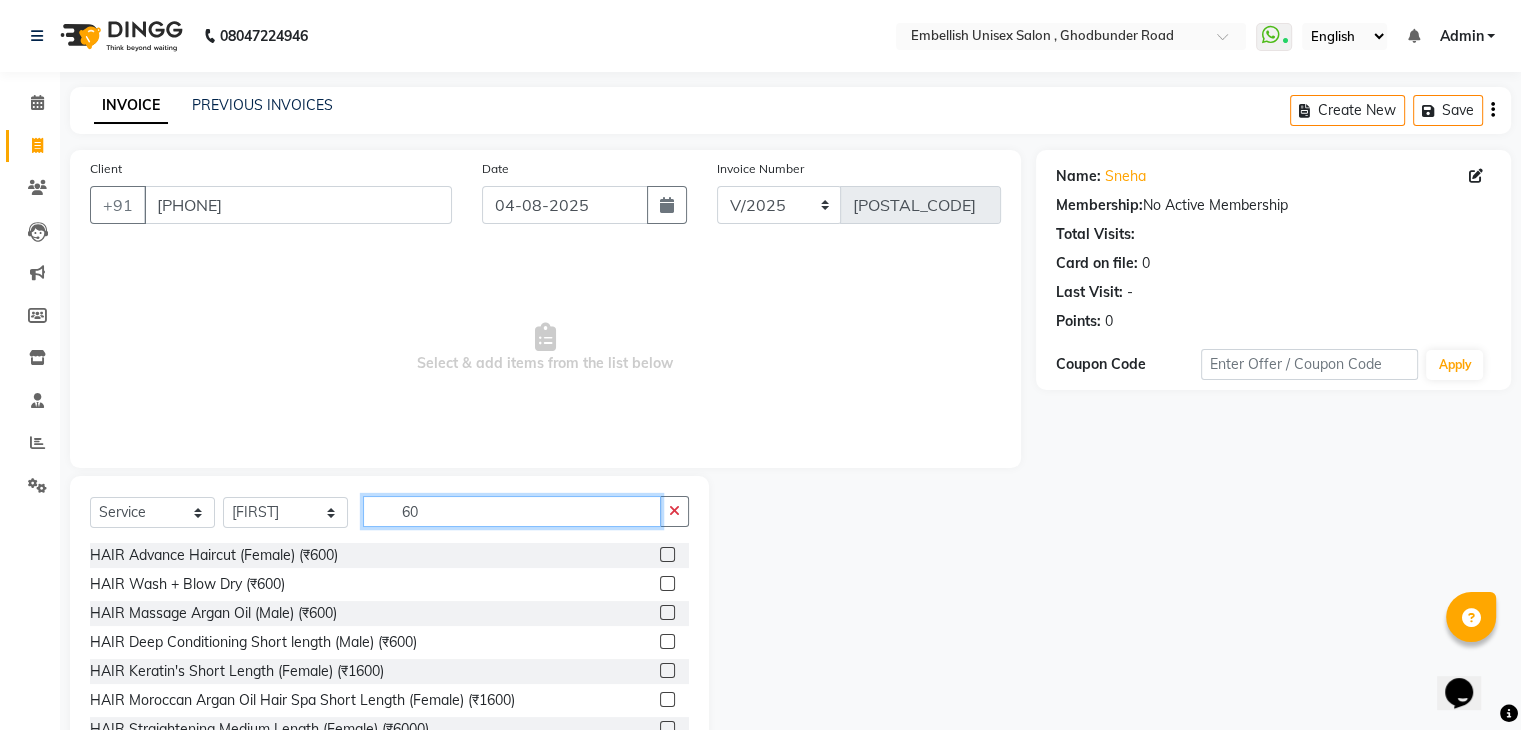 type on "6" 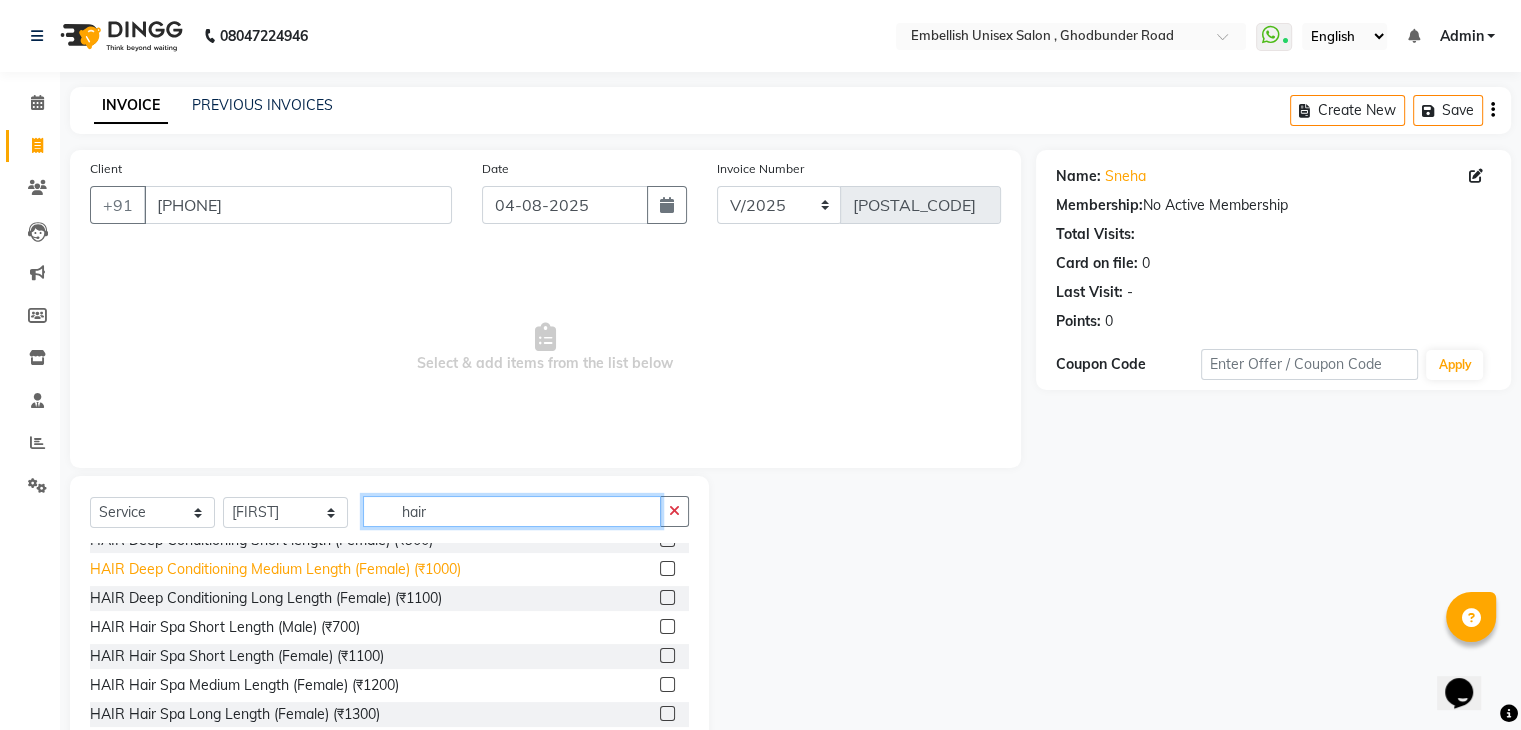 scroll, scrollTop: 828, scrollLeft: 0, axis: vertical 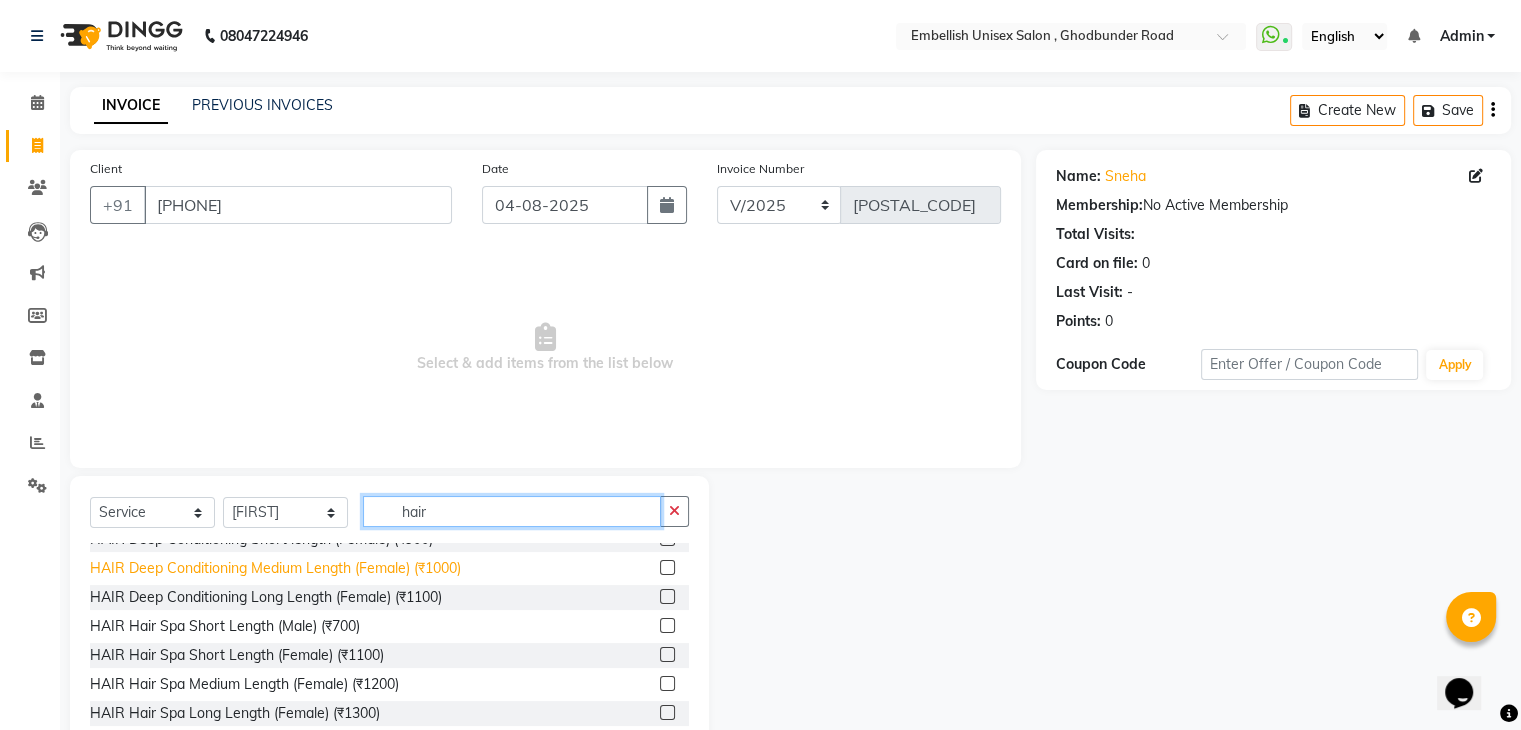 type on "hair" 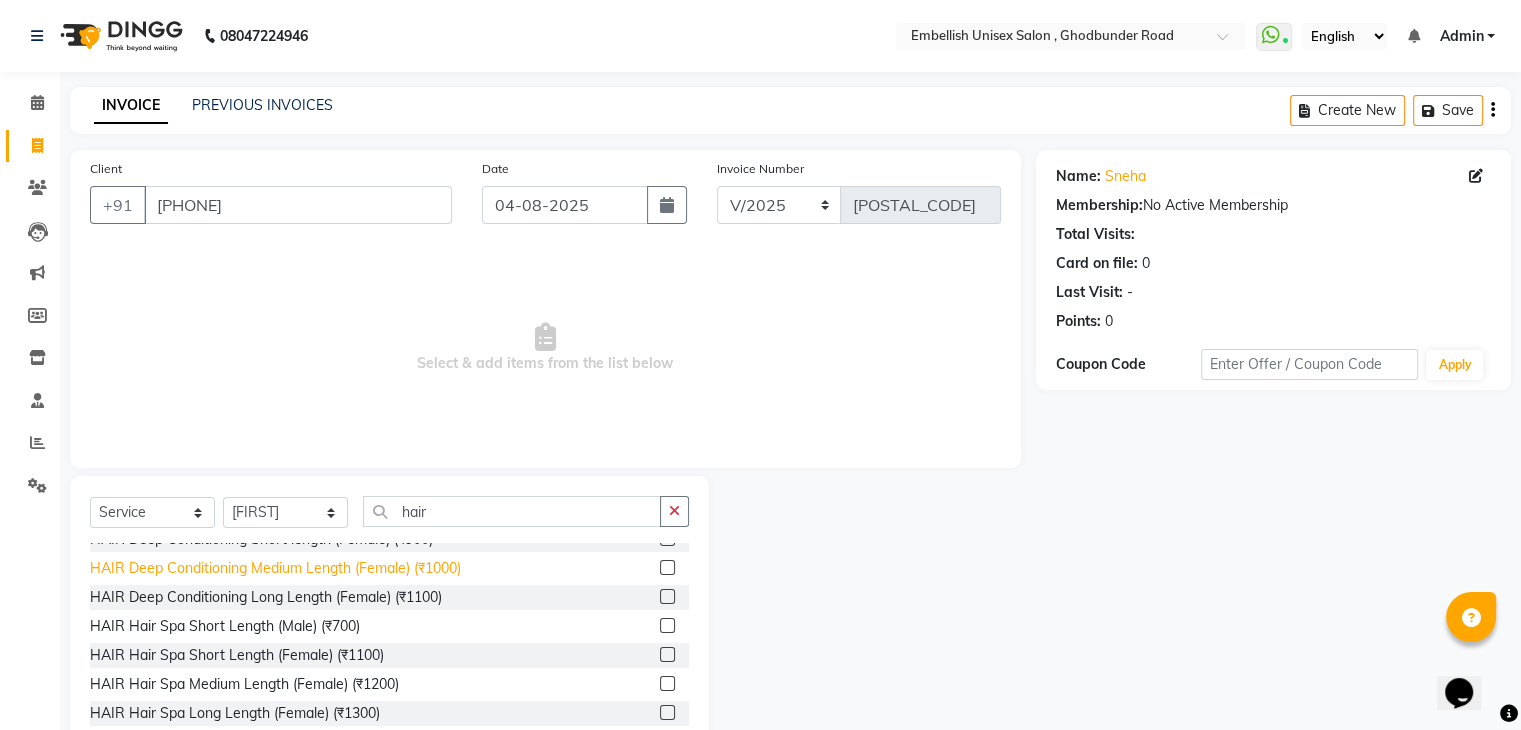 click on "HAIR Hair Spa Short Length (Male) (₹700)" 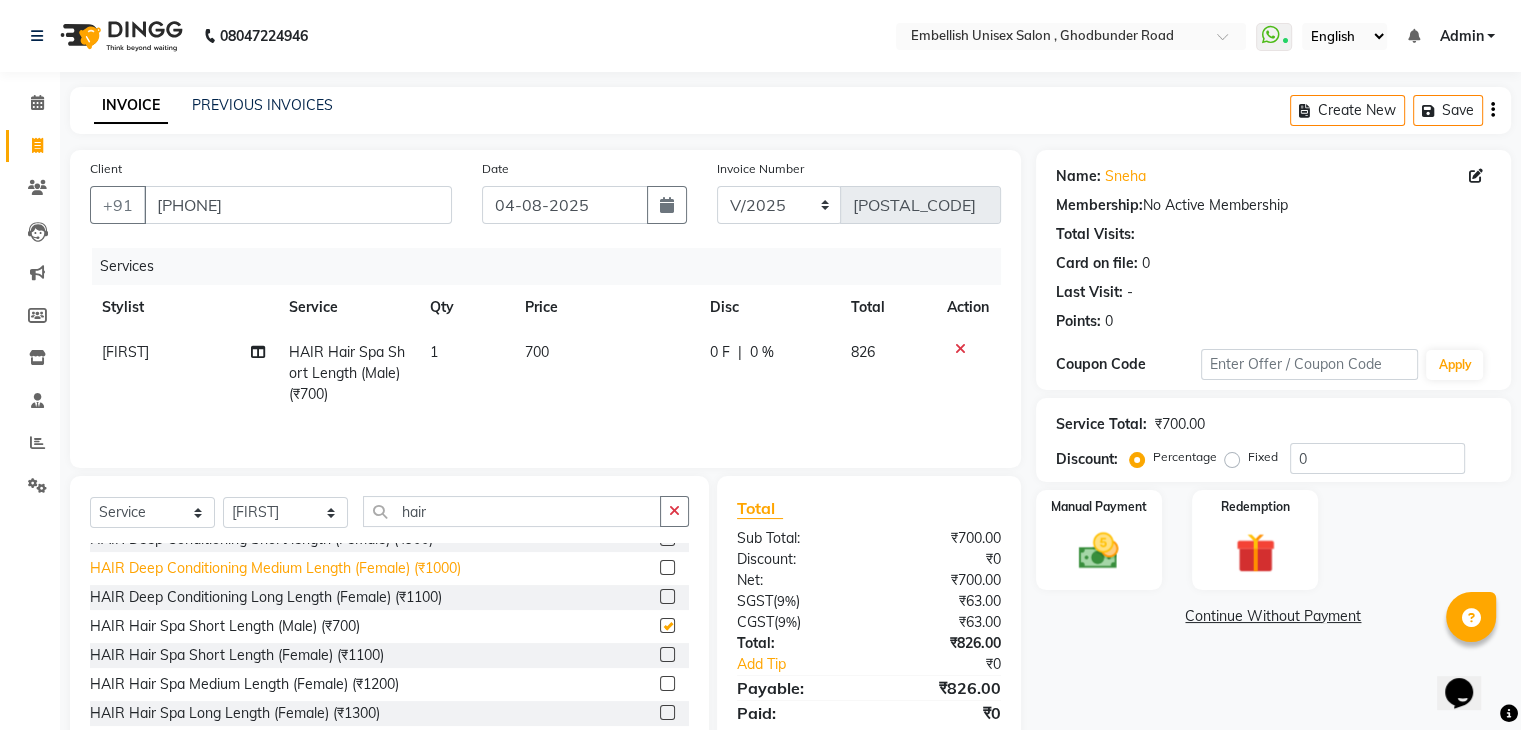 checkbox on "false" 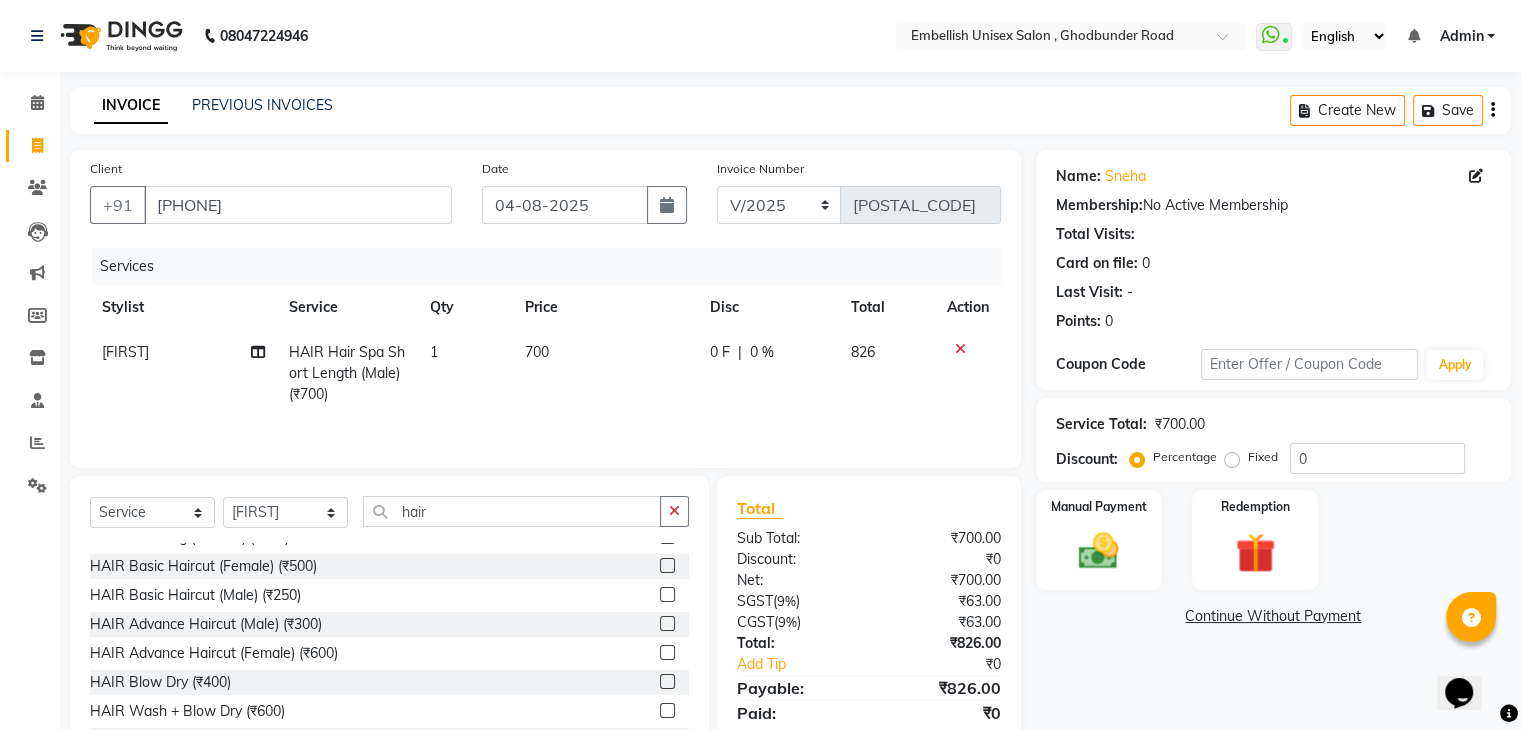 scroll, scrollTop: 148, scrollLeft: 0, axis: vertical 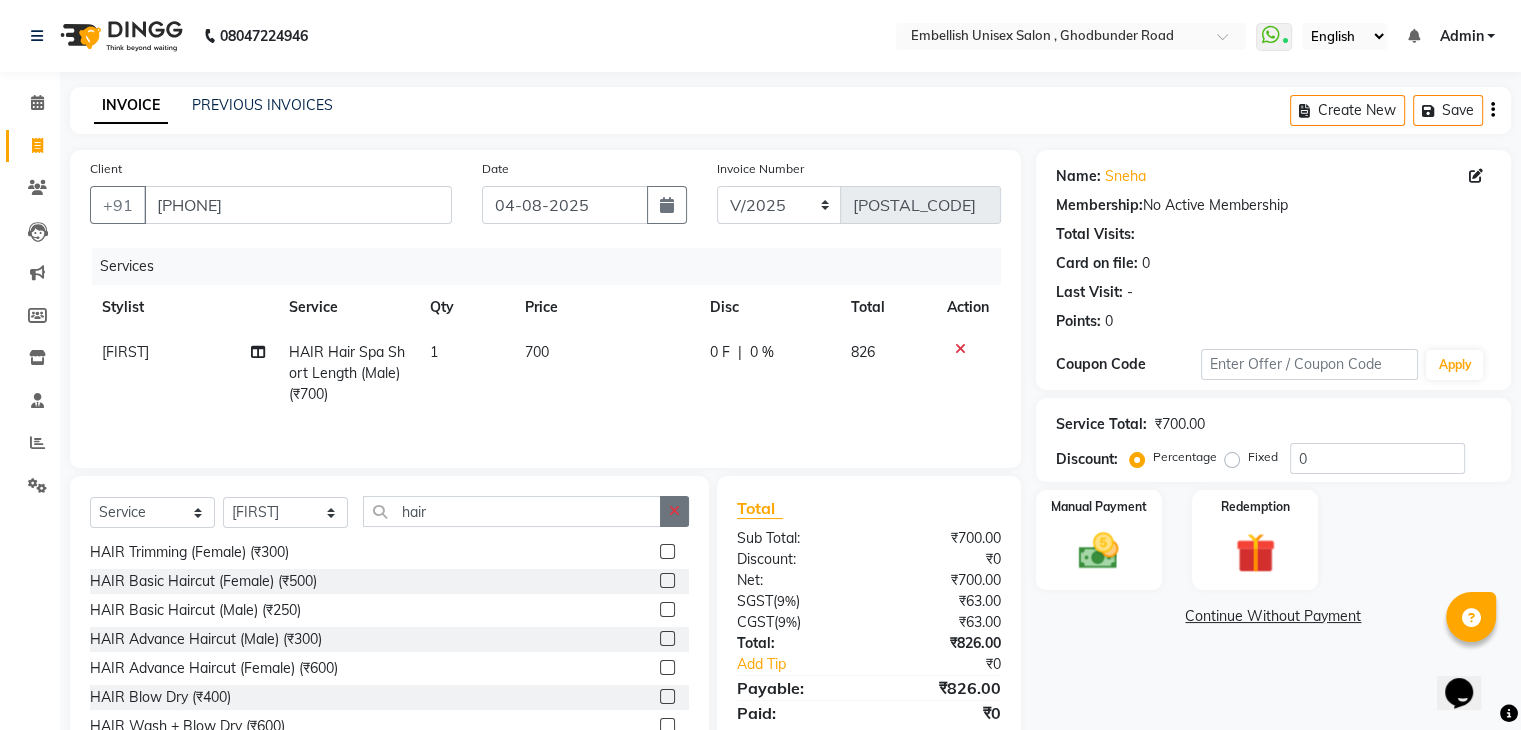 click 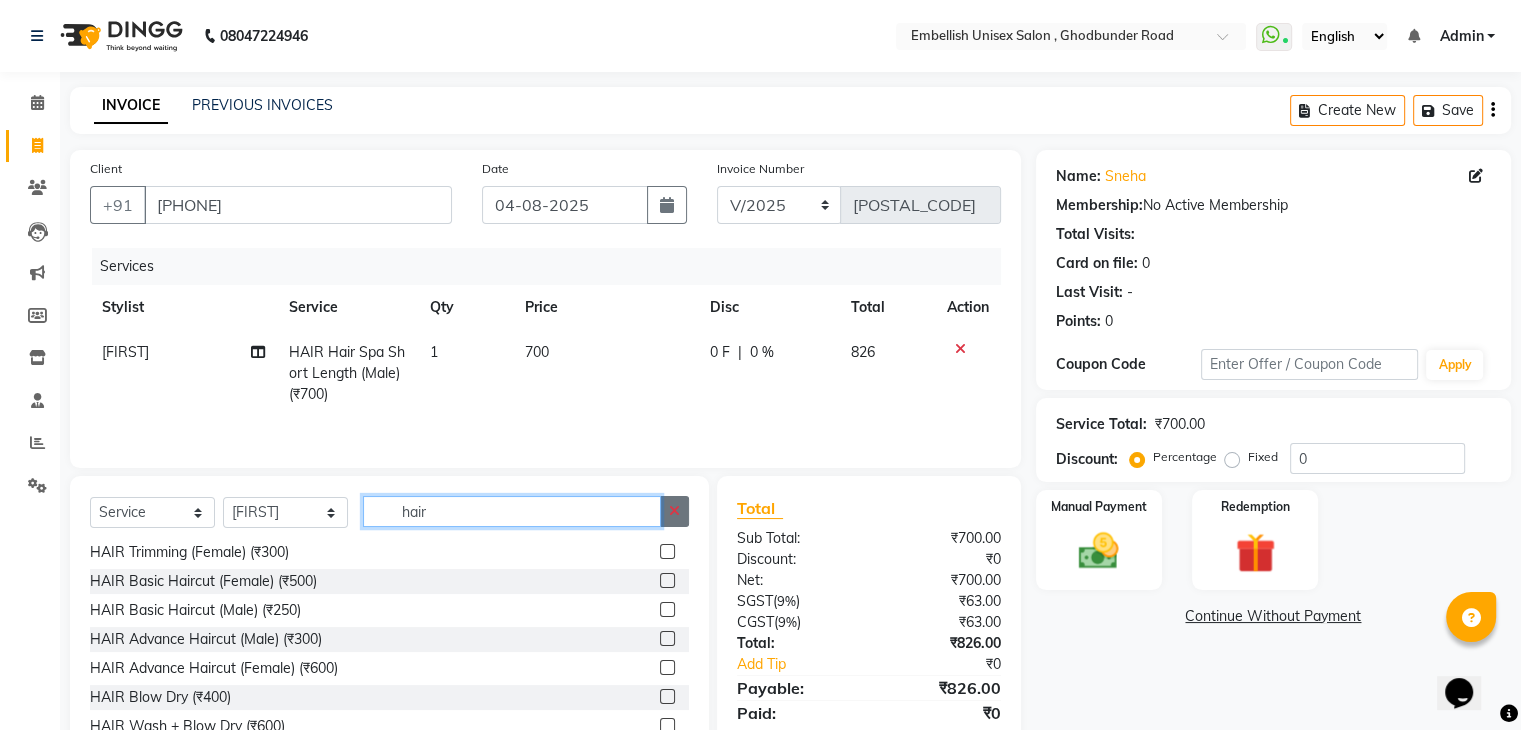 type 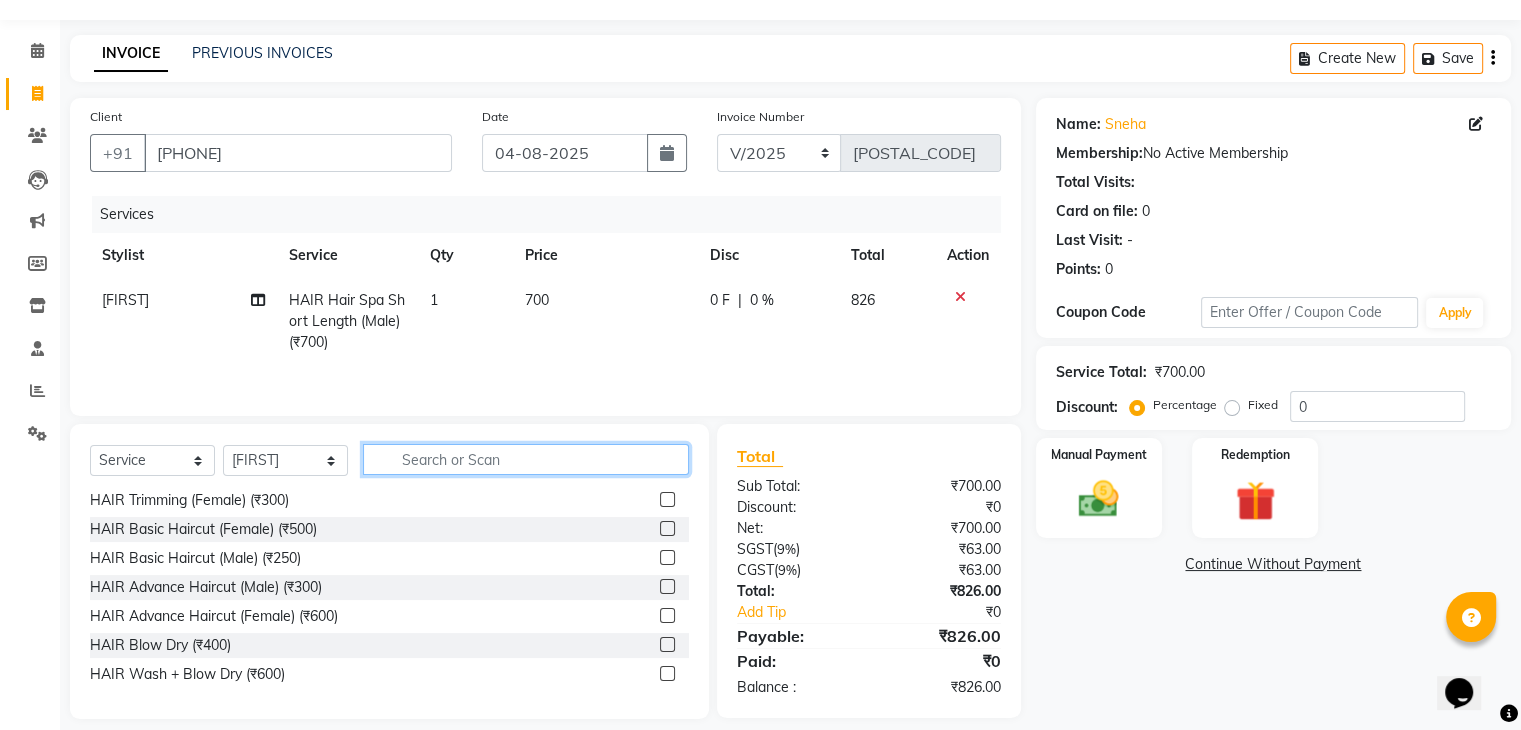 scroll, scrollTop: 72, scrollLeft: 0, axis: vertical 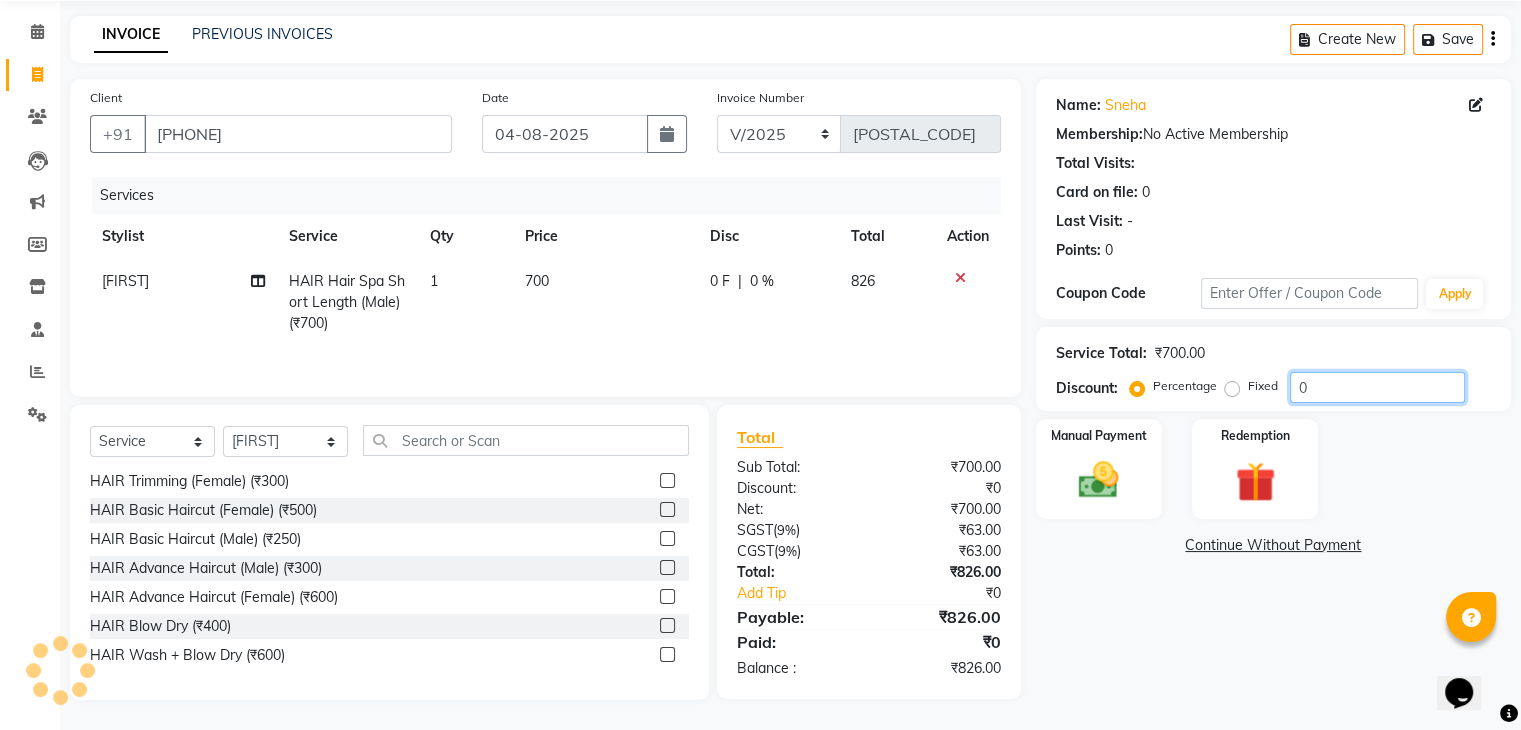 click on "0" 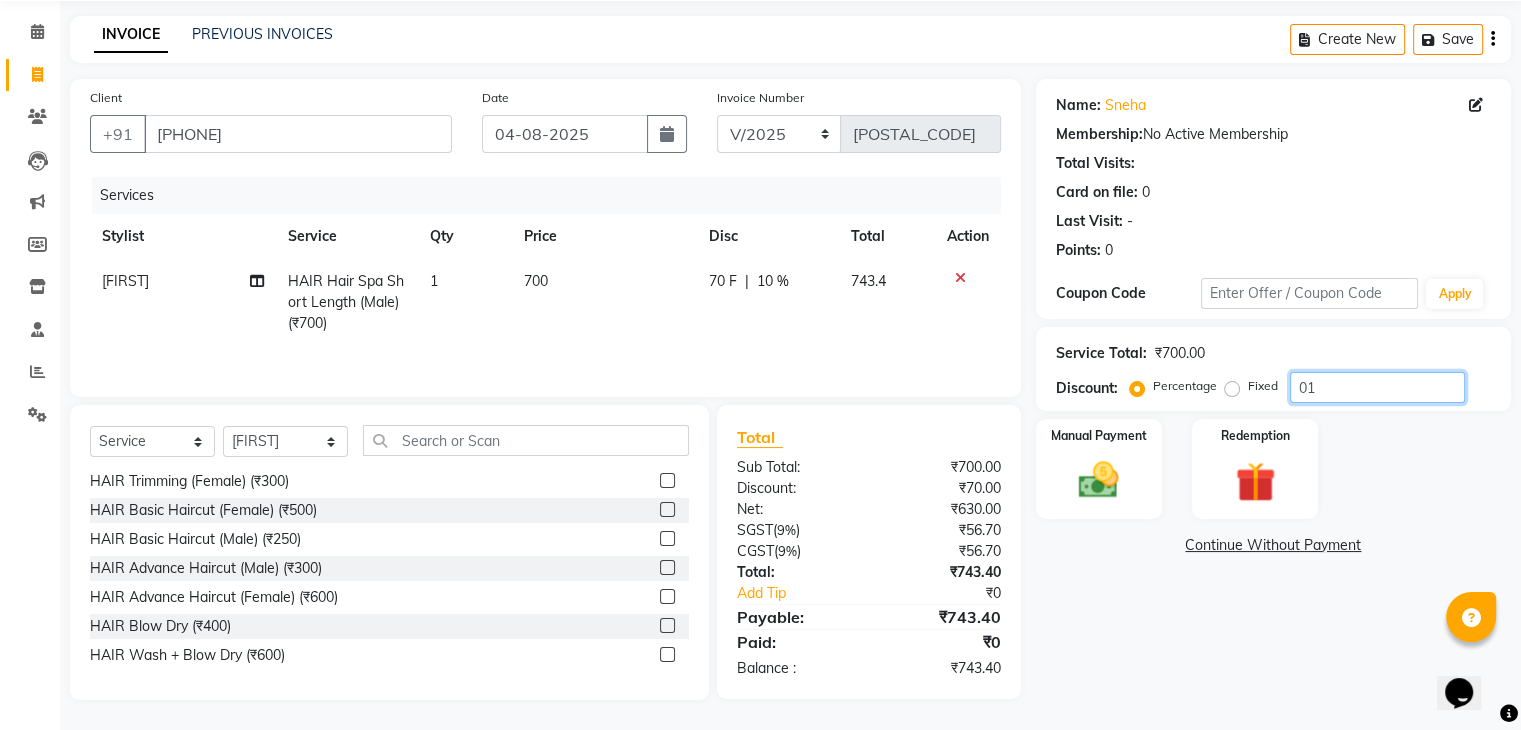 type on "0" 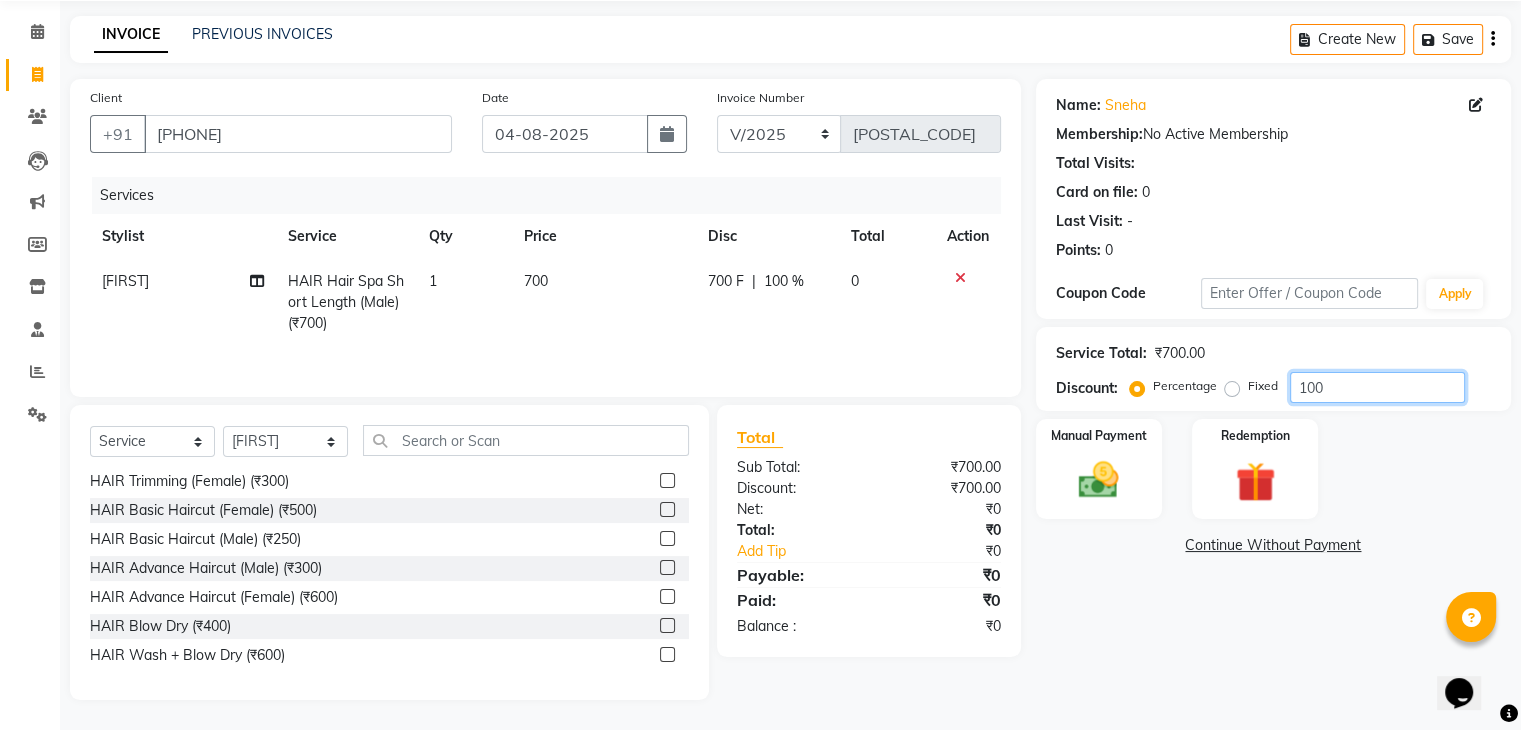 type on "100" 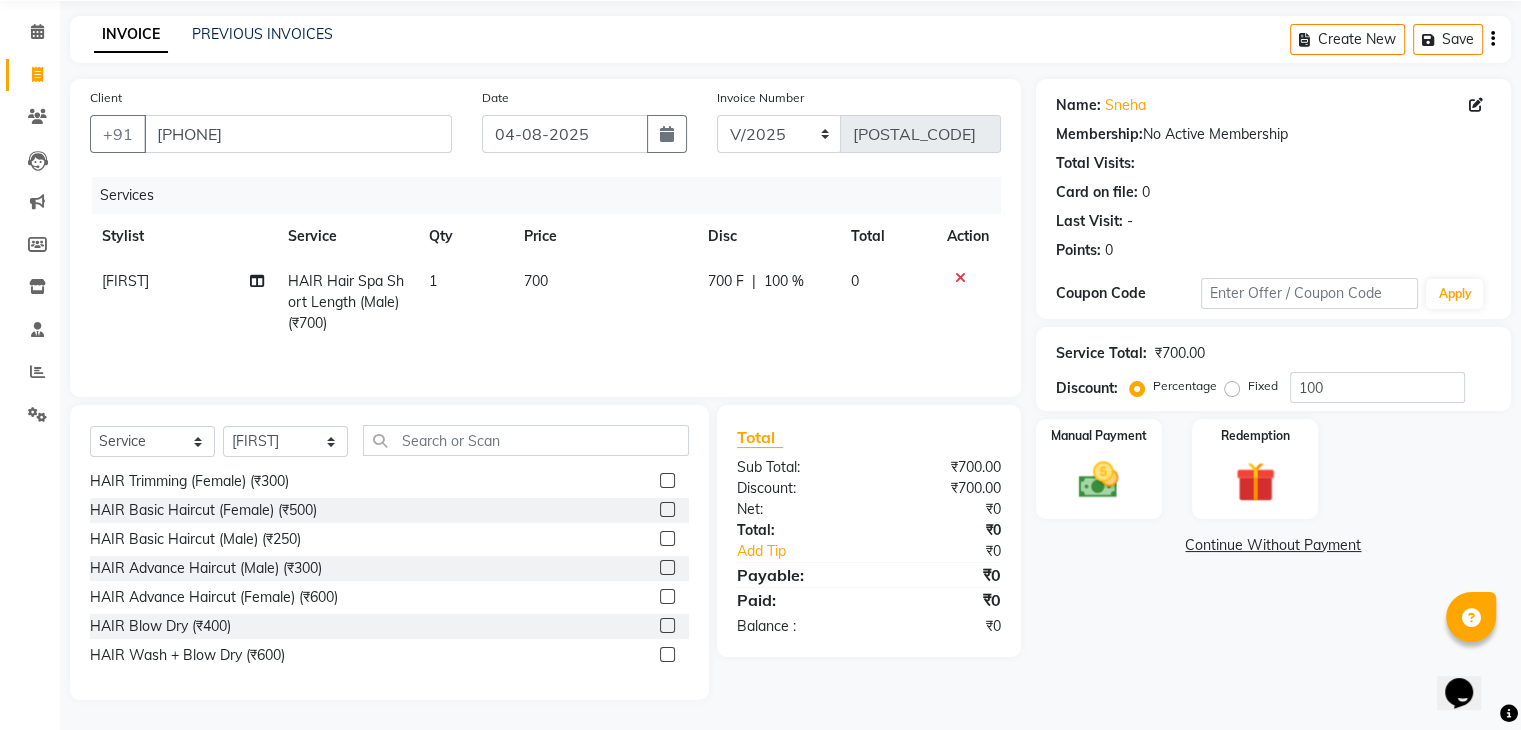 click on "Fixed" 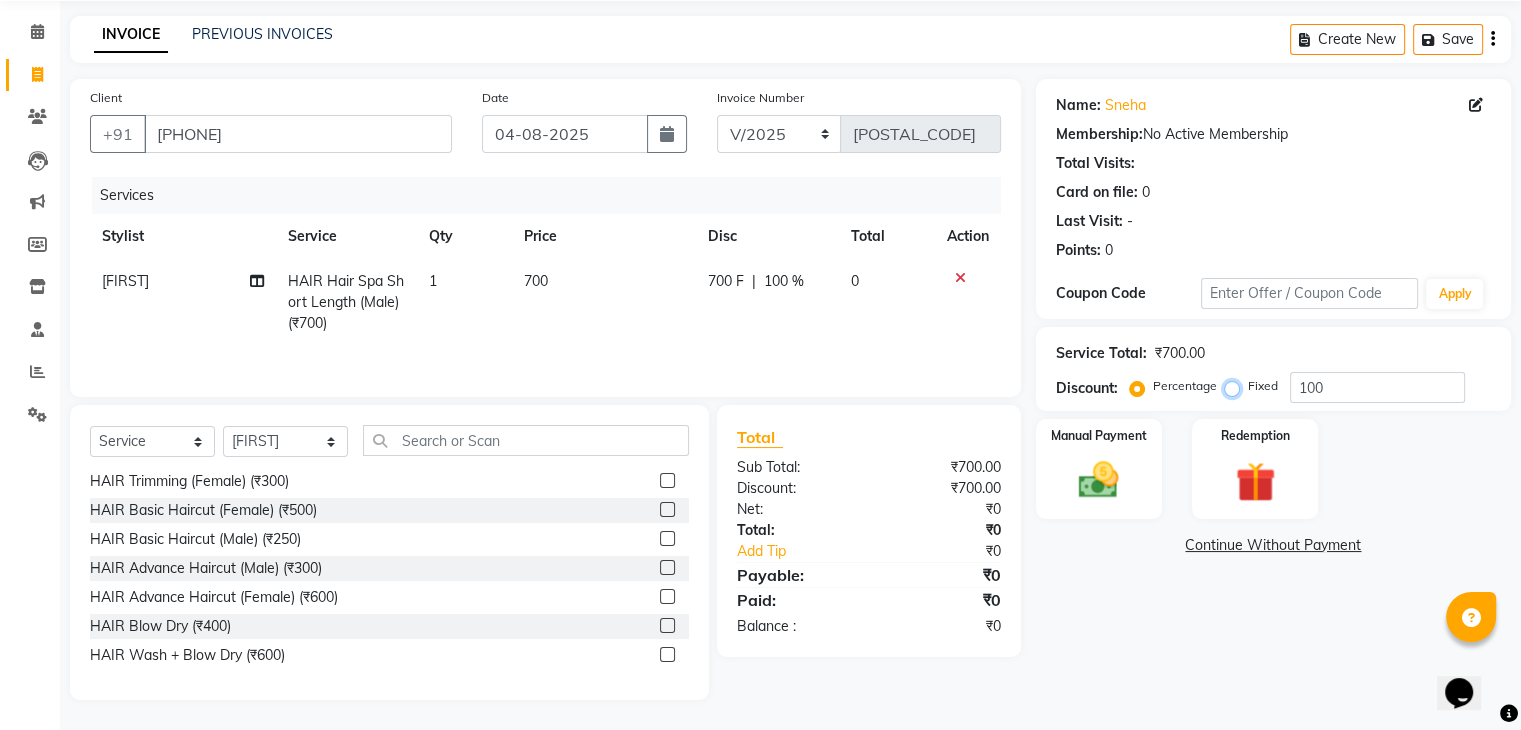 click on "Fixed" at bounding box center (1236, 386) 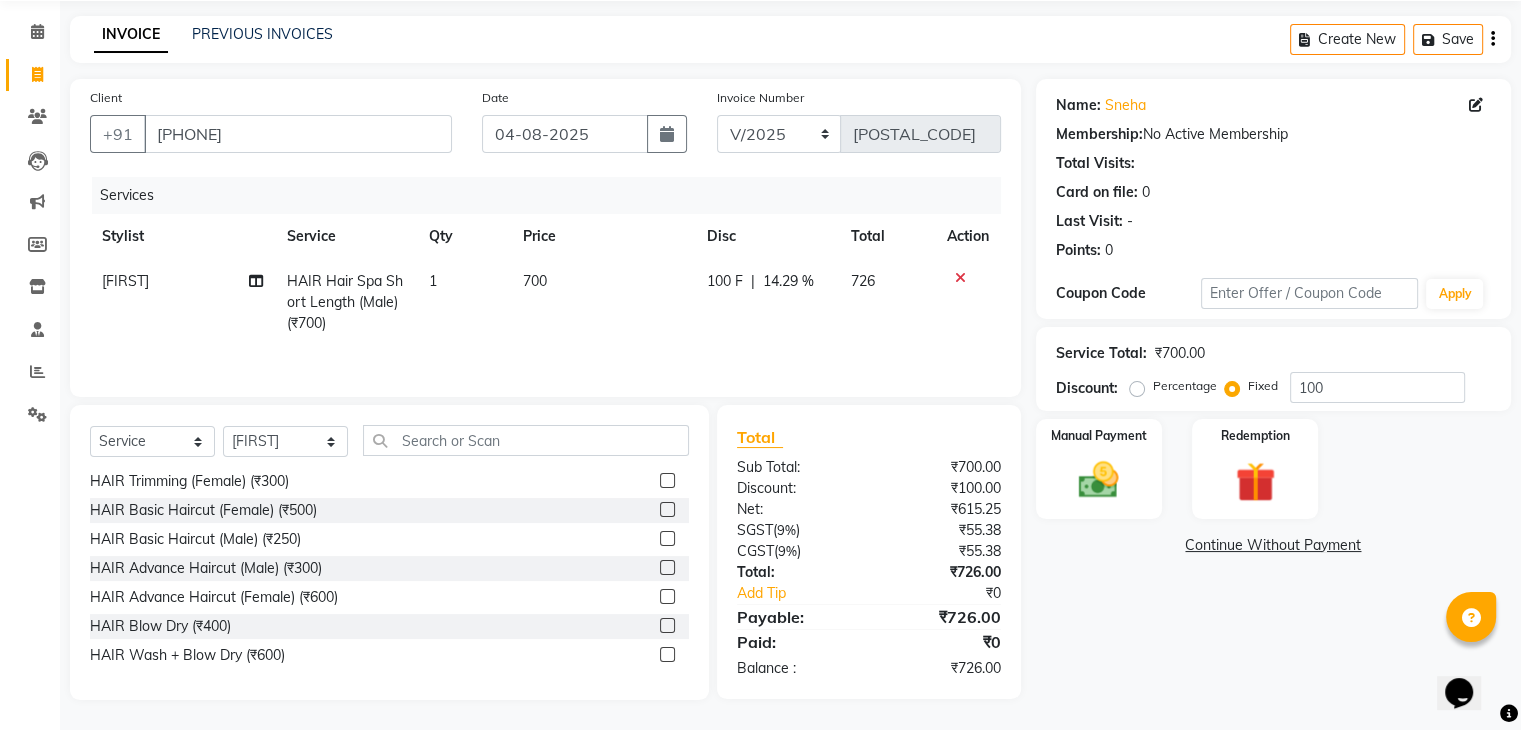 click on "Percentage" 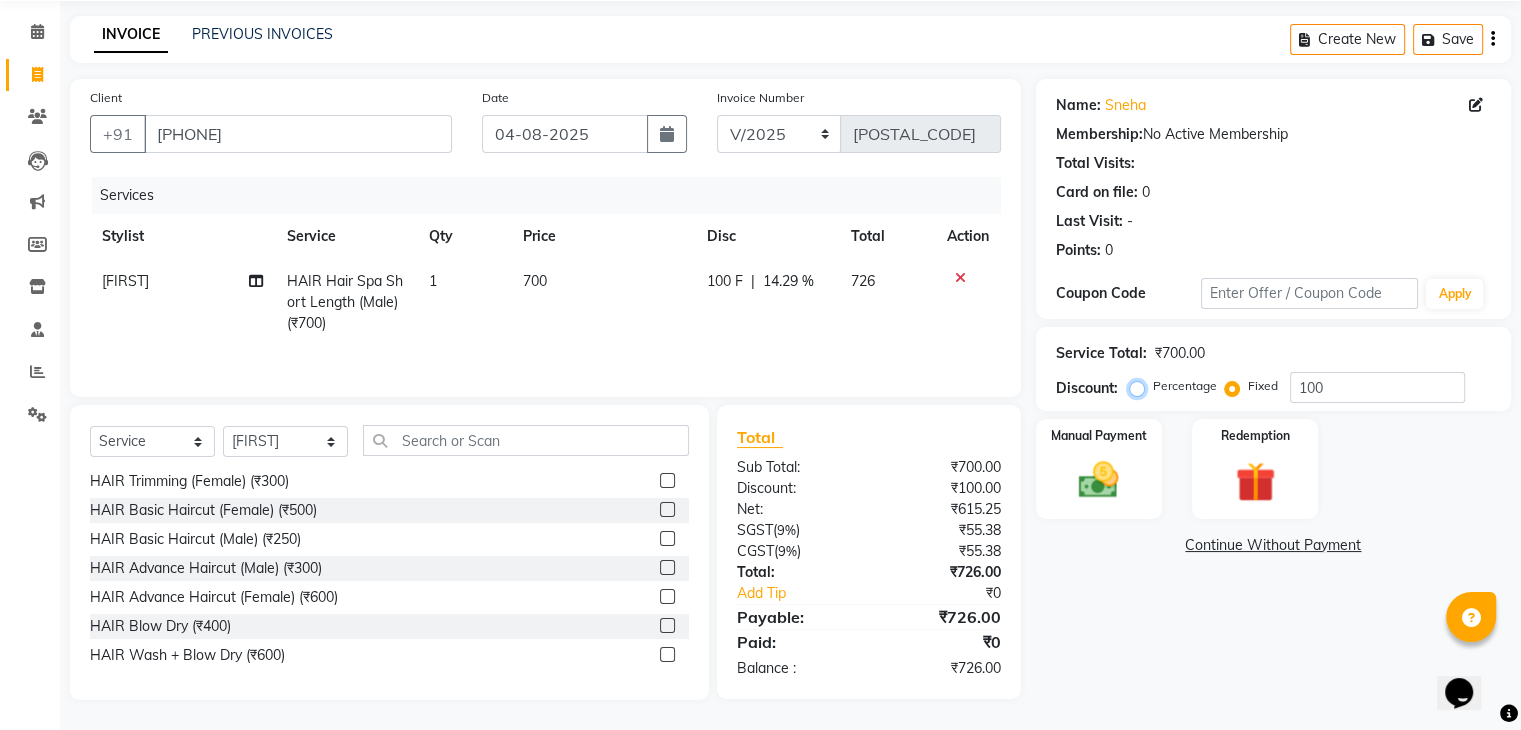 click on "Percentage" at bounding box center (1141, 386) 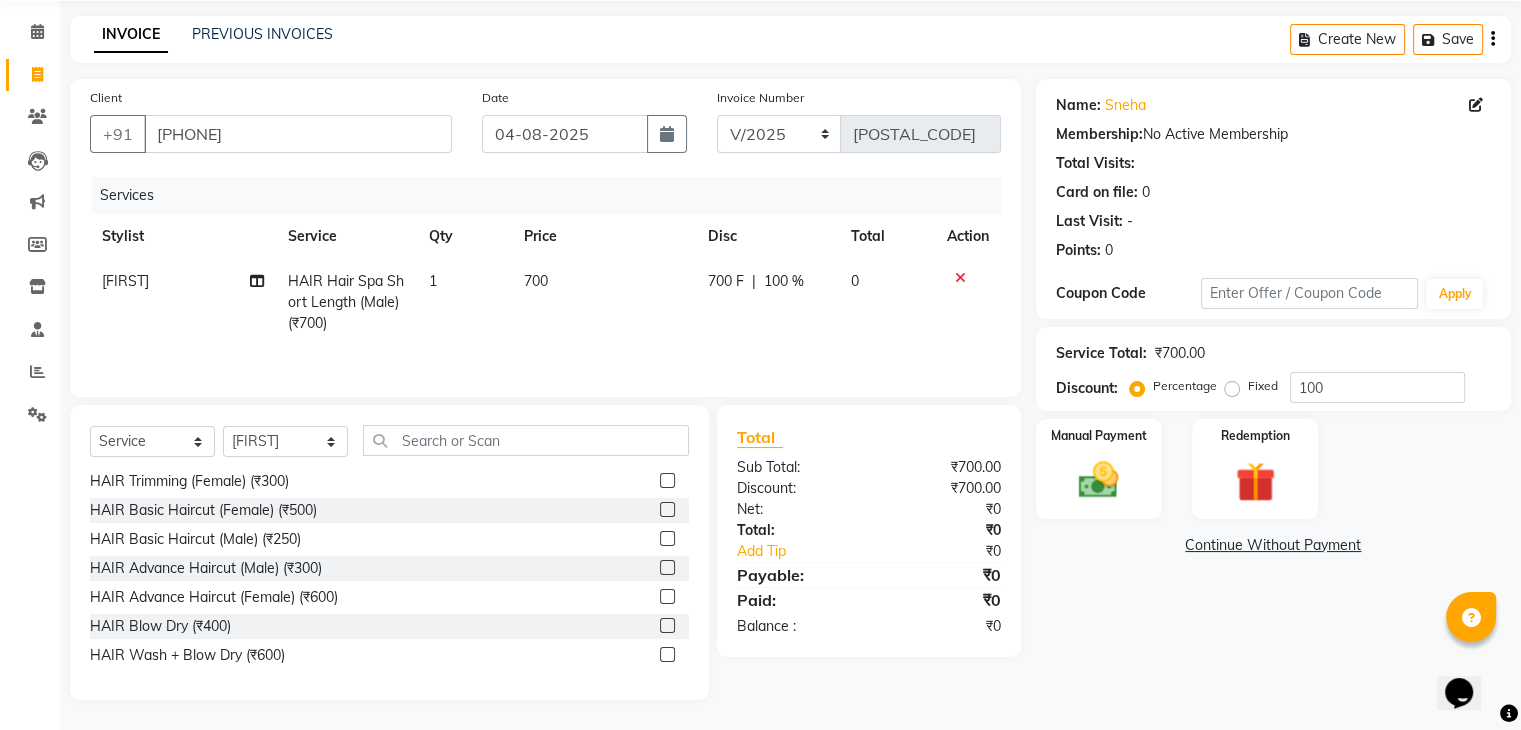 click on "Fixed" 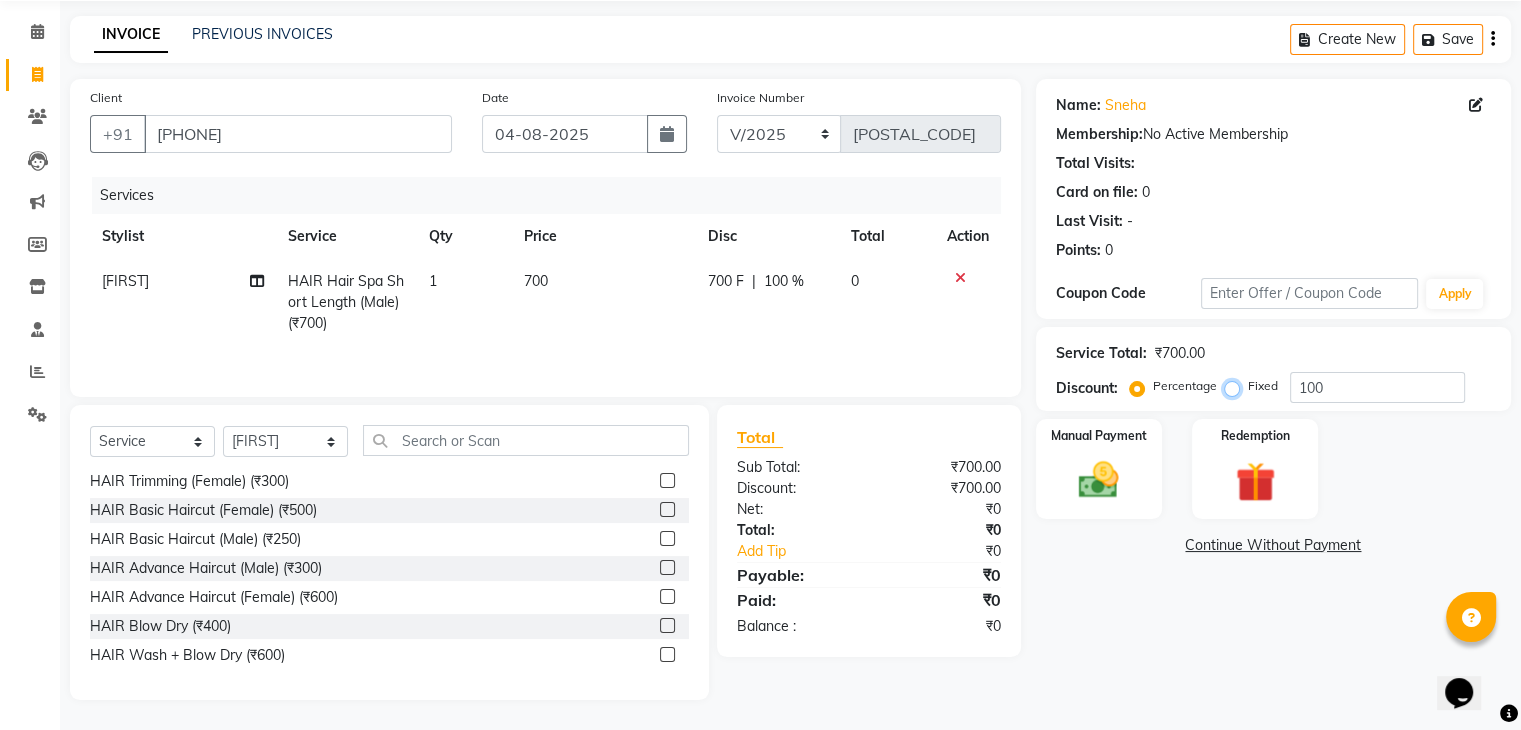click on "Fixed" at bounding box center [1236, 386] 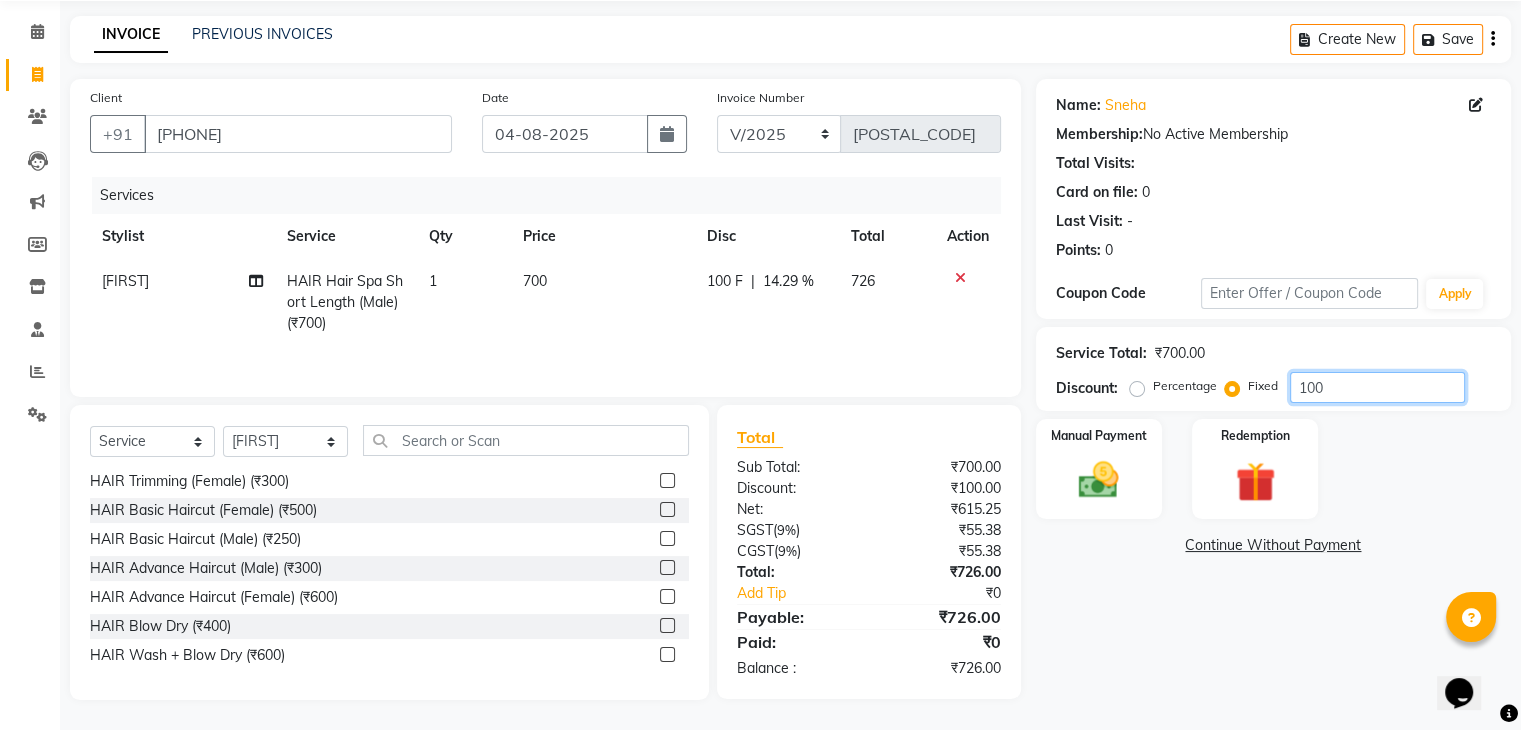click on "100" 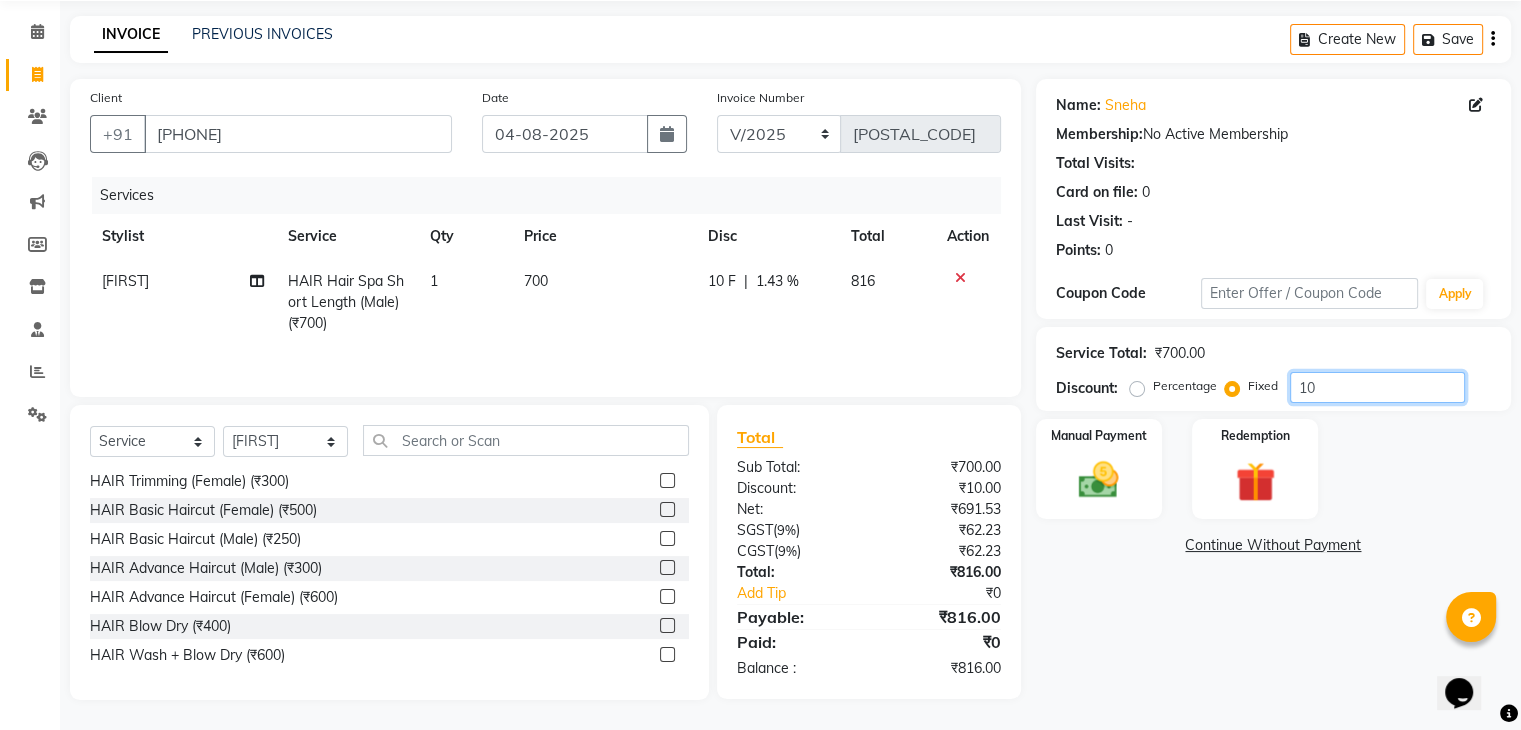 type on "1" 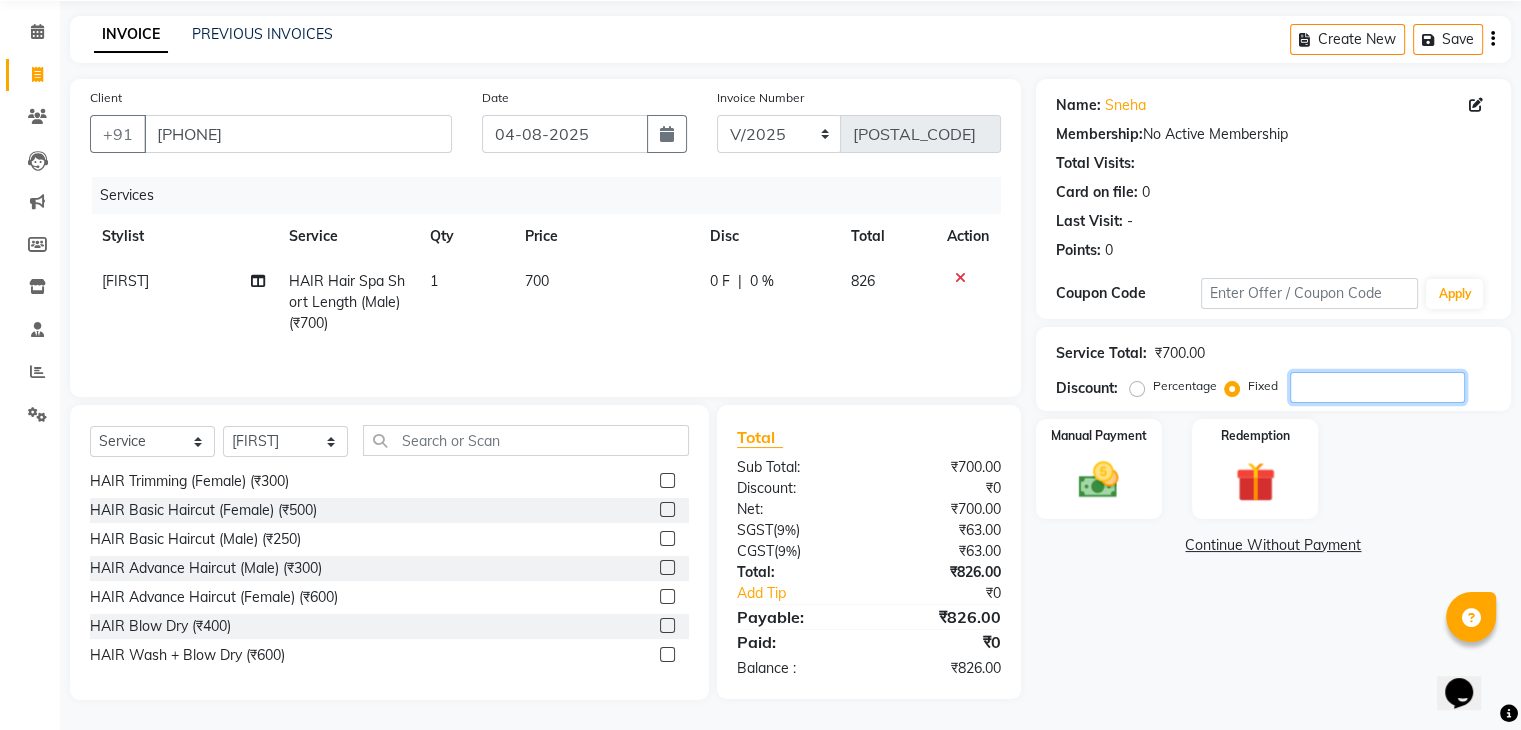 type 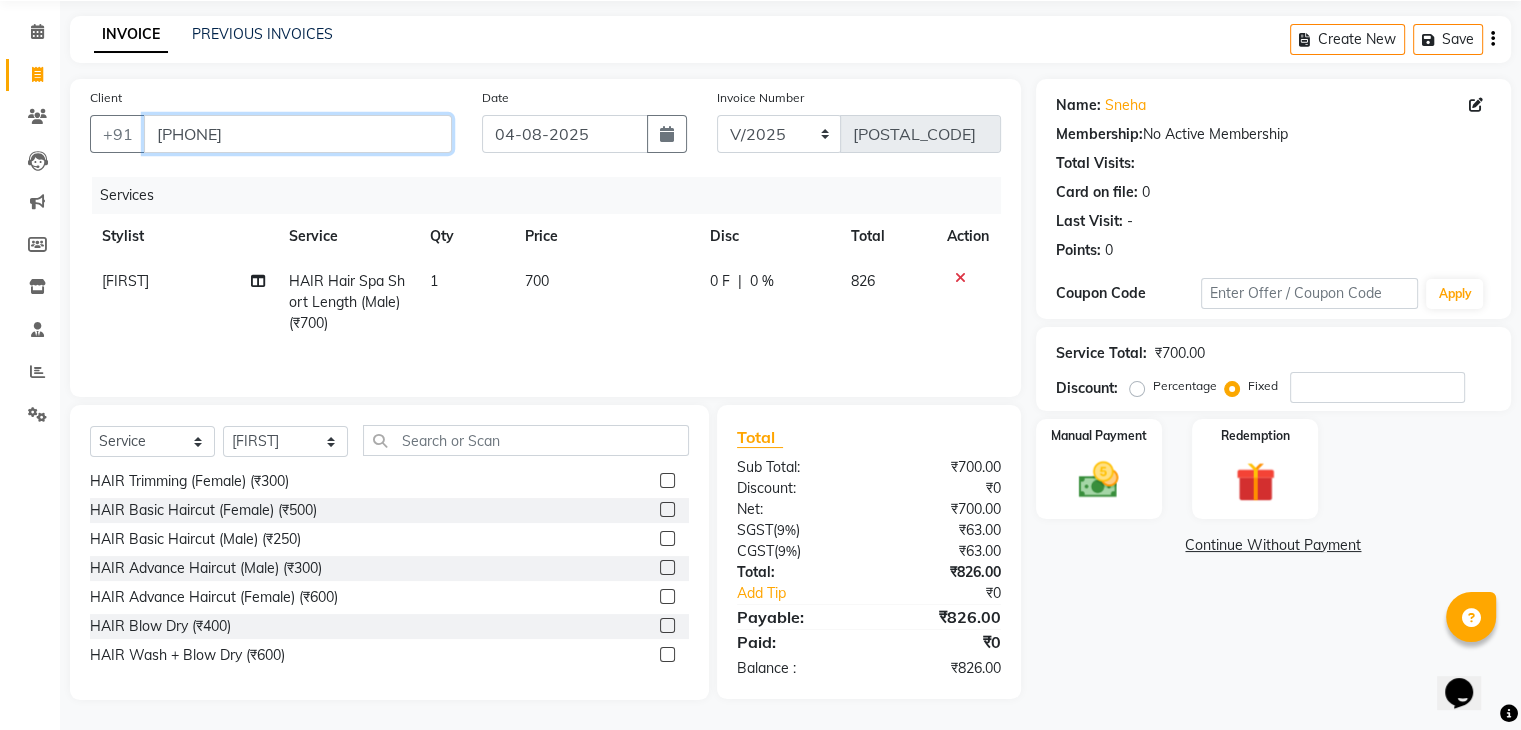click on "[PHONE]" at bounding box center [298, 134] 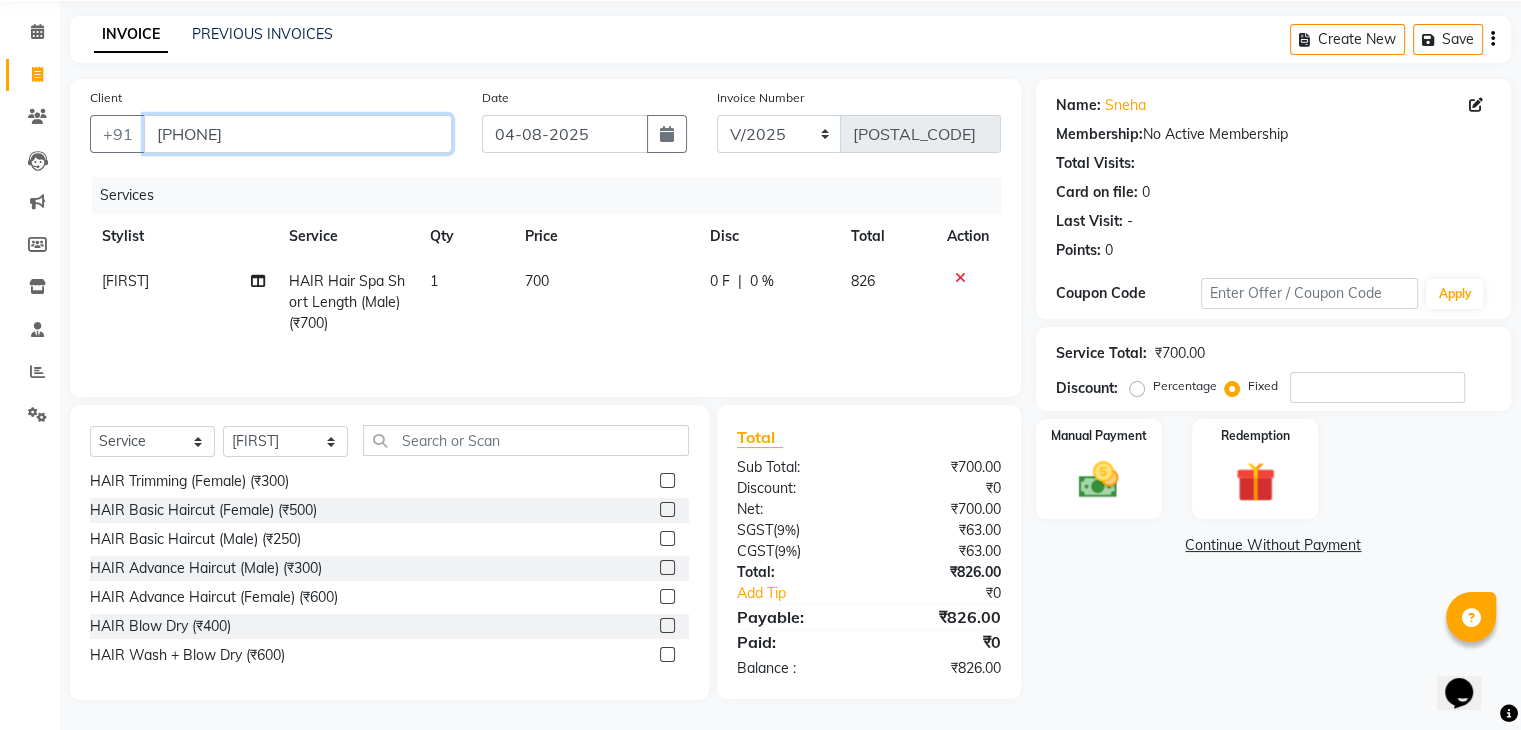 type on "[PHONE]" 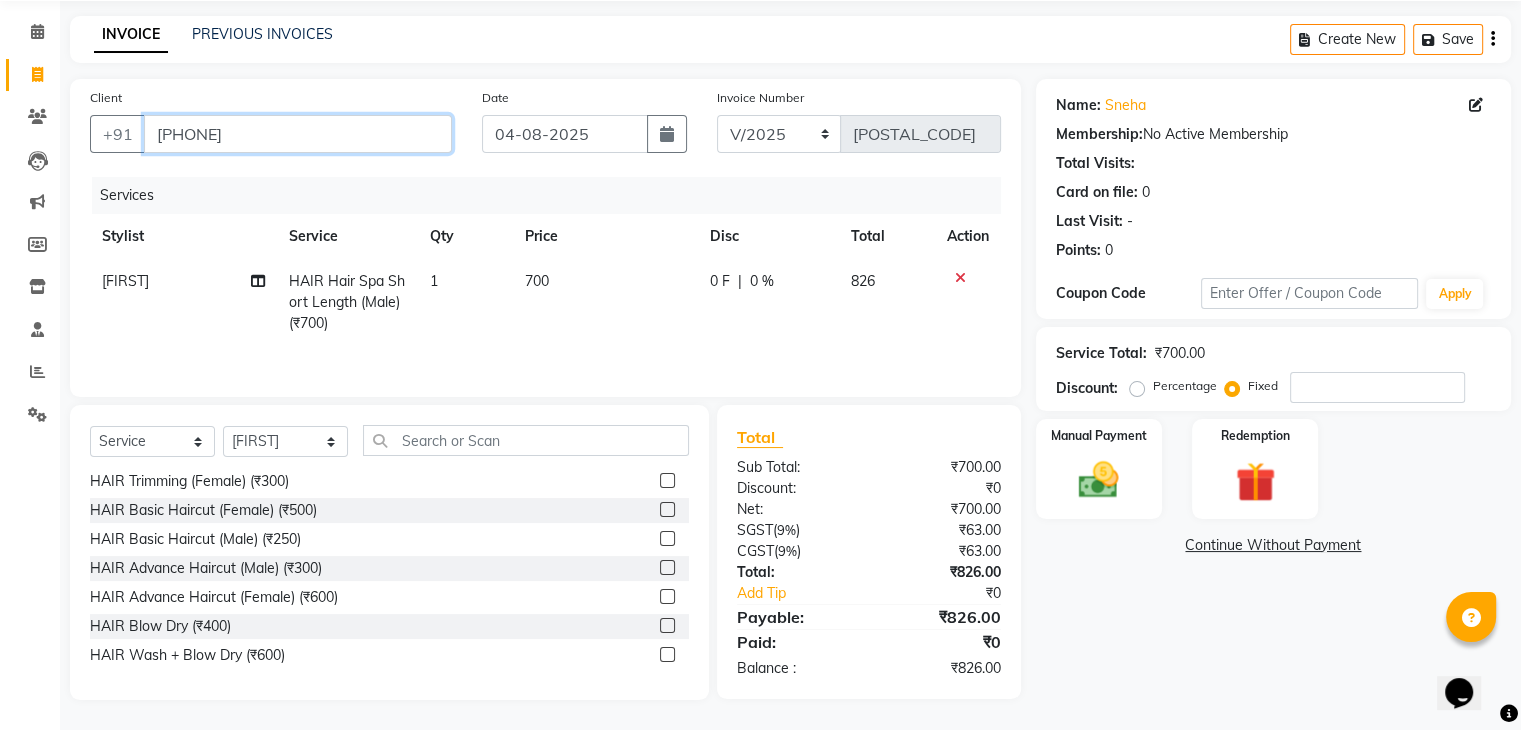 radio on "true" 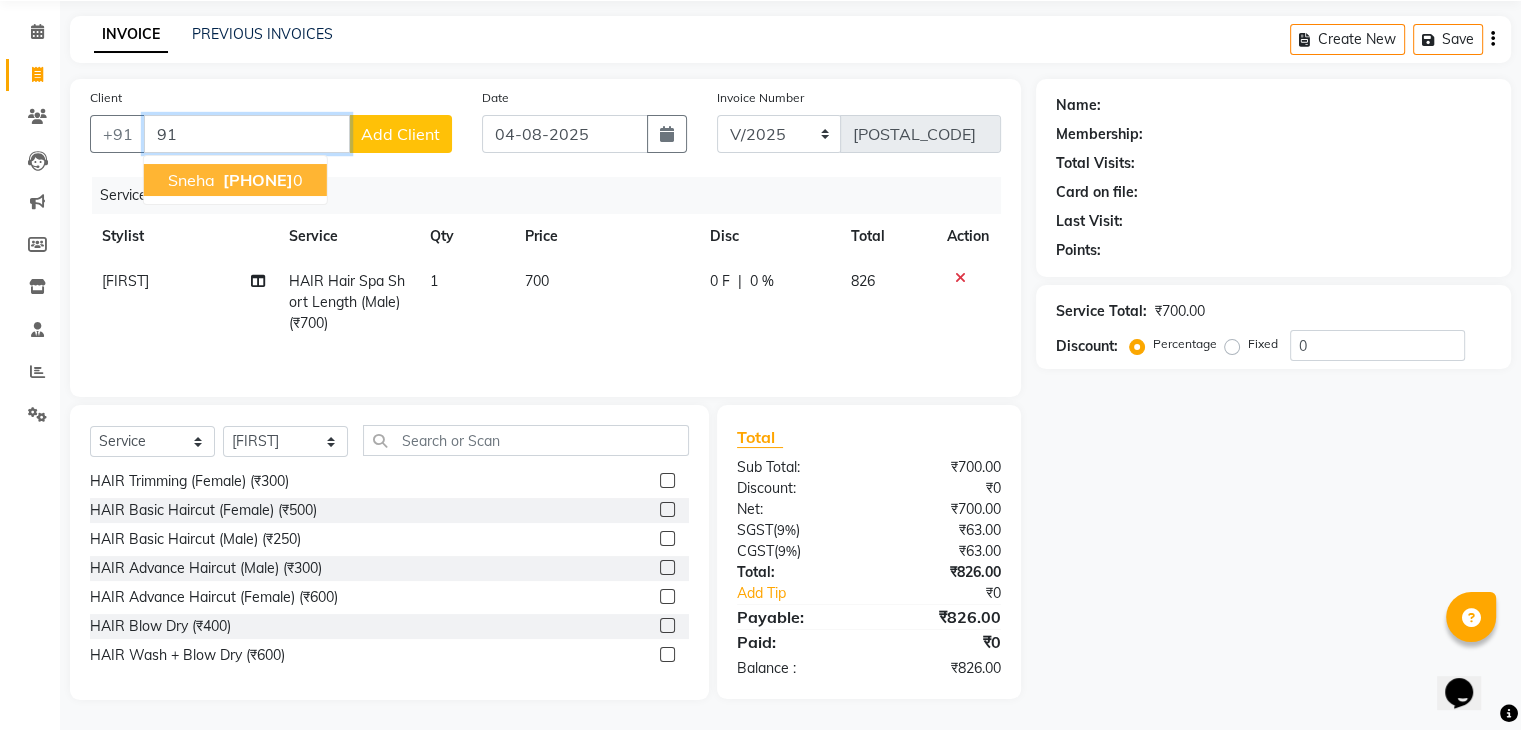 type on "9" 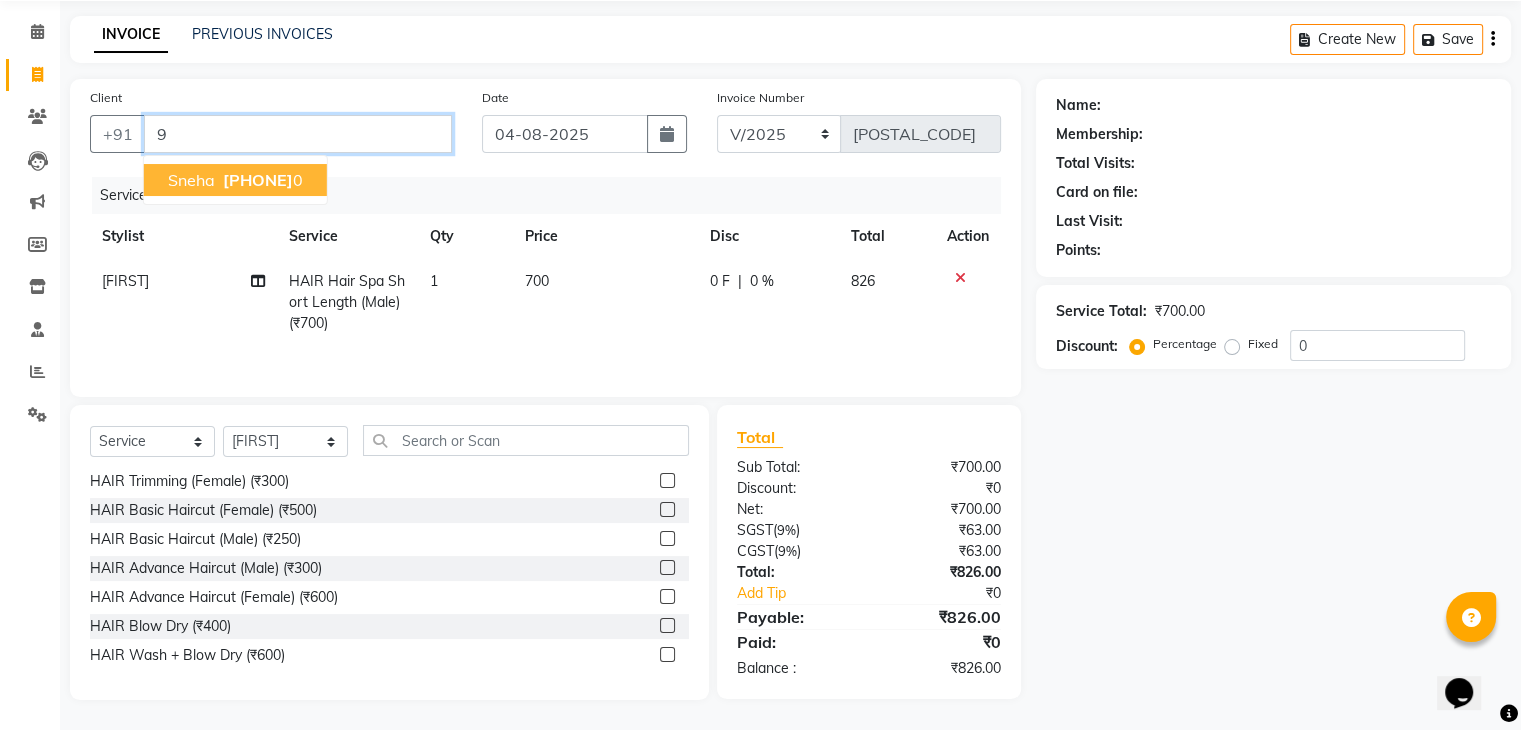 type 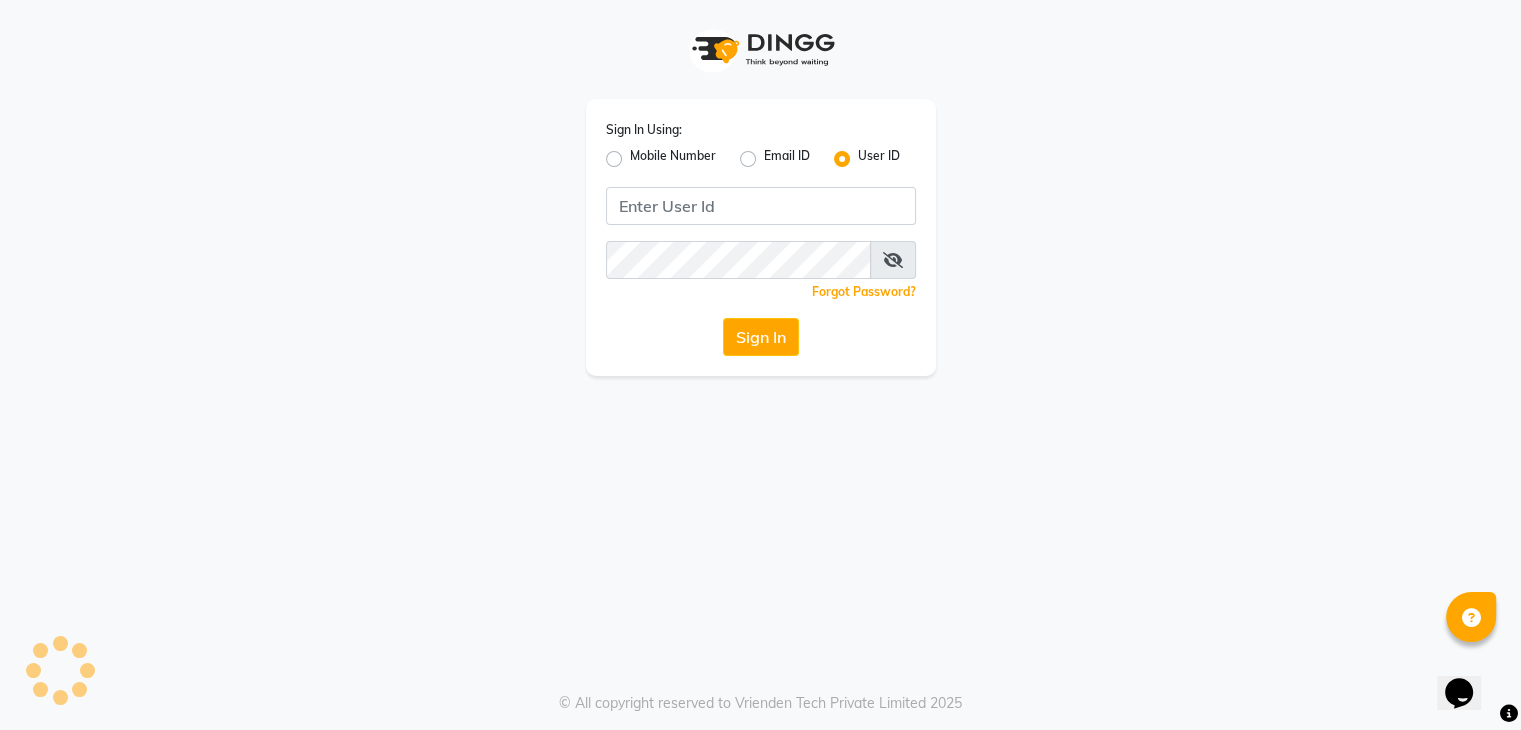 scroll, scrollTop: 0, scrollLeft: 0, axis: both 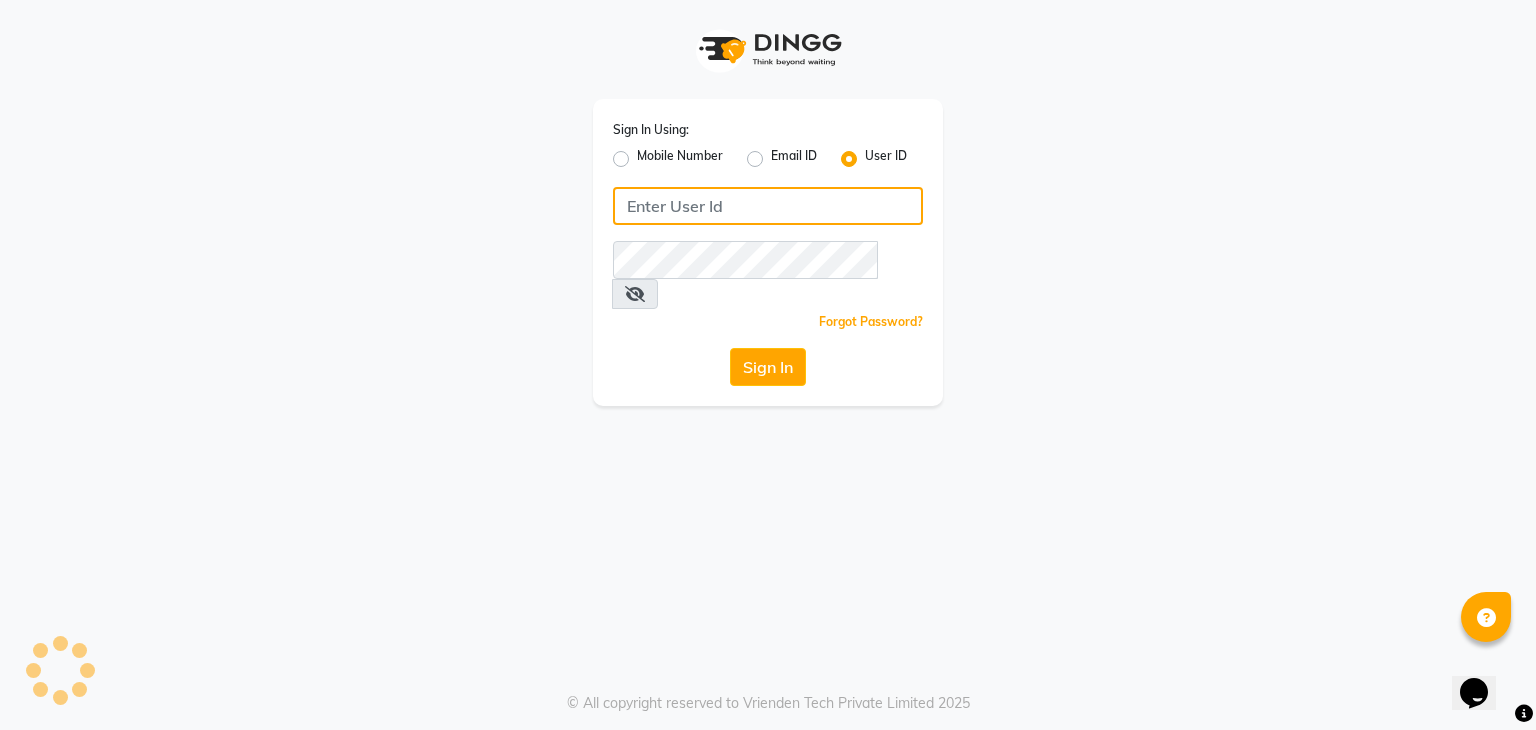 type on "embellishunisexsalon" 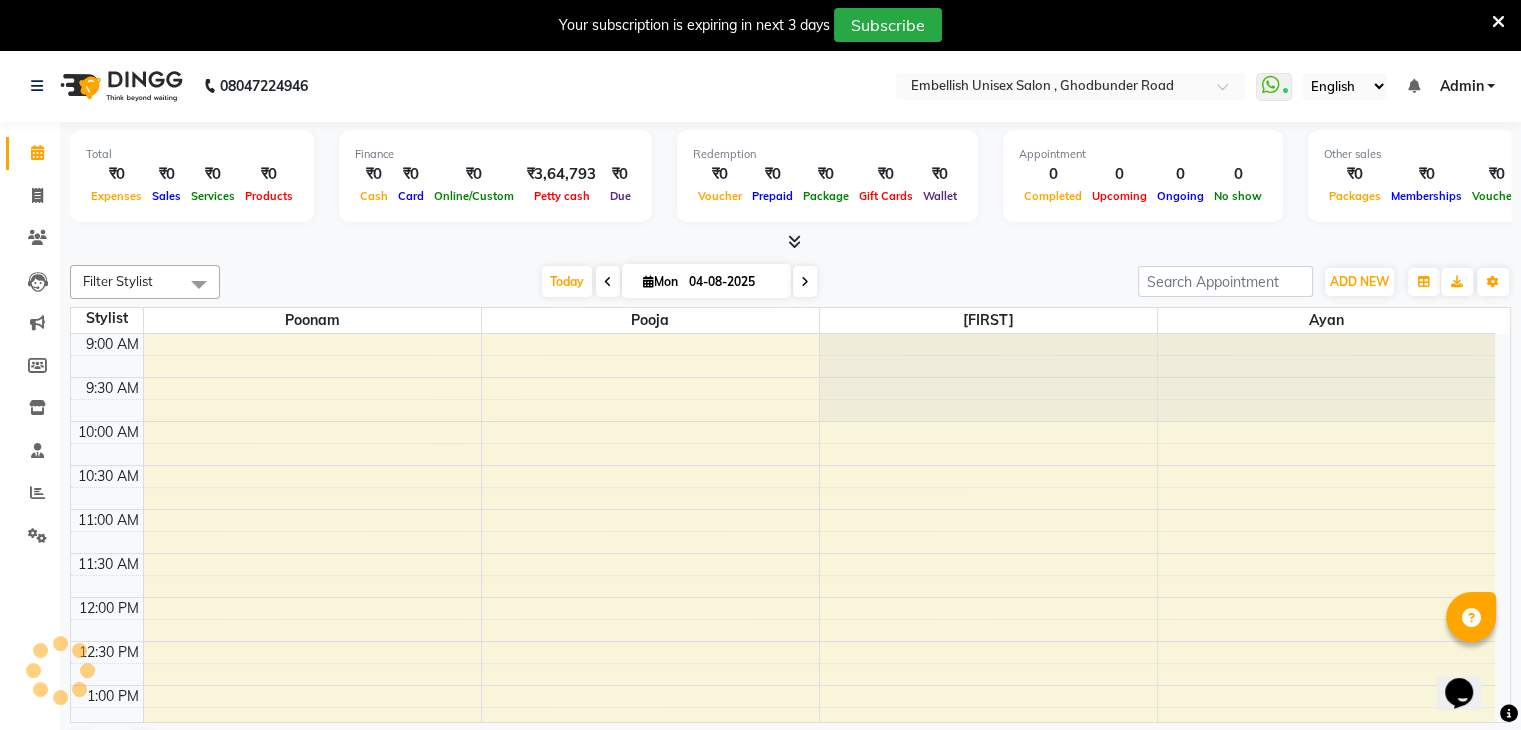 scroll, scrollTop: 705, scrollLeft: 0, axis: vertical 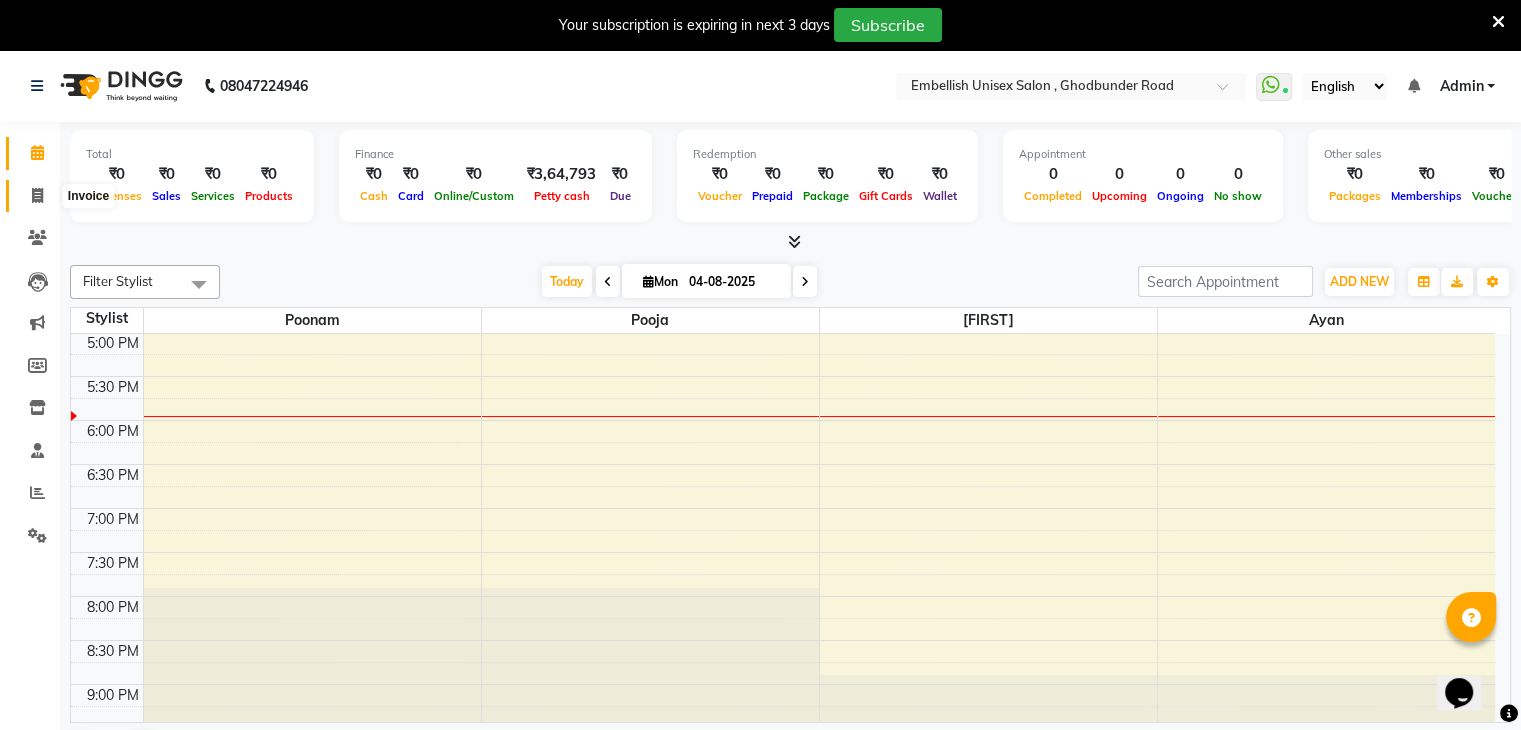 click 